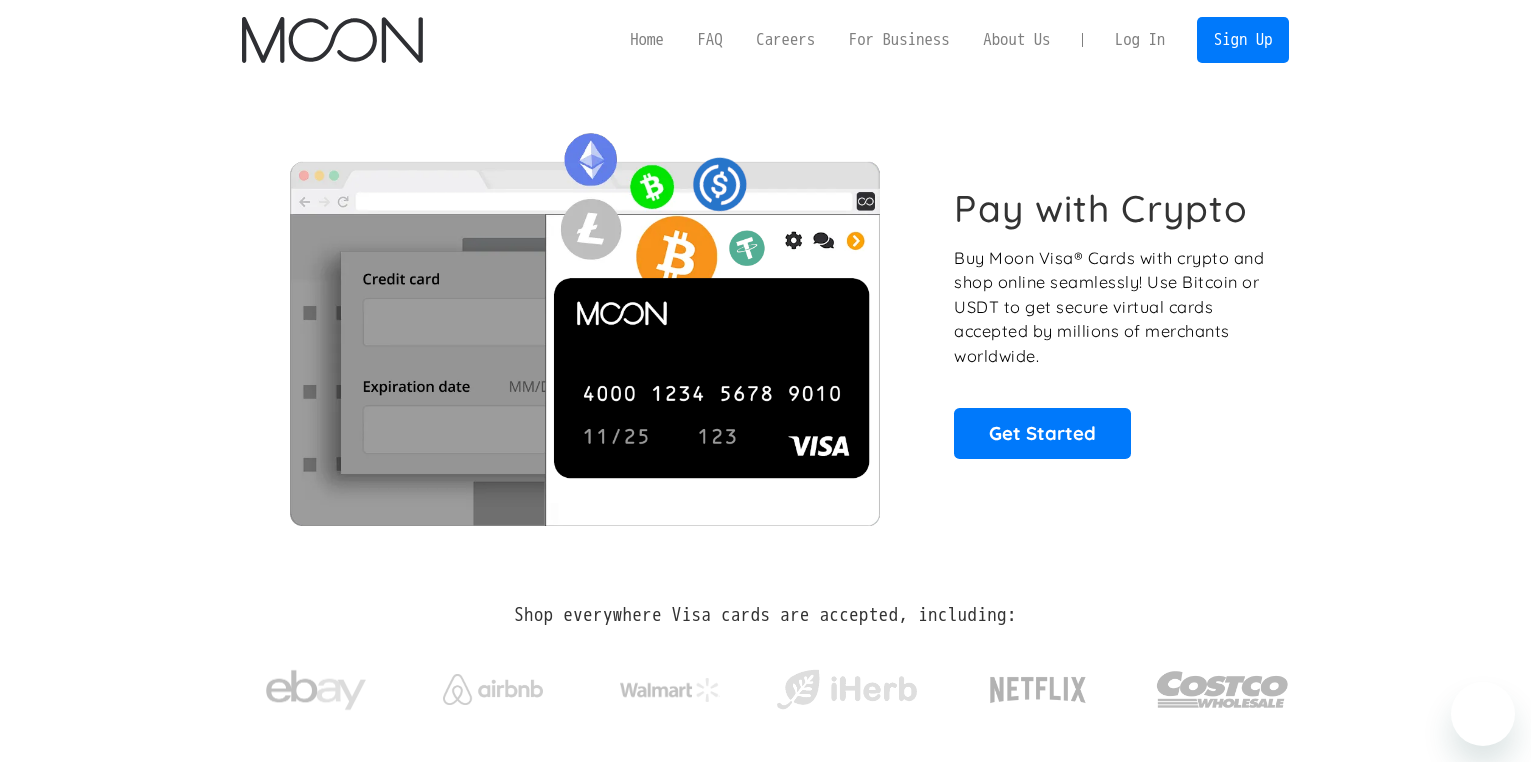 scroll, scrollTop: 0, scrollLeft: 0, axis: both 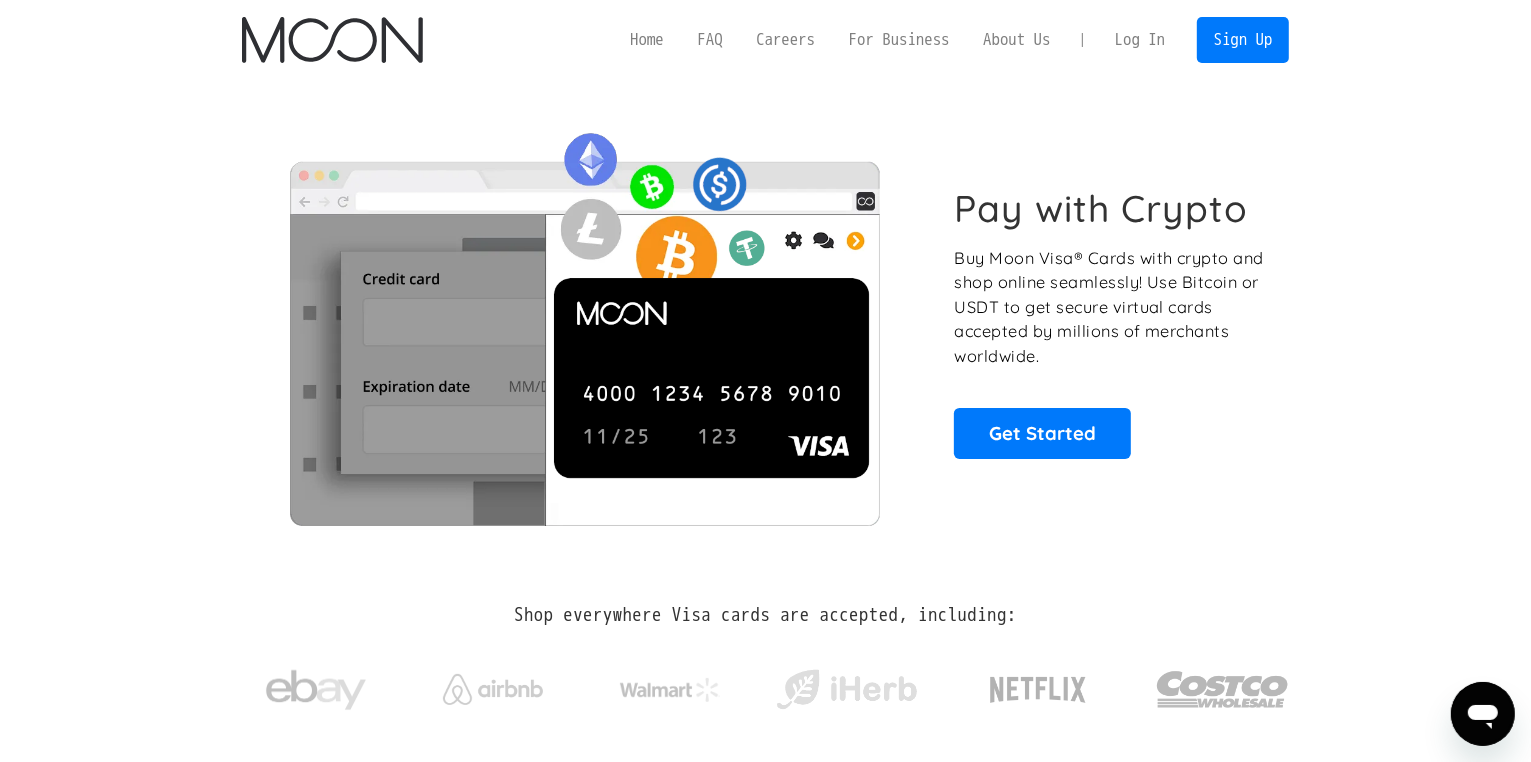click on "Log In" at bounding box center [1140, 40] 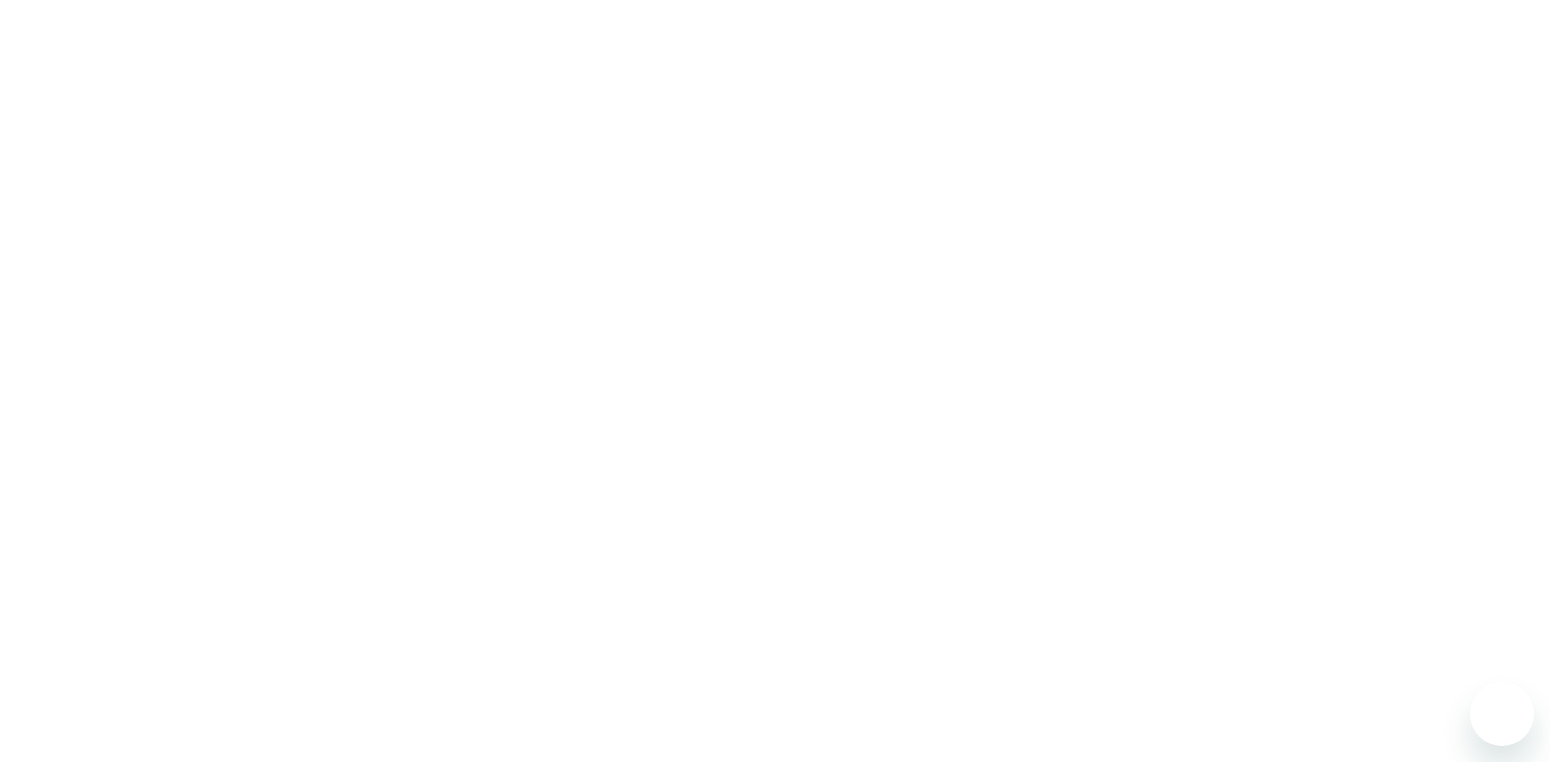 scroll, scrollTop: 0, scrollLeft: 0, axis: both 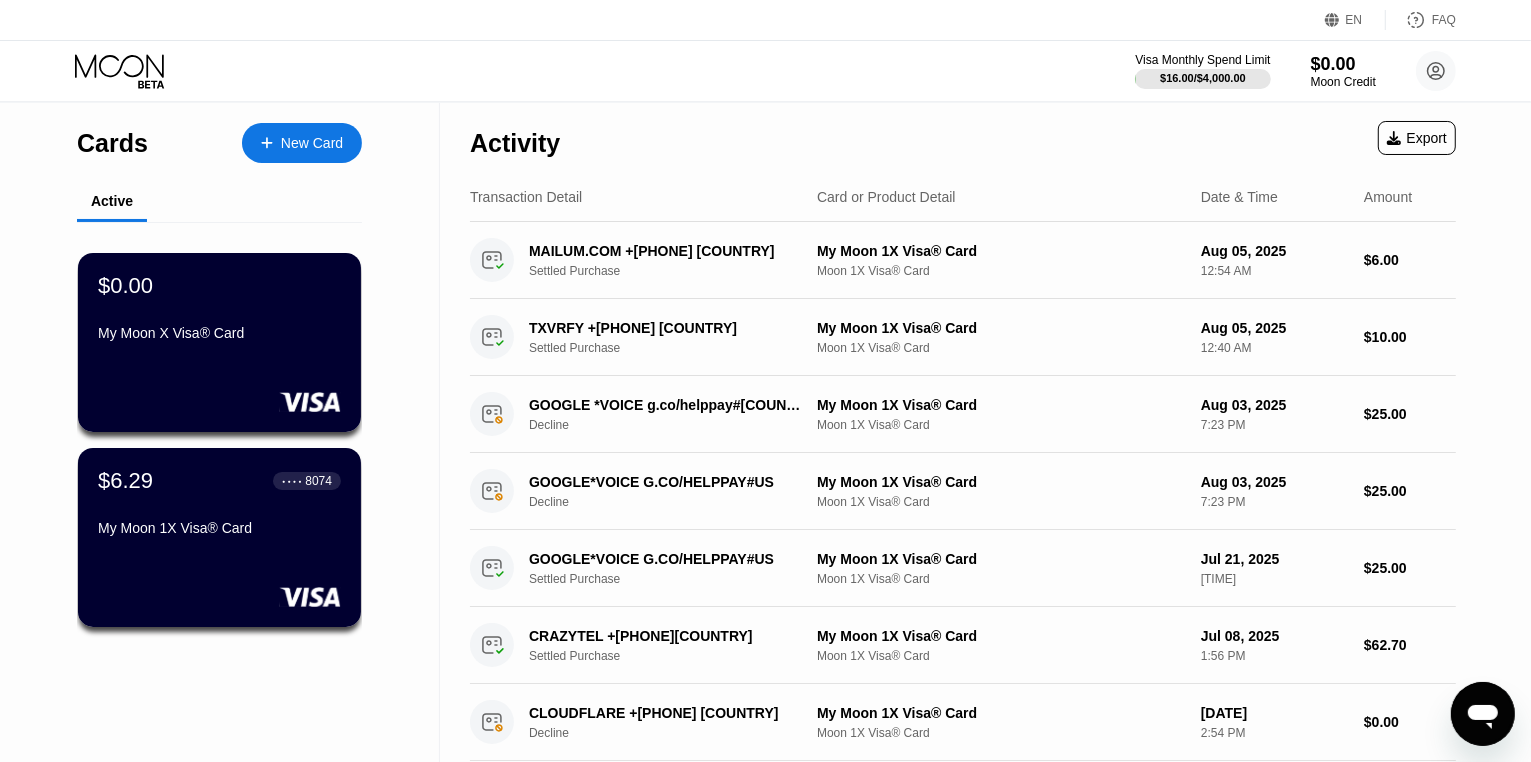 click on "Activity Export" at bounding box center [963, 138] 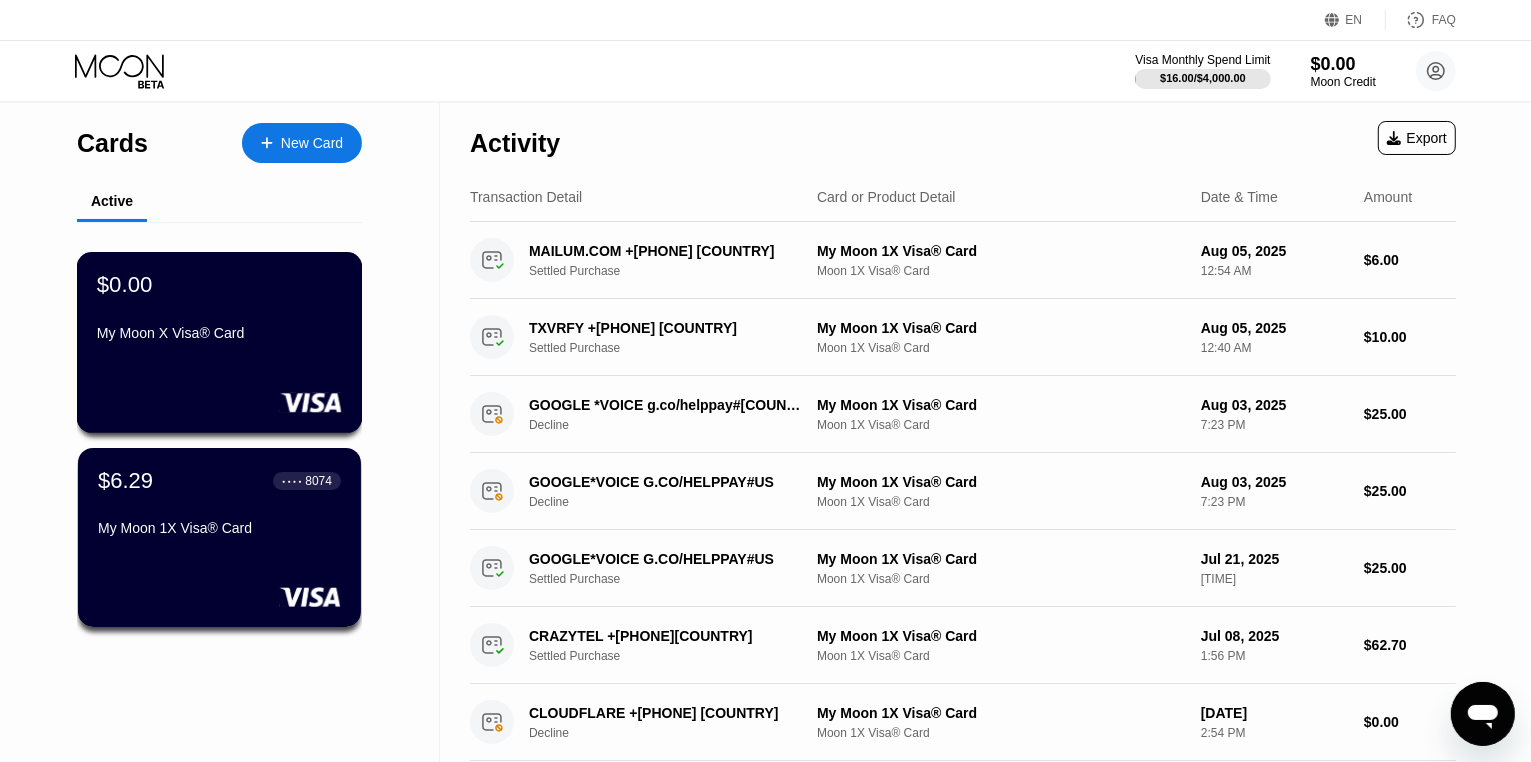 click on "$0.00 My Moon X Visa® Card" at bounding box center (219, 310) 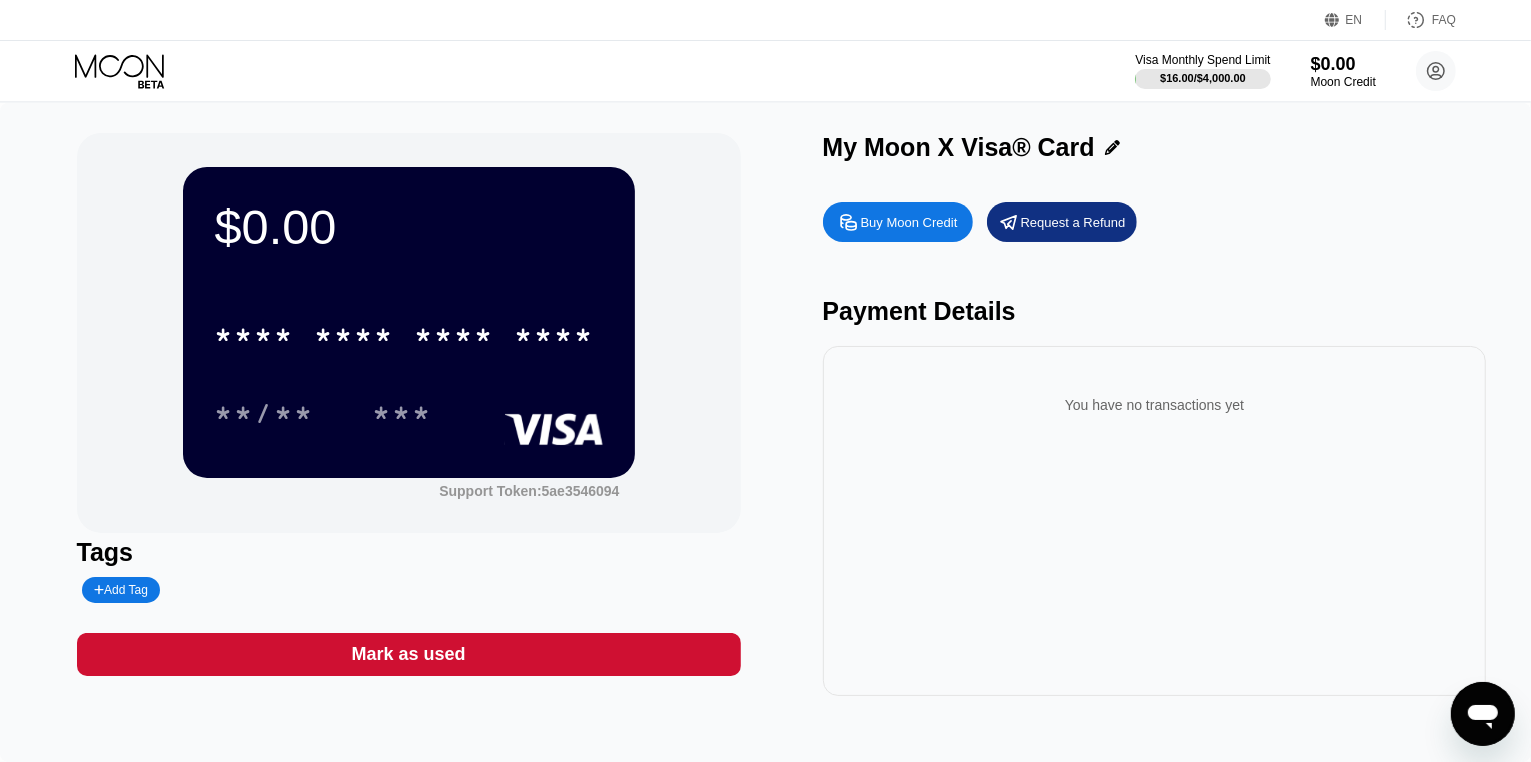 click on "Buy Moon Credit" at bounding box center [909, 222] 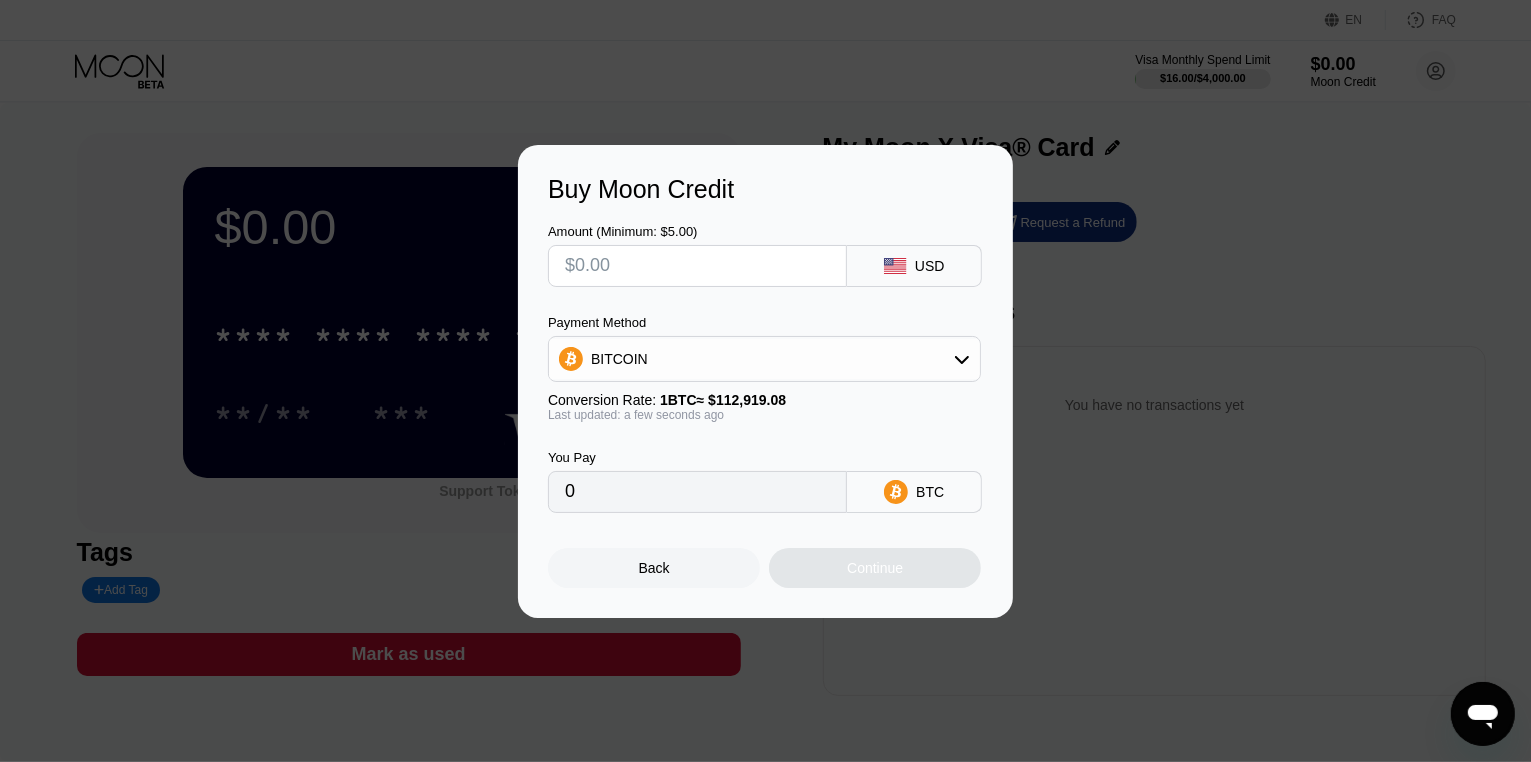 click at bounding box center (697, 266) 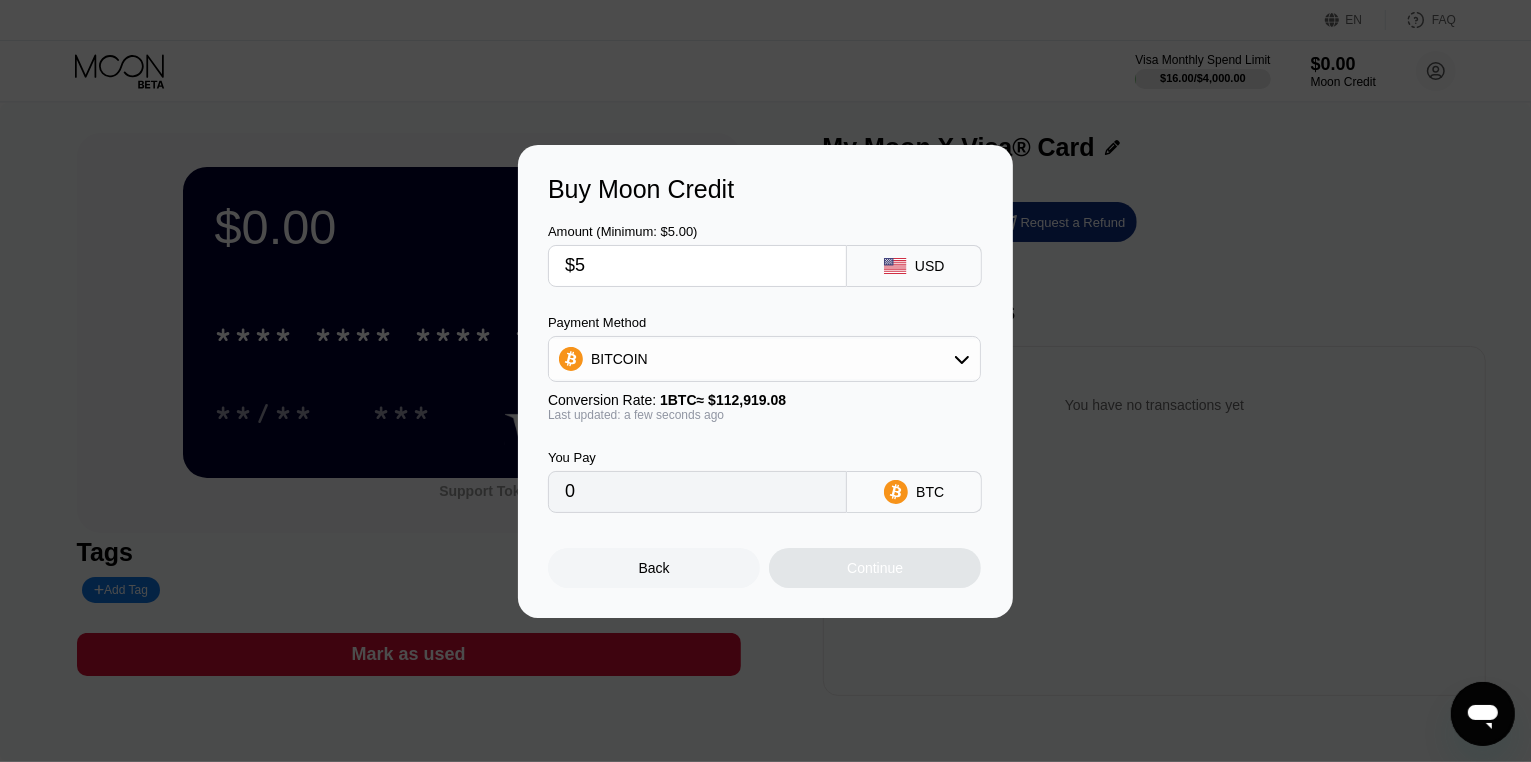 type on "$50" 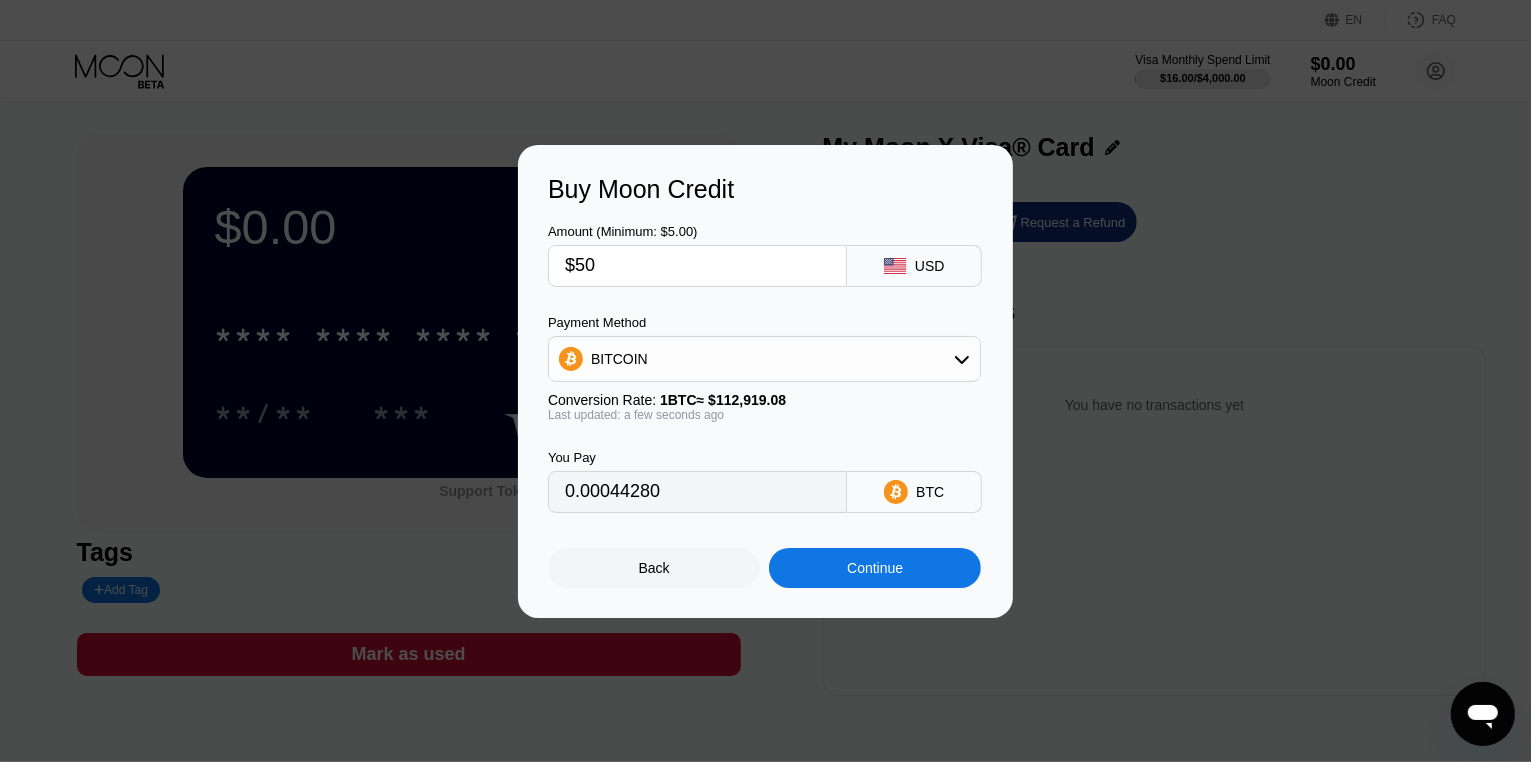 type on "0.00044280" 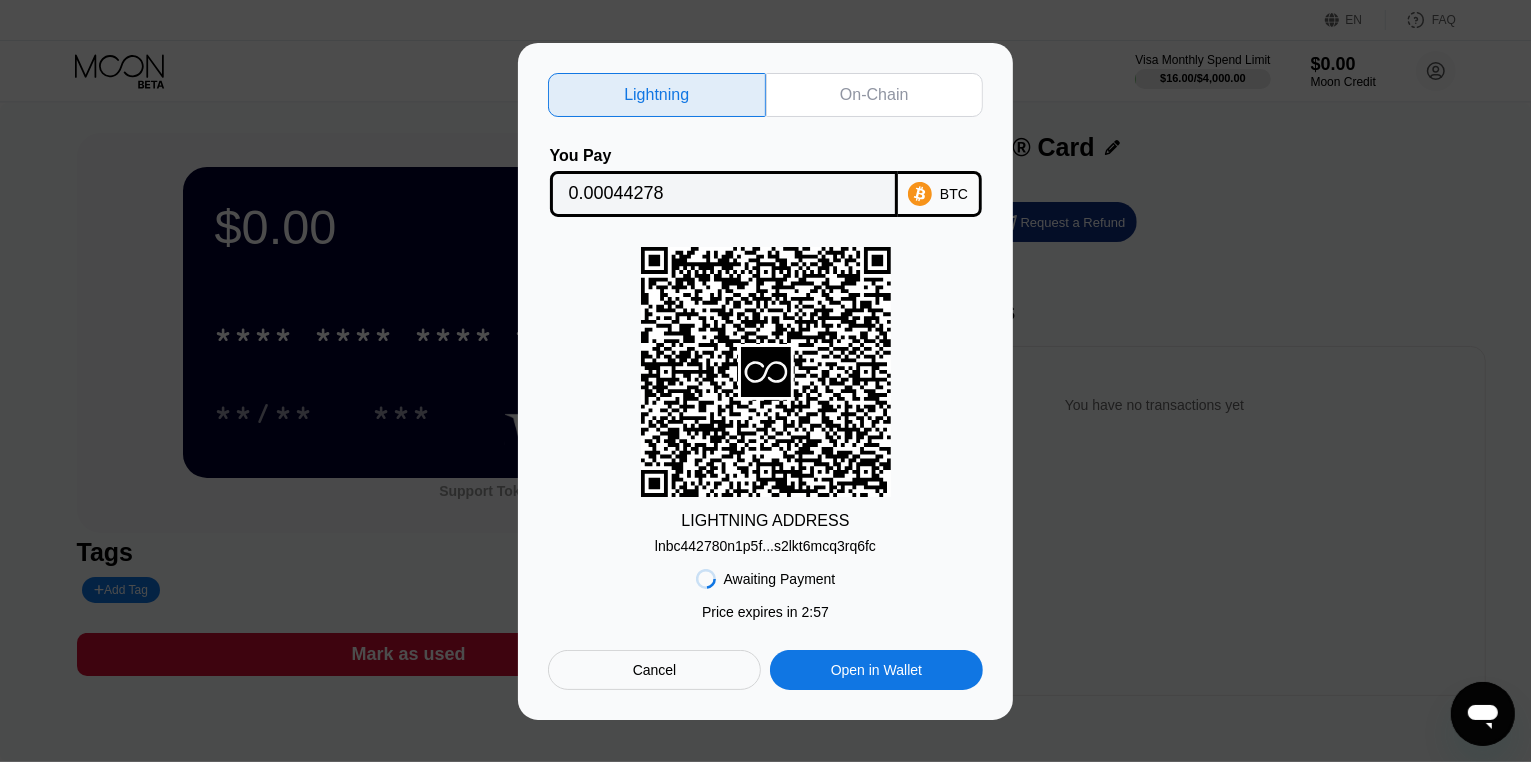 click on "On-Chain" at bounding box center (874, 95) 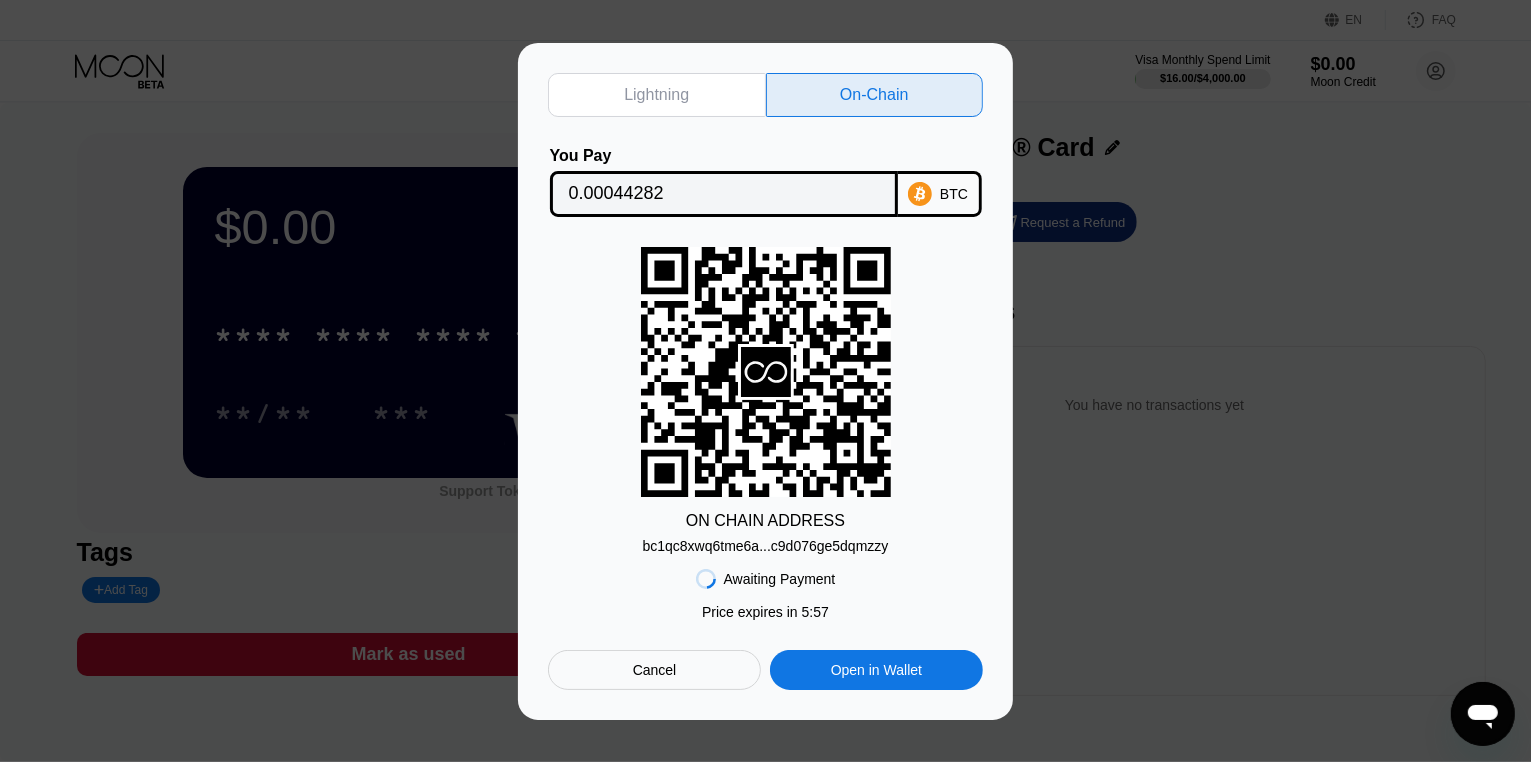 click on "bc1qc8xwq6tme6a...c9d076ge5dqmzzy" at bounding box center [766, 546] 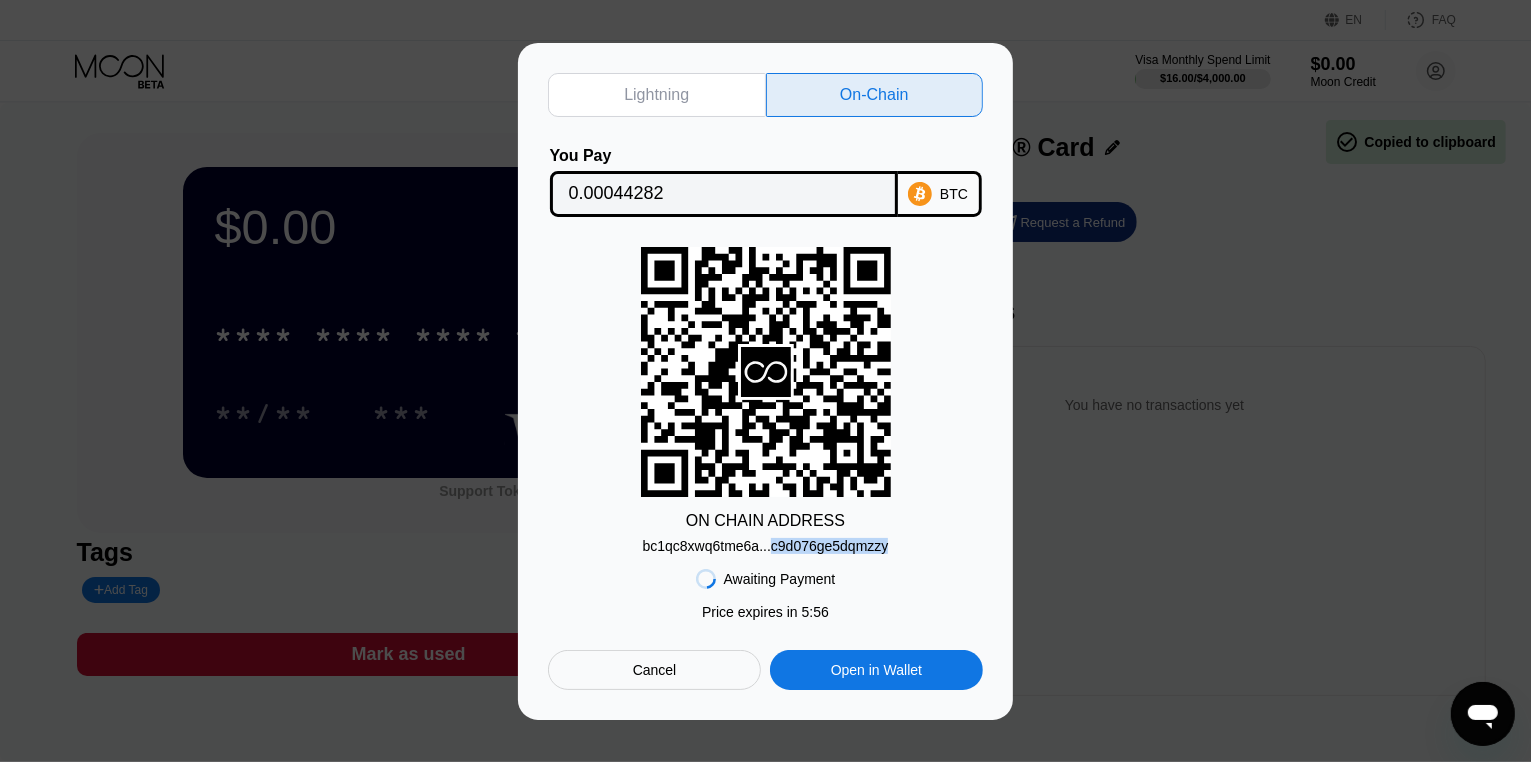 click on "bc1qc8xwq6tme6a...c9d076ge5dqmzzy" at bounding box center (766, 546) 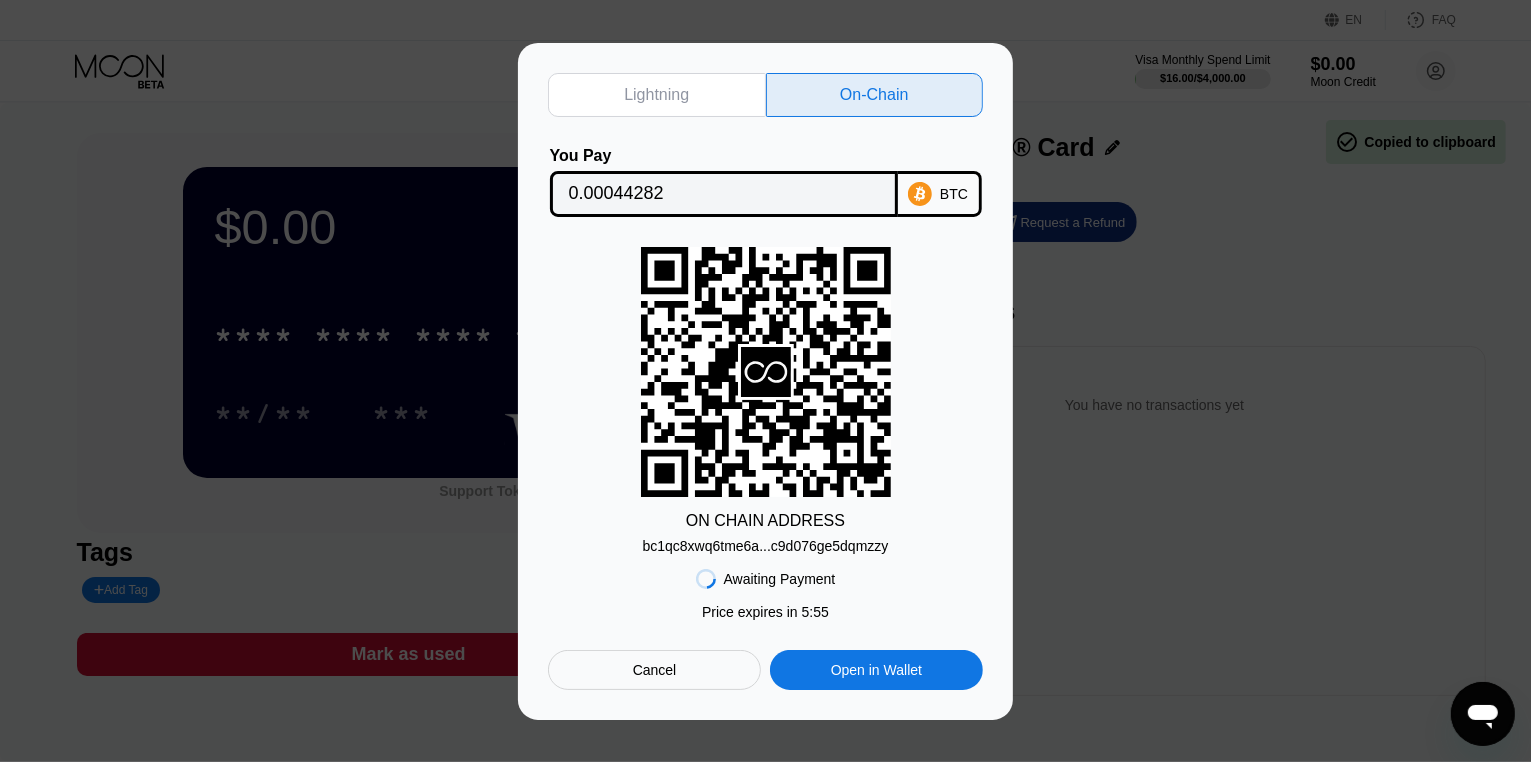 click on "Lightning On-Chain You Pay 0.00044282 BTC ON CHAIN   ADDRESS bc1qc8xwq6tme6a...c9d076ge5dqmzzy Awaiting Payment Price expires in   2 : 55 Price expires in   5 : 55 Cancel Open in Wallet" at bounding box center [765, 381] 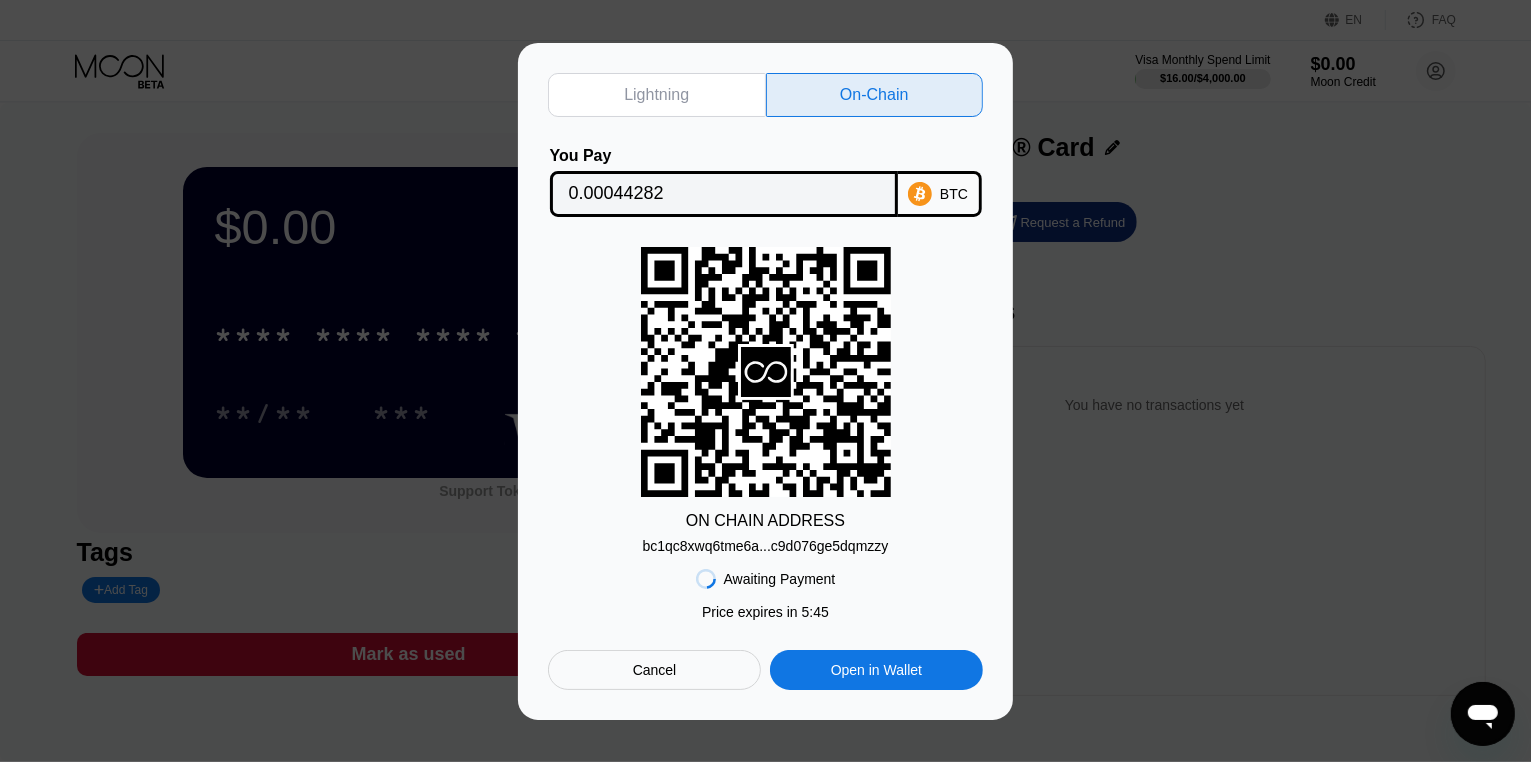 click on "BTC" at bounding box center (940, 194) 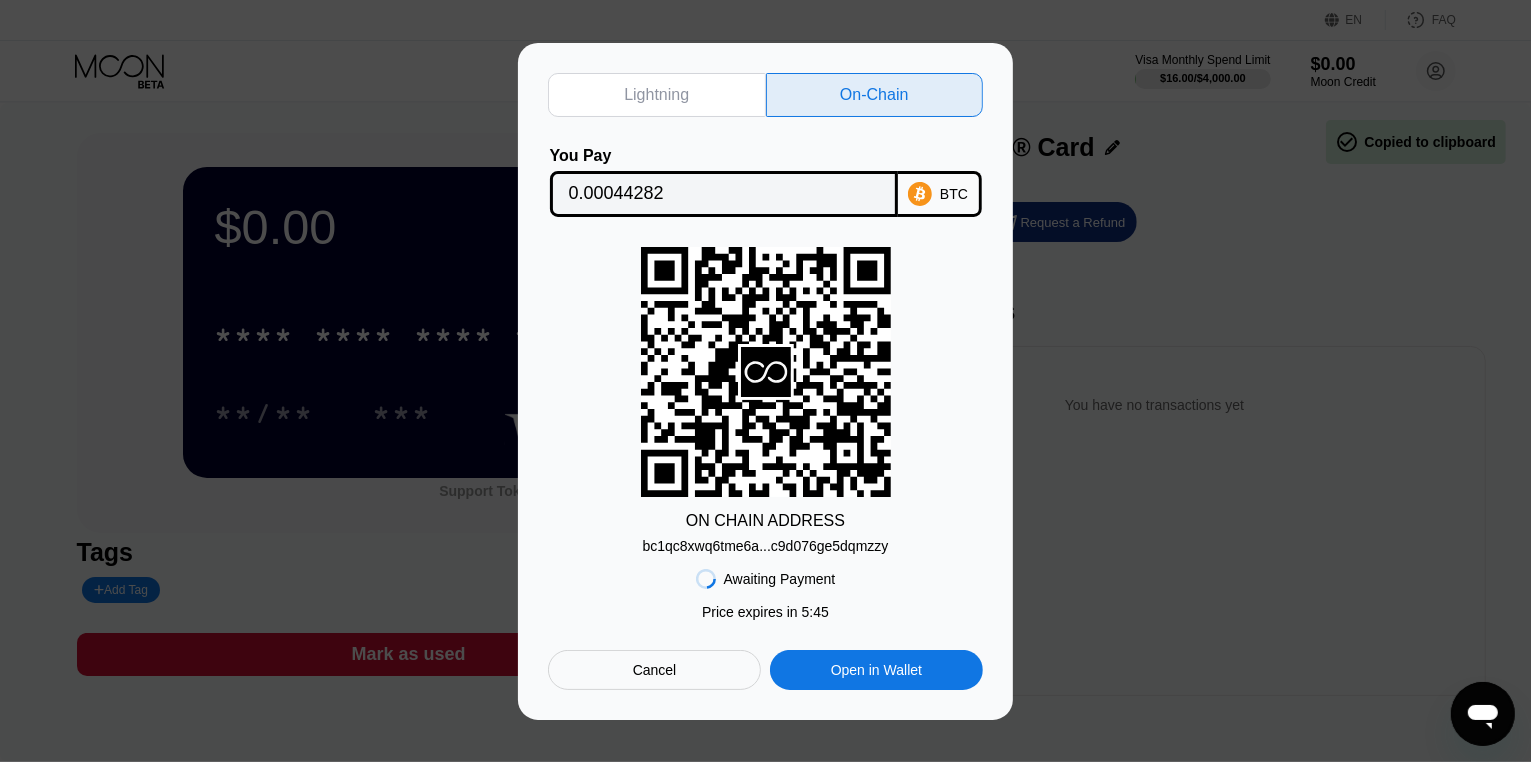 click on "0.00044282" at bounding box center (724, 194) 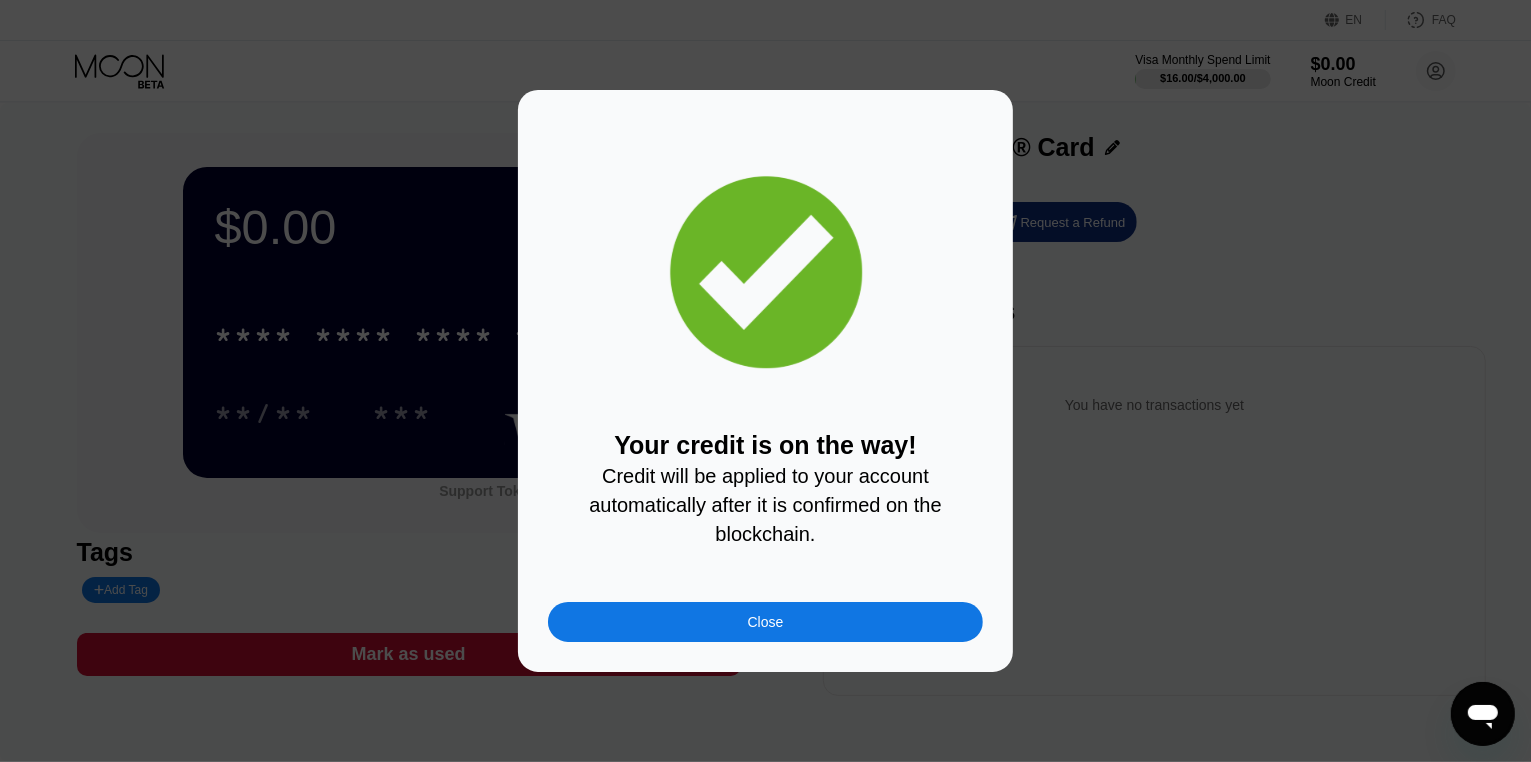 click on "Close" at bounding box center (765, 622) 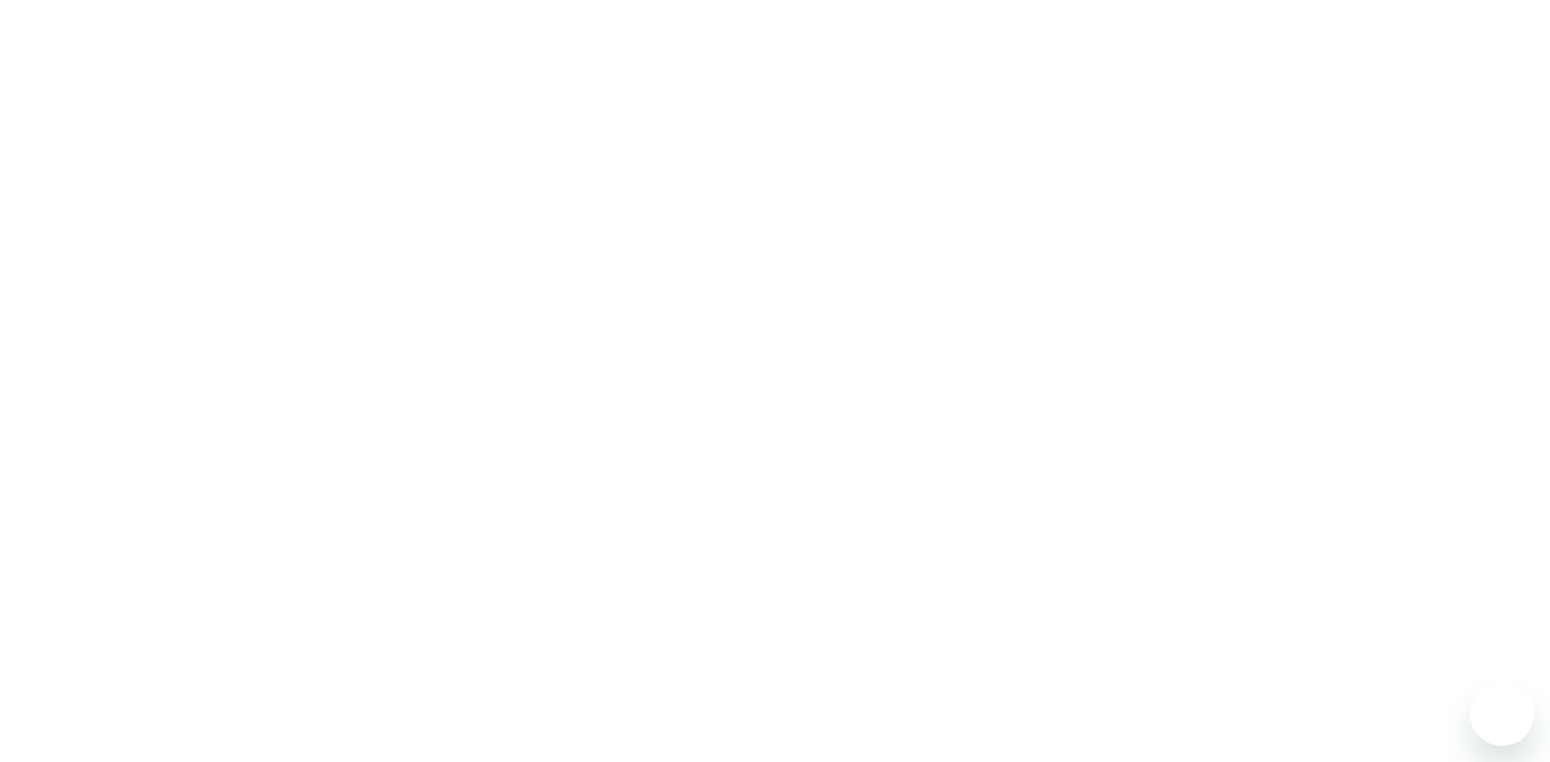 scroll, scrollTop: 0, scrollLeft: 0, axis: both 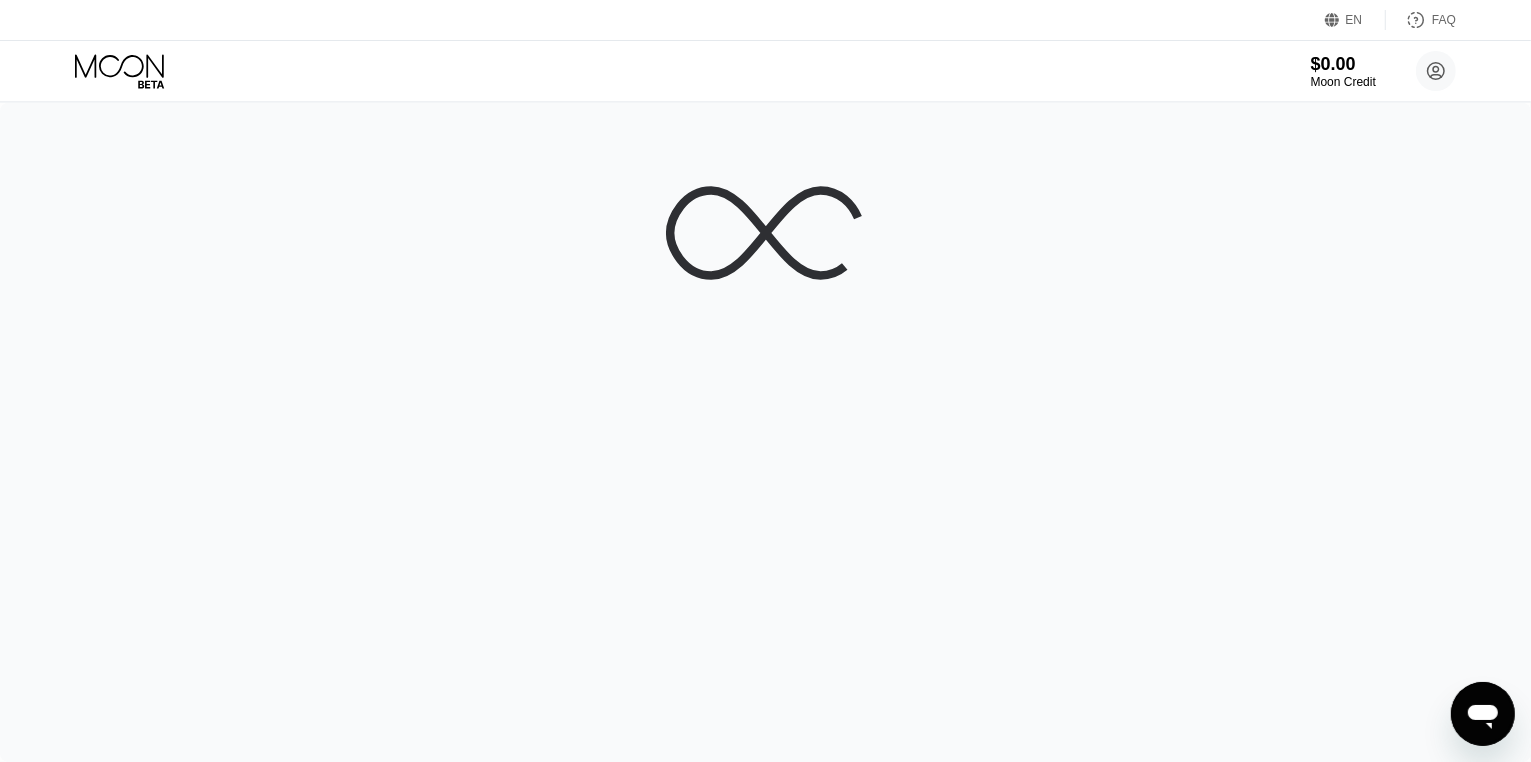 click on "$0.00 Moon Credit vernon vernon1001@proton.me  Home Settings Support Careers About Us Log out Privacy policy Terms" at bounding box center (765, 71) 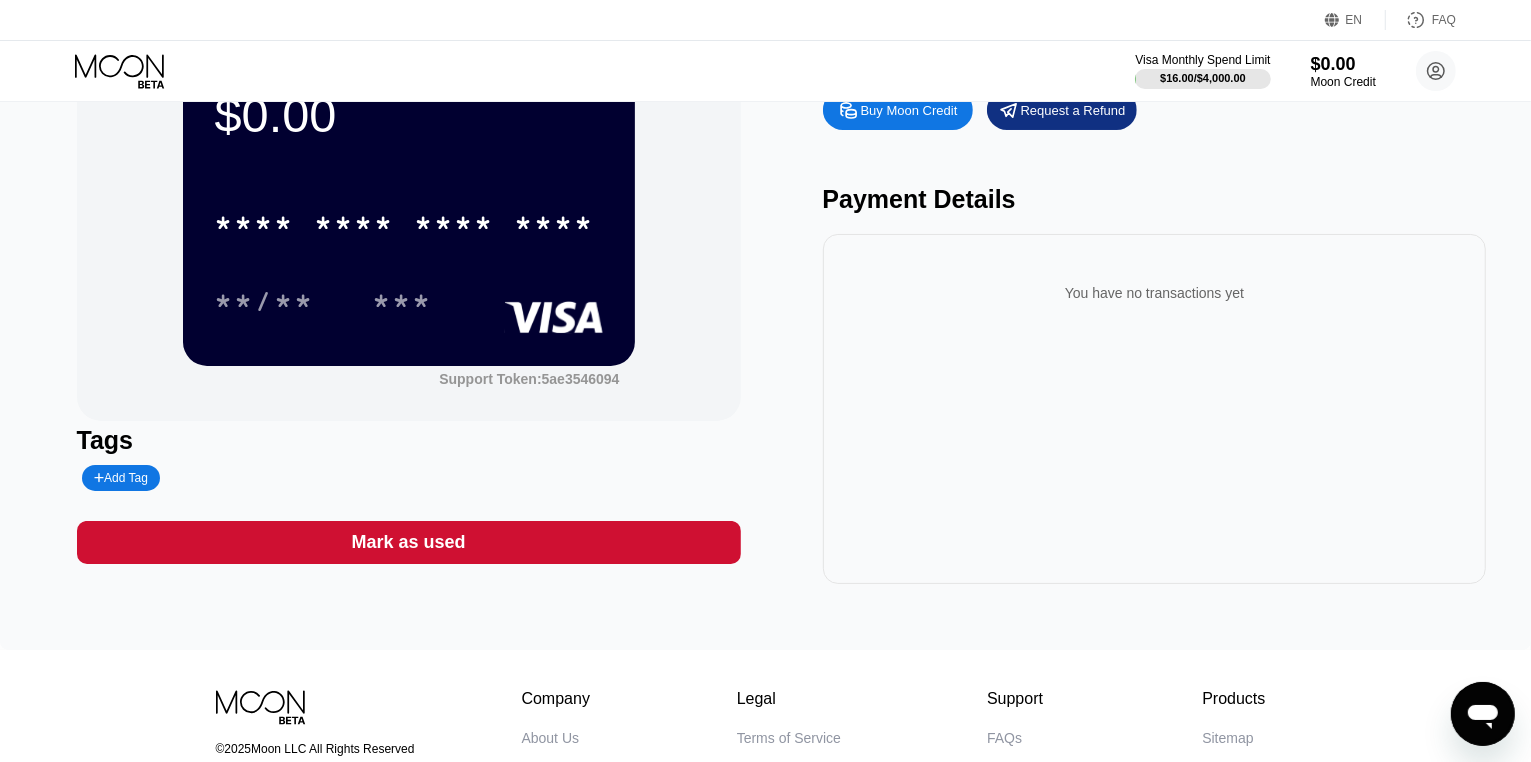 scroll, scrollTop: 0, scrollLeft: 0, axis: both 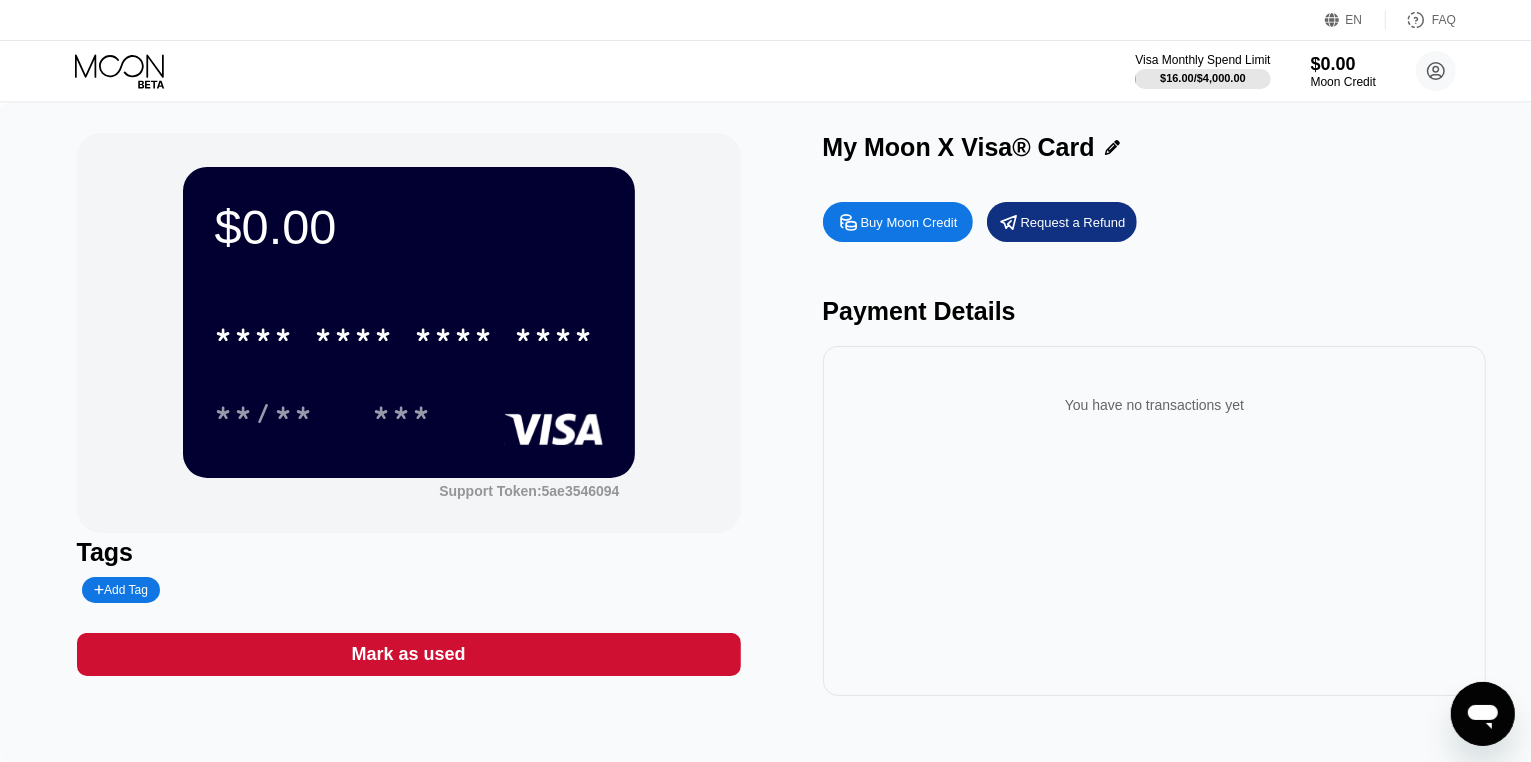 click on "Visa Monthly Spend Limit $16.00 / $4,000.00 $0.00 Moon Credit [FIRST] [FIRST] [USERNAME]@[DOMAIN]  Home Settings Support Careers About Us Log out Privacy policy Terms" at bounding box center (765, 71) 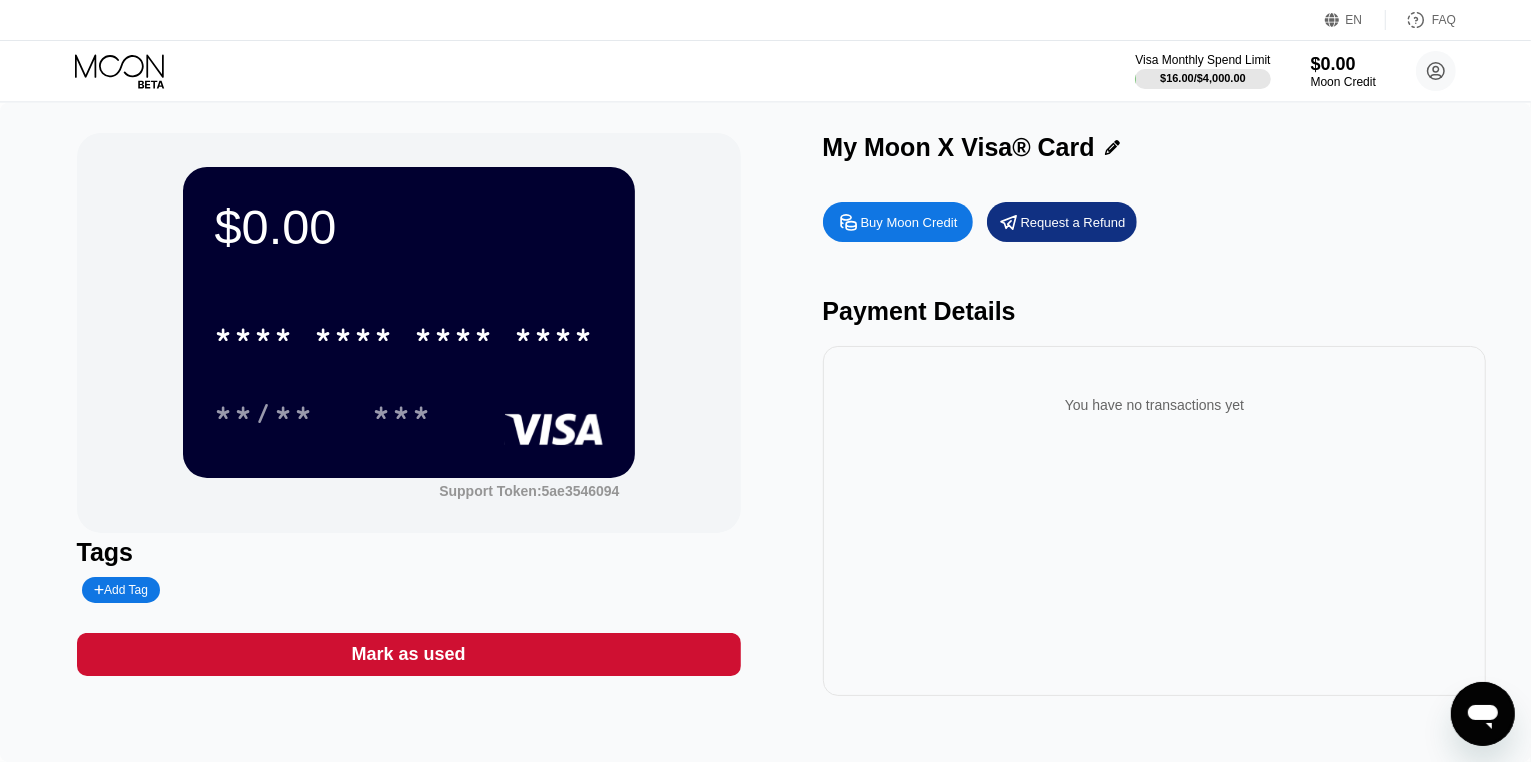 click on "Visa Monthly Spend Limit $16.00 / $4,000.00 $0.00 Moon Credit [FIRST] [FIRST] [USERNAME]@[DOMAIN]  Home Settings Support Careers About Us Log out Privacy policy Terms" at bounding box center (765, 71) 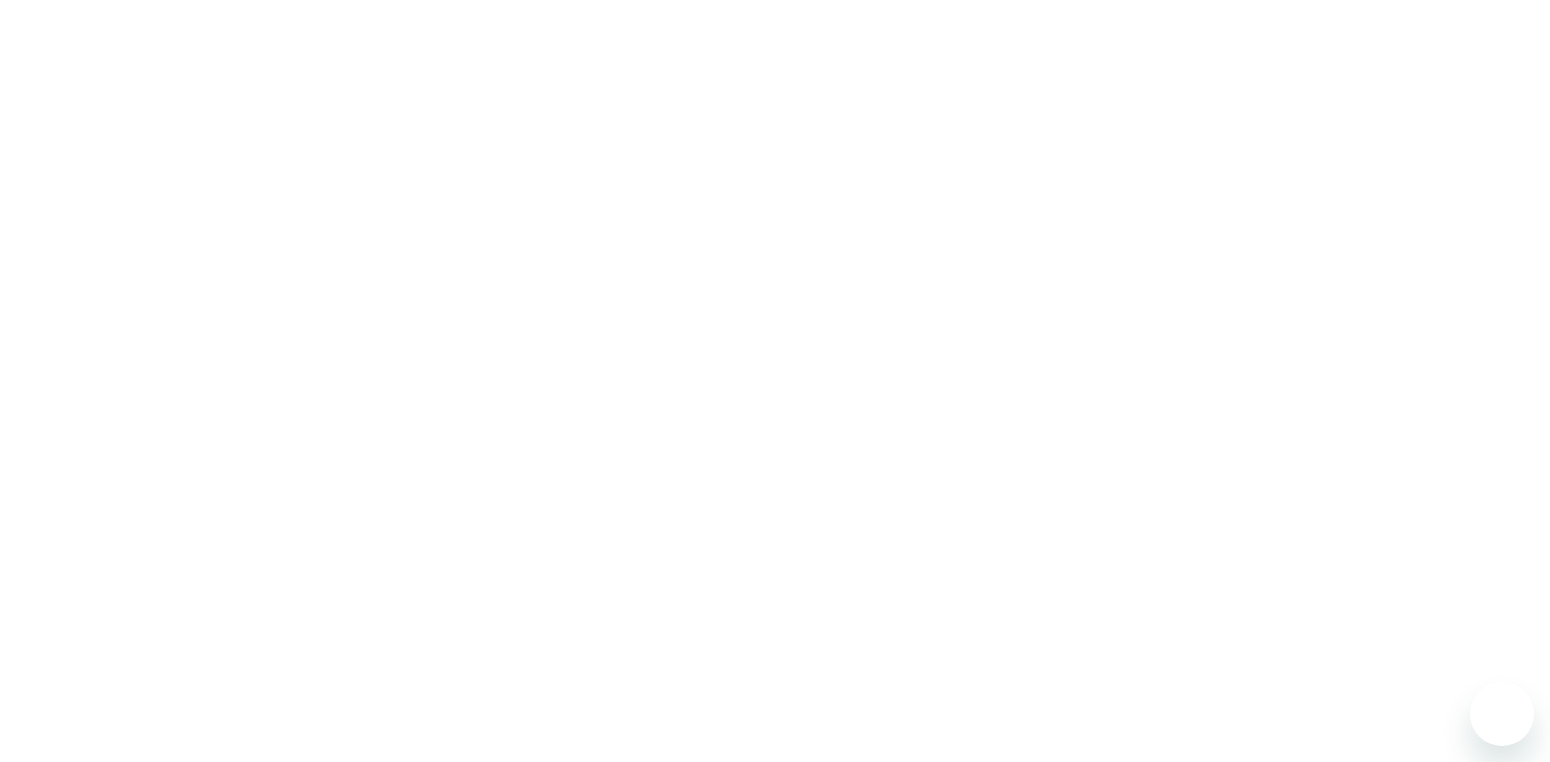 scroll, scrollTop: 0, scrollLeft: 0, axis: both 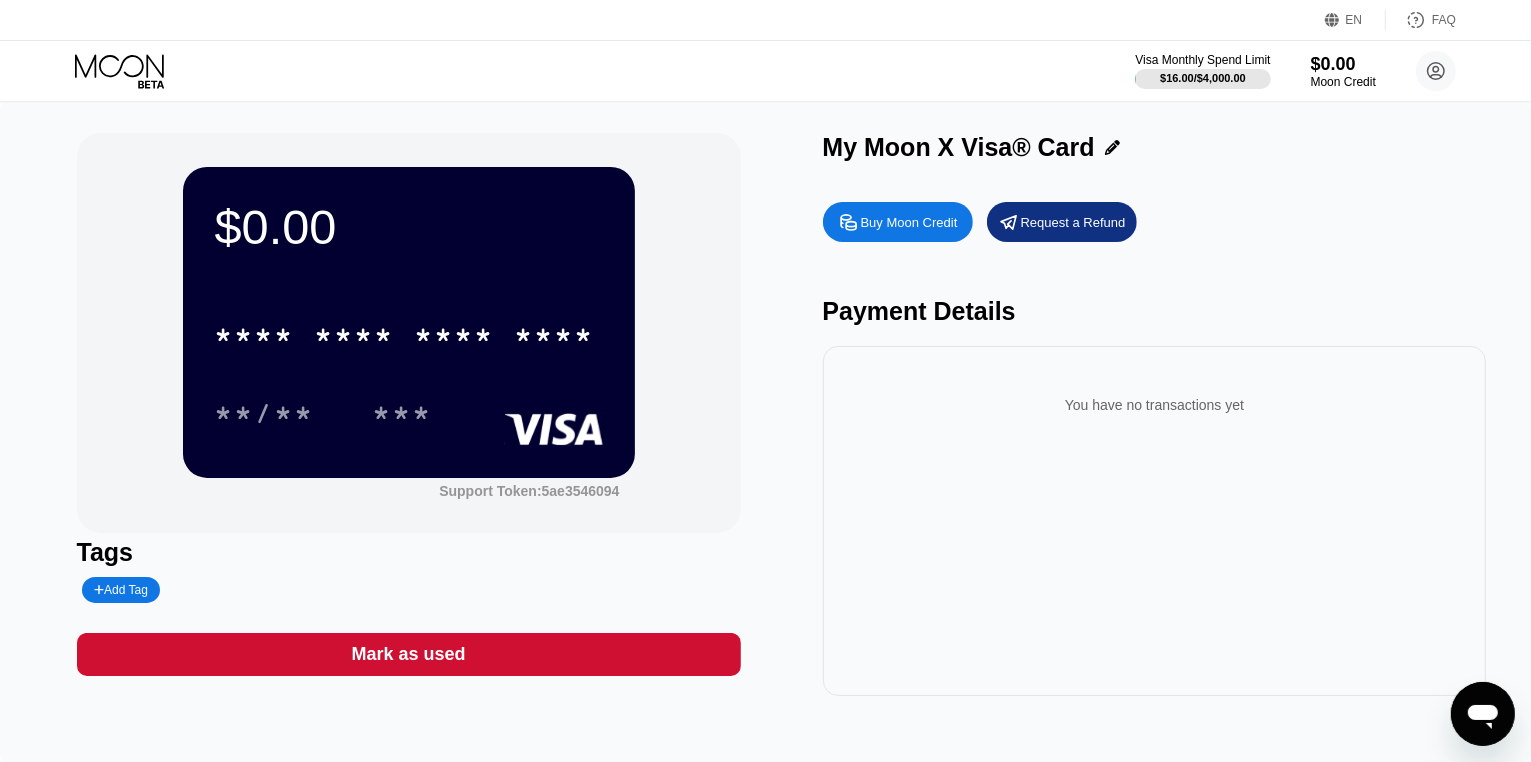 click on "You have no transactions yet" at bounding box center (1155, 521) 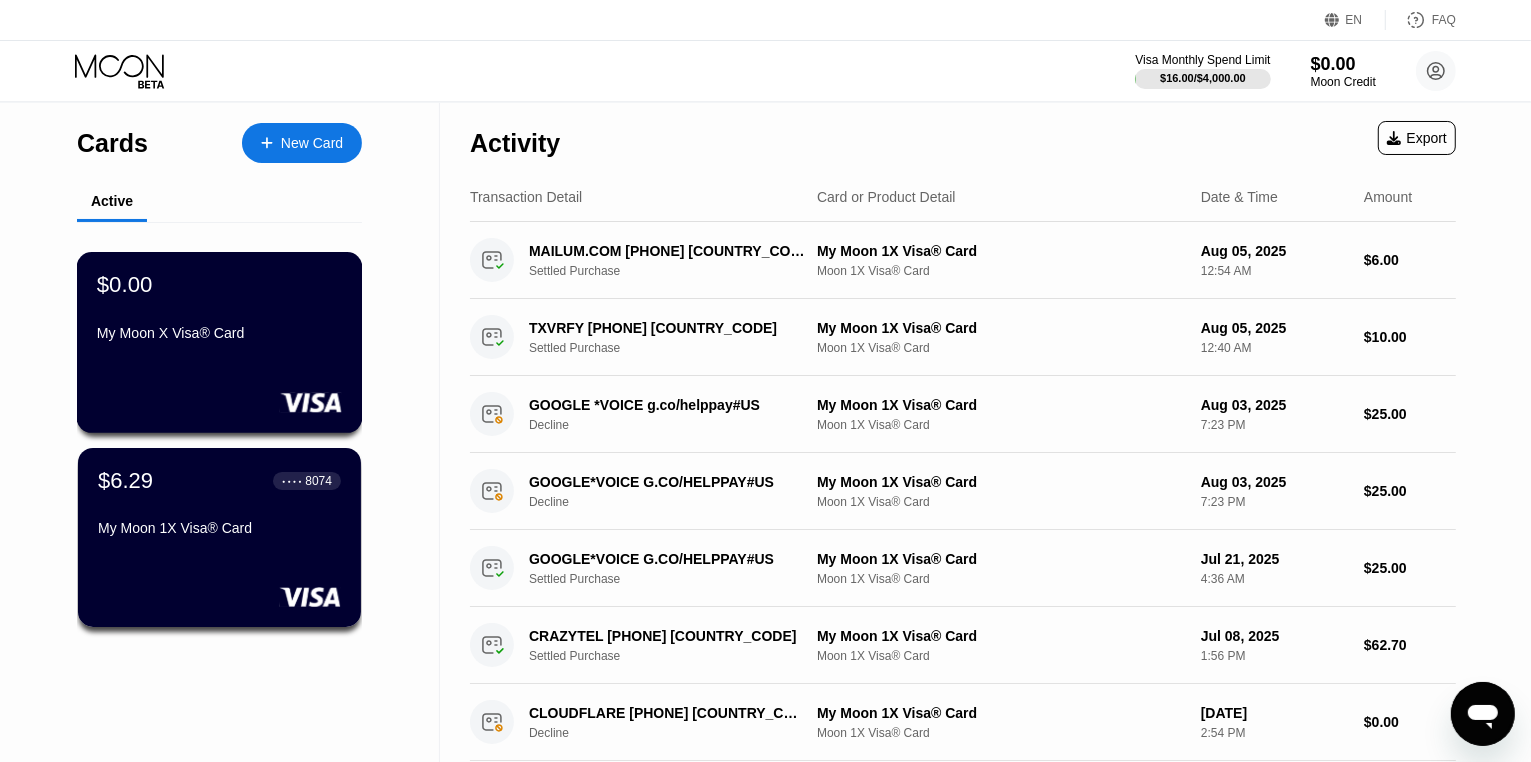 click on "My Moon X Visa® Card" at bounding box center [219, 333] 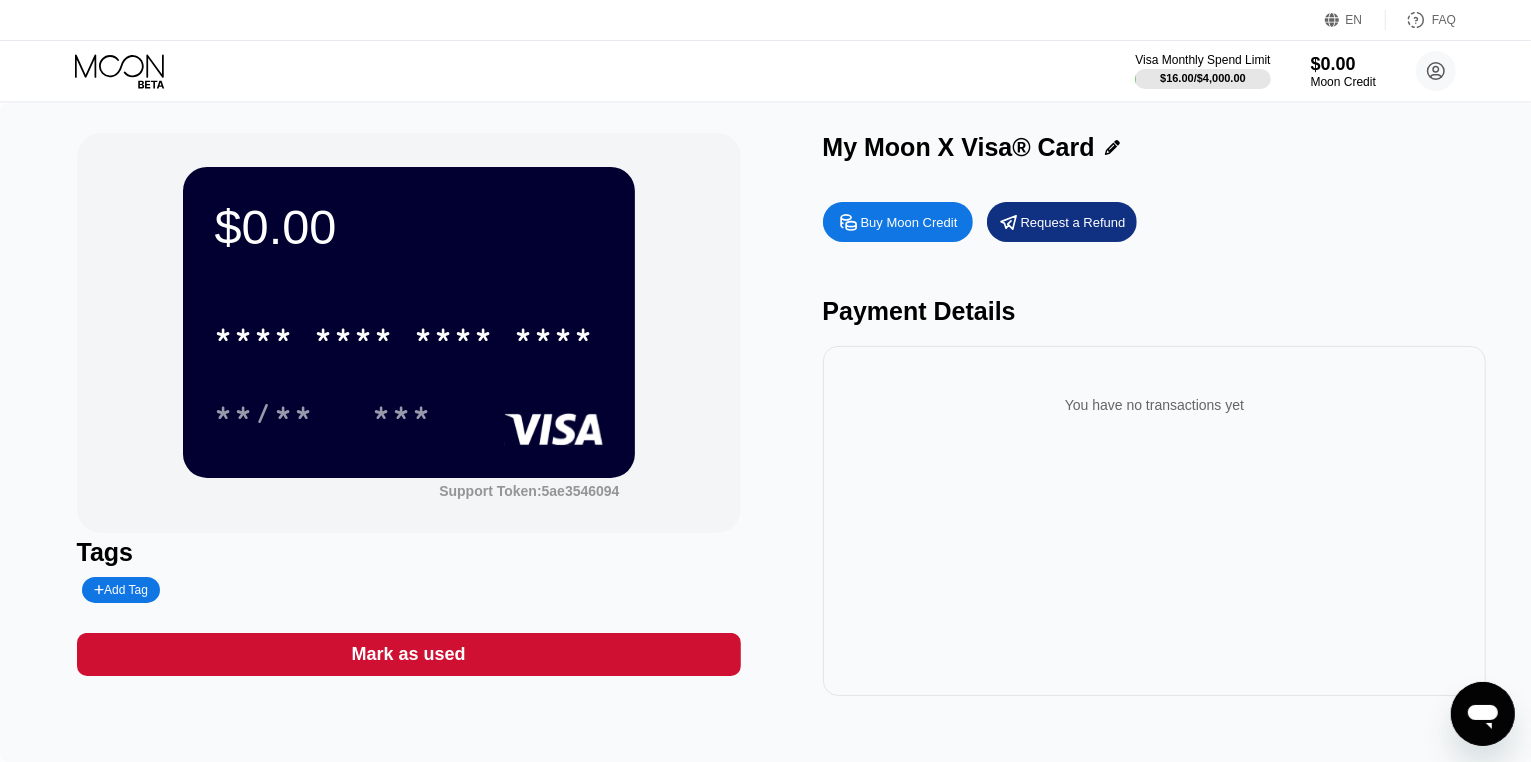 click on "Visa Monthly Spend Limit $16.00 / $4,000.00 $0.00 Moon Credit vernon vernon1001@proton.me  Home Settings Support Careers About Us Log out Privacy policy Terms" at bounding box center [765, 71] 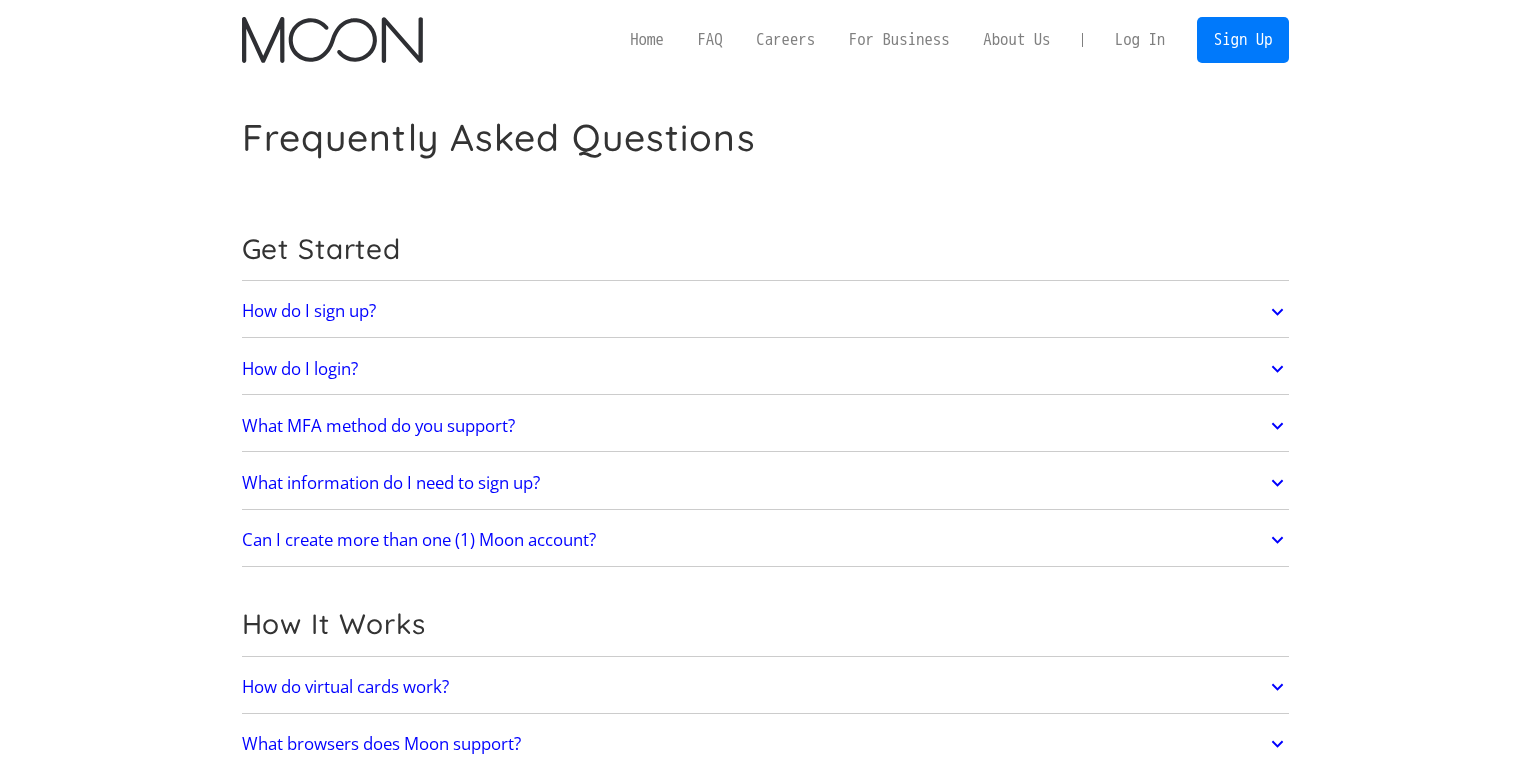scroll, scrollTop: 0, scrollLeft: 0, axis: both 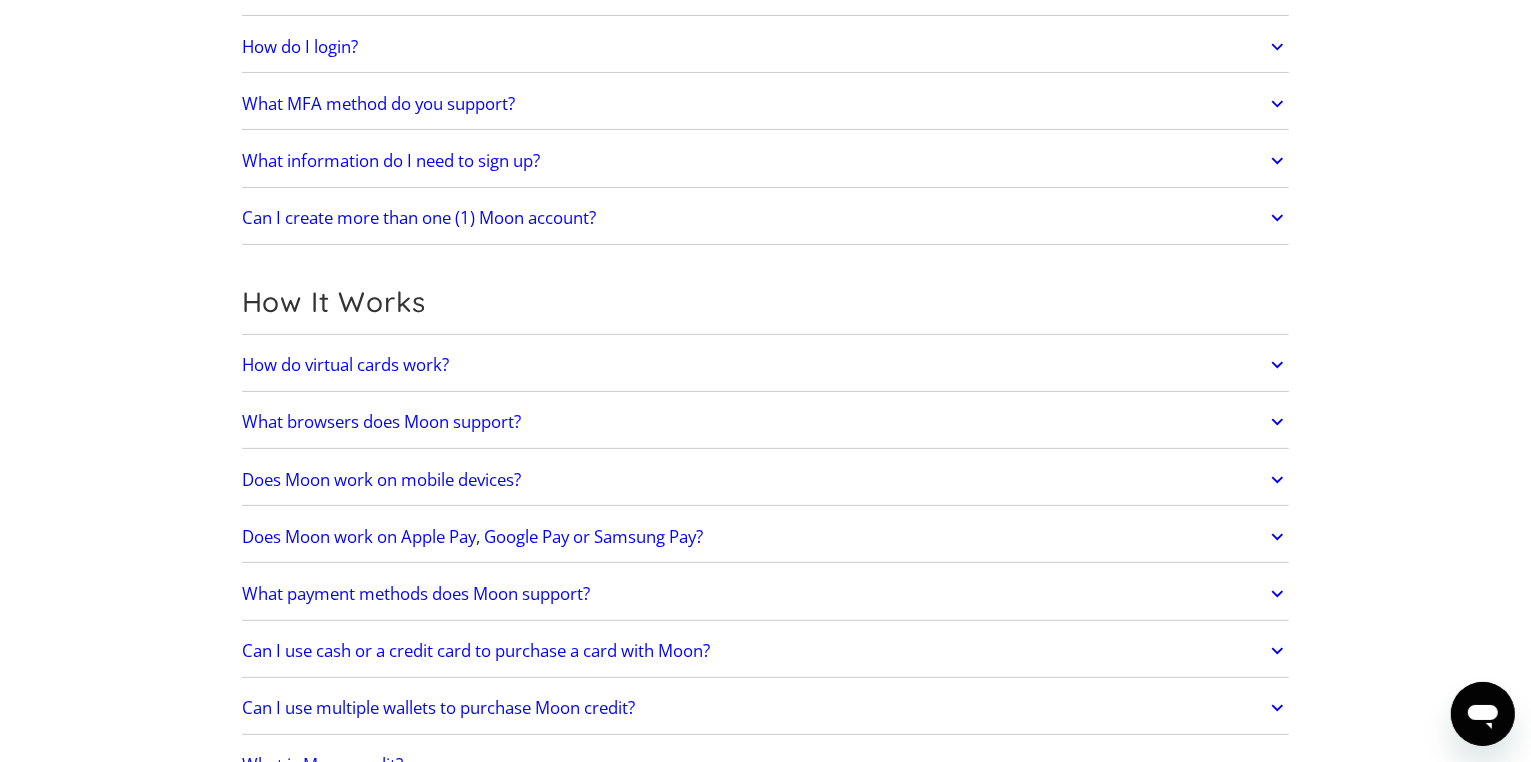 click on "What MFA method do you support?" at bounding box center [378, 104] 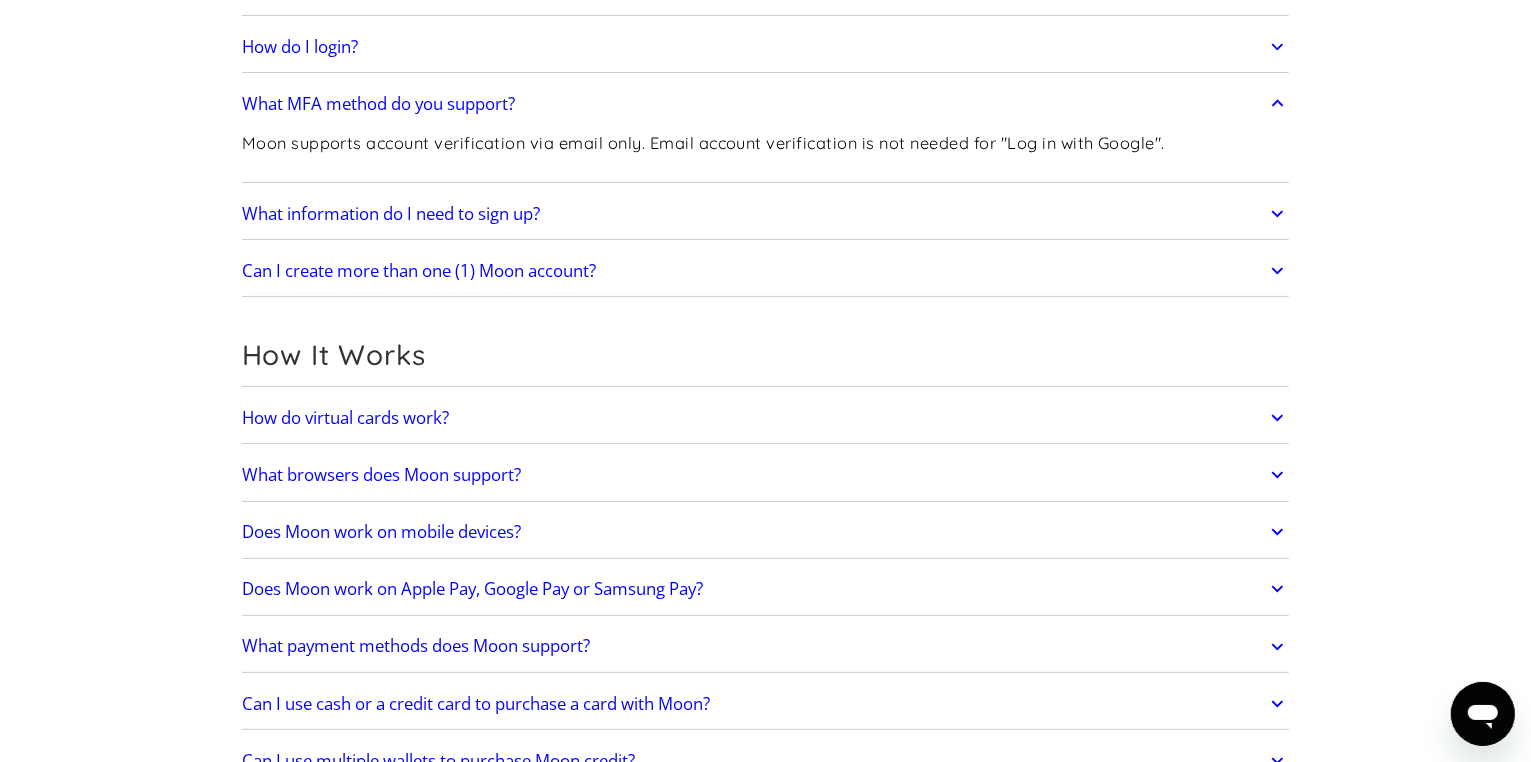 click on "What MFA method do you support?" at bounding box center [766, 104] 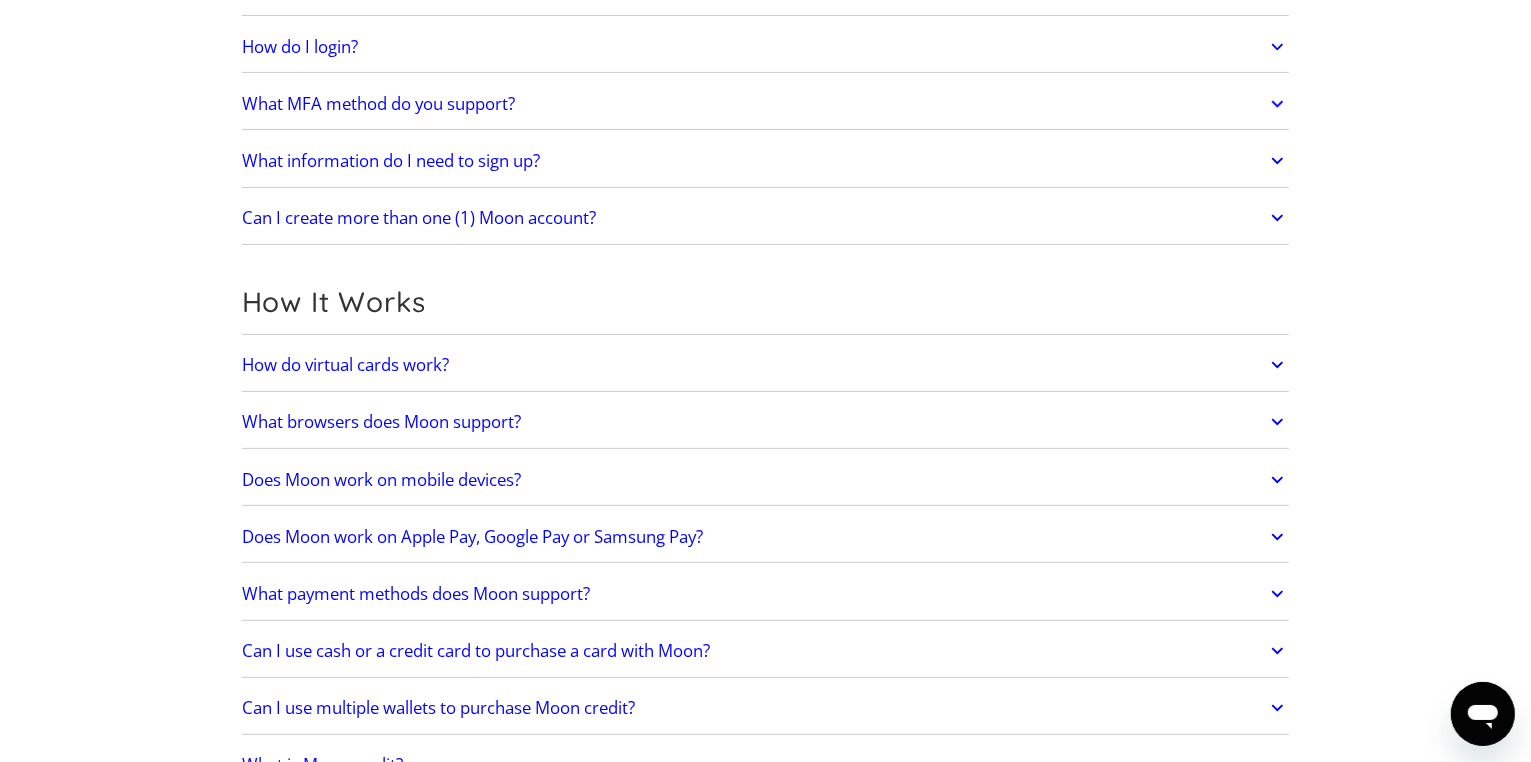 click on "What MFA method do you support?" at bounding box center (766, 104) 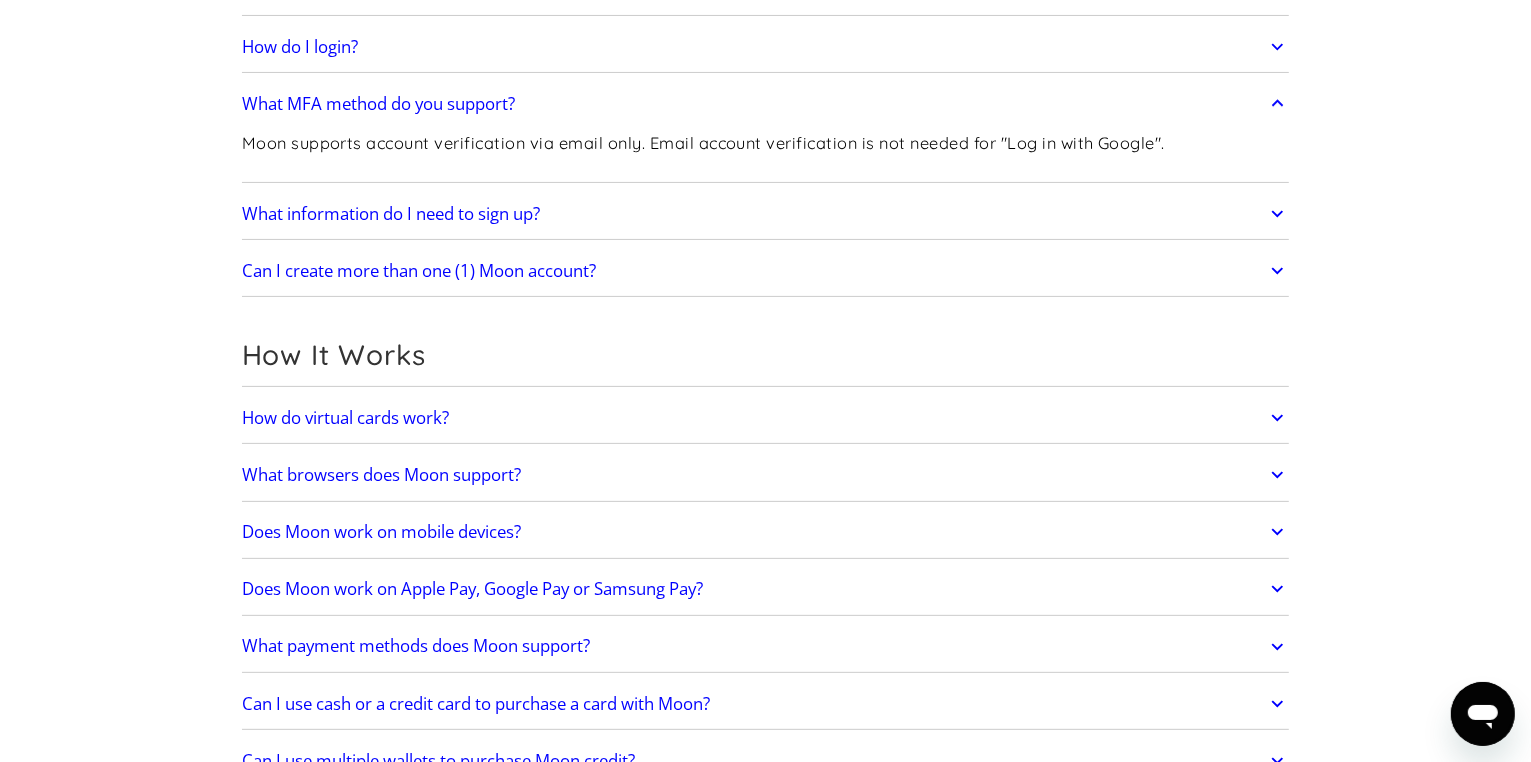 click on "What MFA method do you support?" at bounding box center (766, 104) 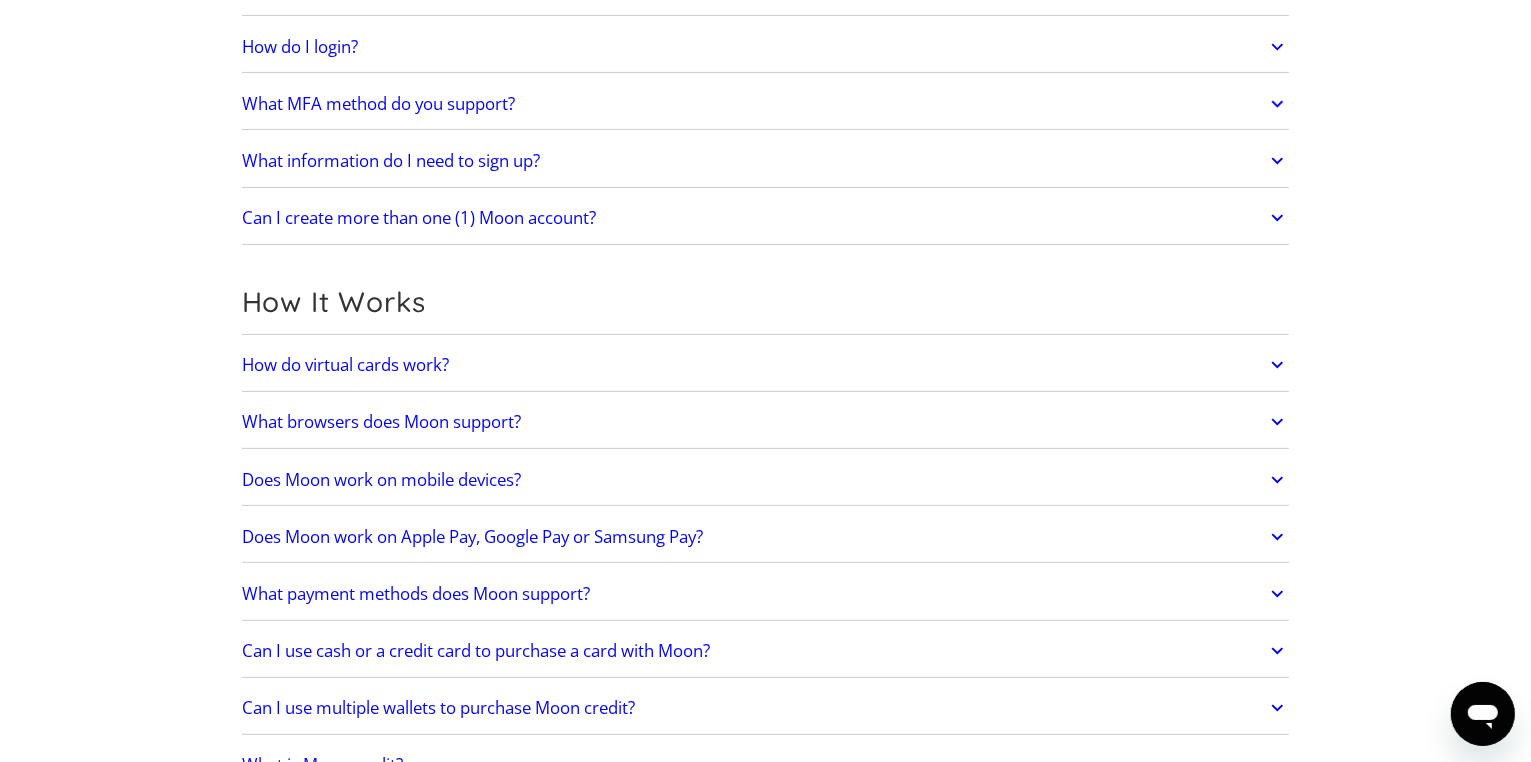 click on "Frequently Asked Questions Get Started
How do I sign up? Head to  paywithmoon.com/signup  to get started.
How do I login? Head to  paywithmoon.com/login  to get started.
What MFA method do you support? Moon supports account verification via email only. Email account verification is not needed for "Log in with Google".
What information do I need to sign up? To create a Moon account you need to provide an email address and a password. The email address you use to create your account will be used to receive 2FA codes, so please ensure you do not lose access to your email inbox.
Can I create more than one (1) Moon account? No. Each user may only have one account.
How It Works
How do virtual cards work? Virtual cards are just like regular cards, except there is no physical plastic. By entering virtual card details where you would normally input your credit or debit card details, you can complete purchases without giving out your personal card details.
What browsers does Moon support? Safari" at bounding box center [765, 2154] 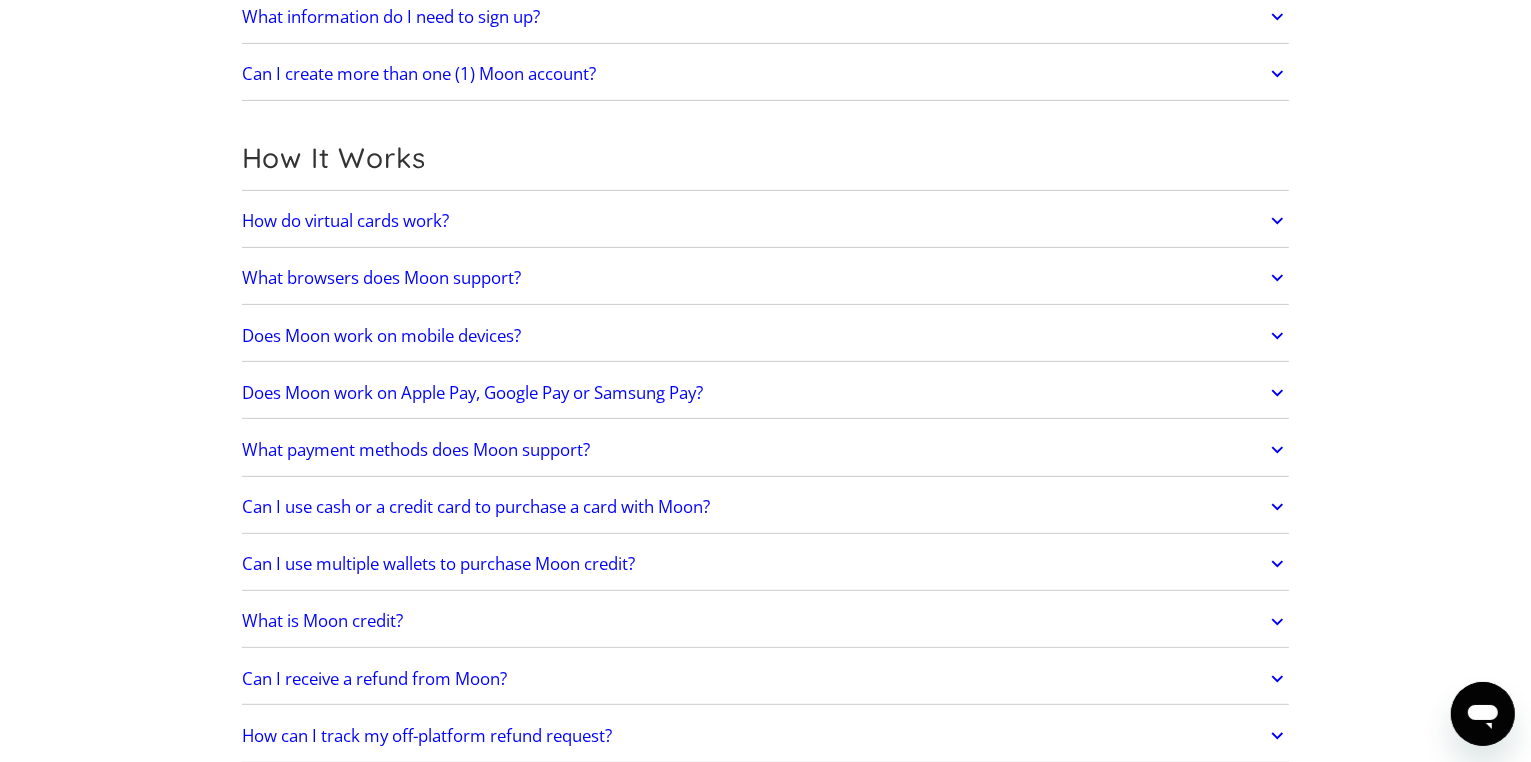 click on "What browsers does Moon support?" at bounding box center [766, 278] 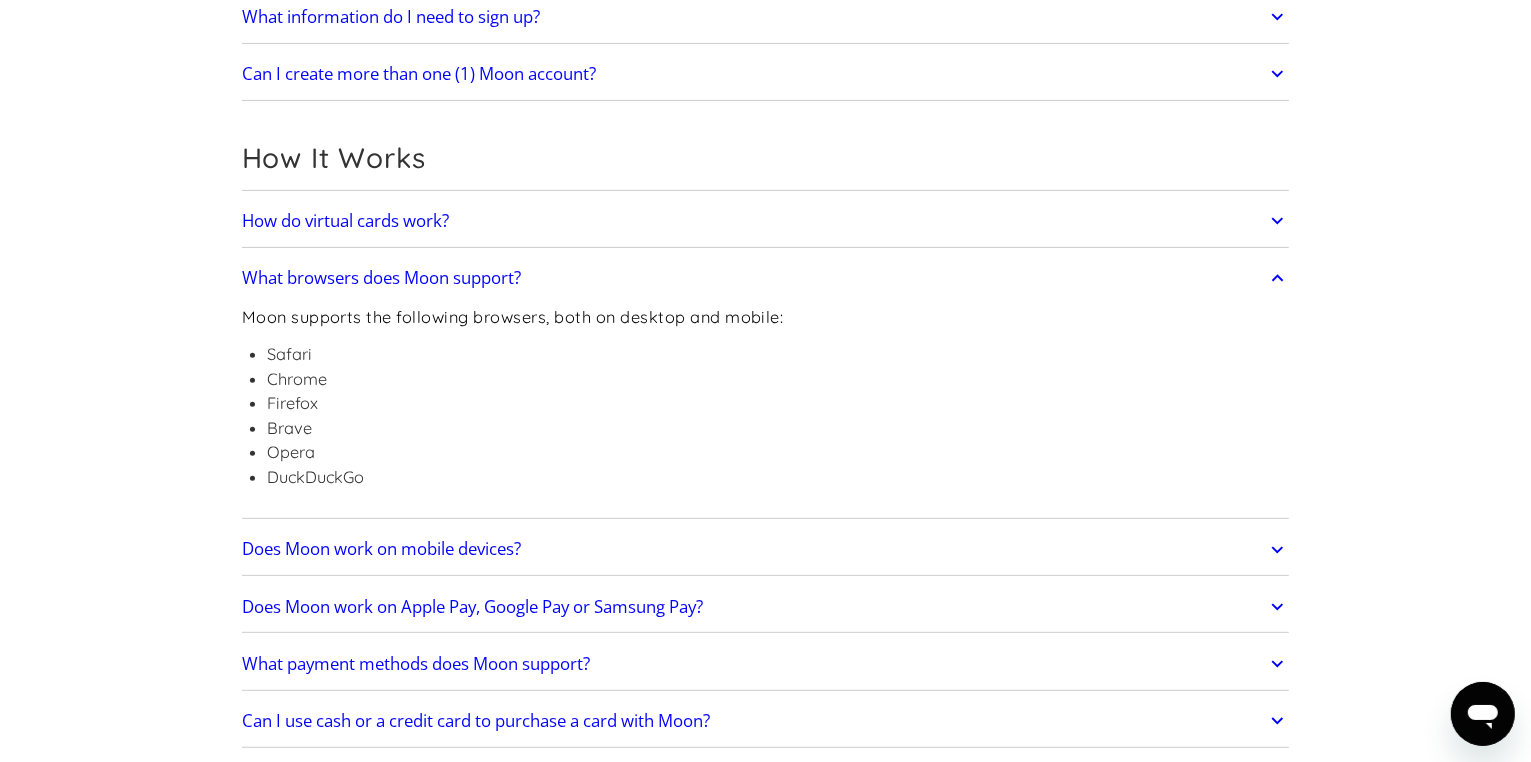 click on "What browsers does Moon support?" at bounding box center (766, 278) 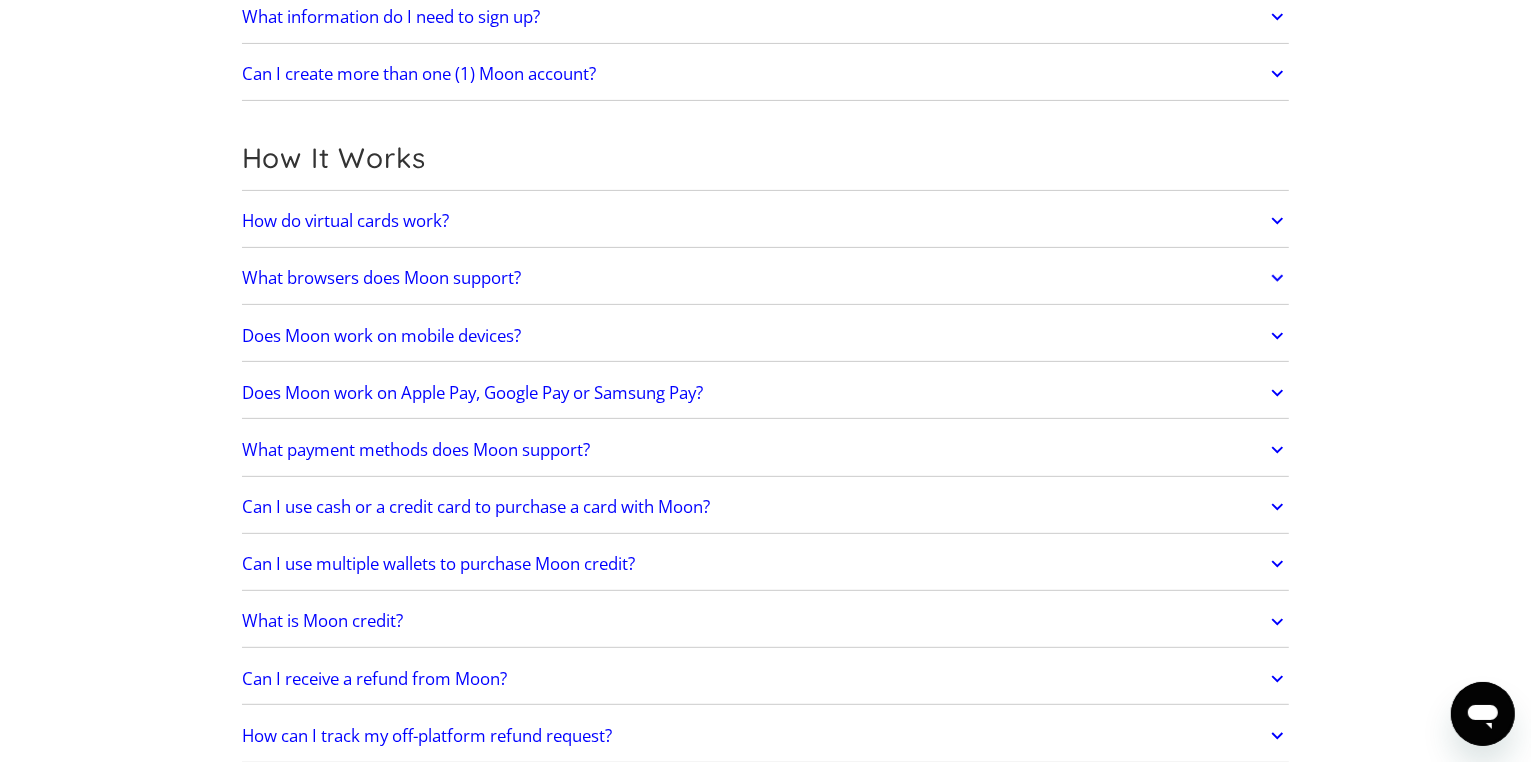 click on "Does Moon work on Apple Pay, Google Pay or Samsung Pay?" at bounding box center [766, 393] 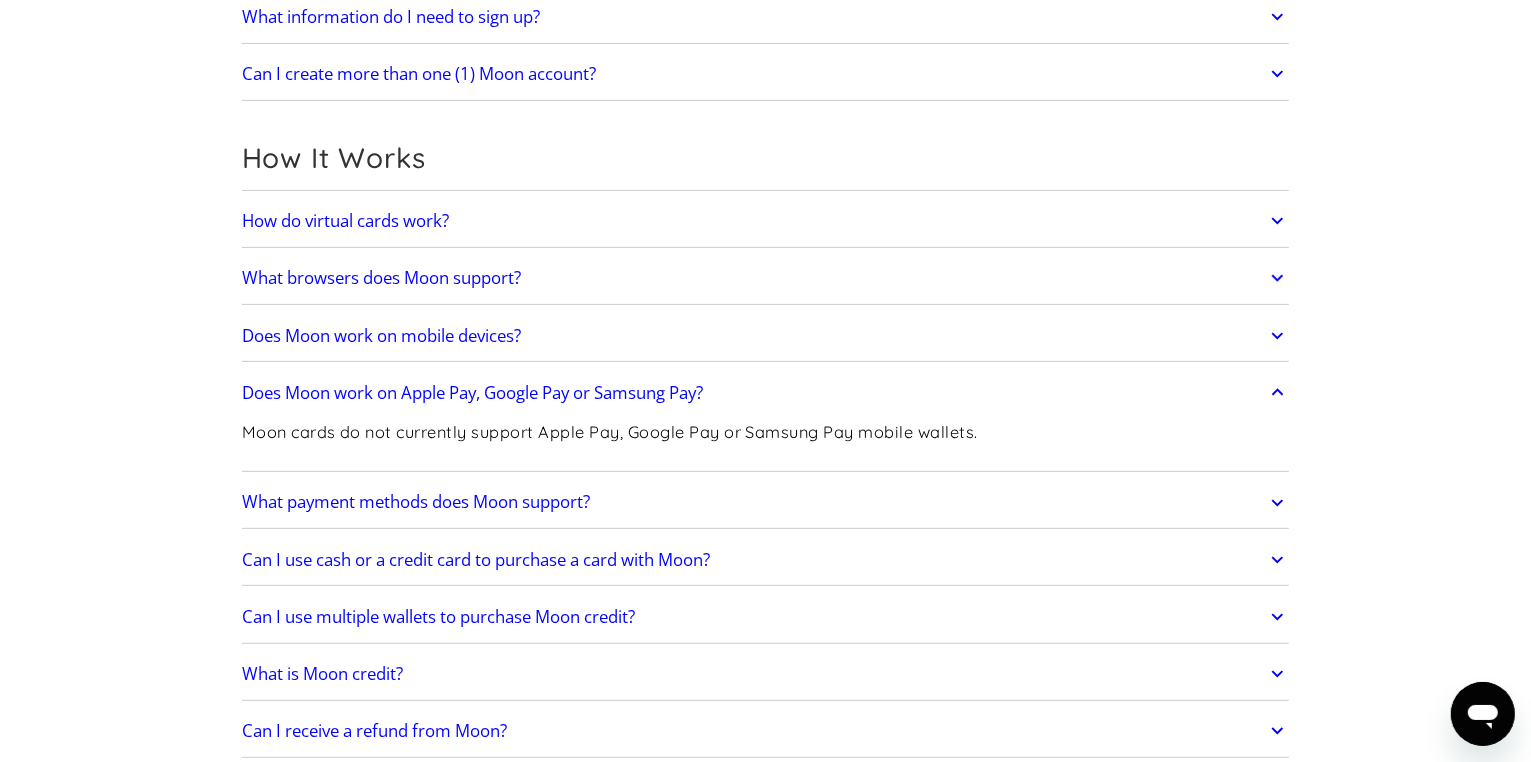 click on "Does Moon work on Apple Pay, Google Pay or Samsung Pay?" at bounding box center (766, 393) 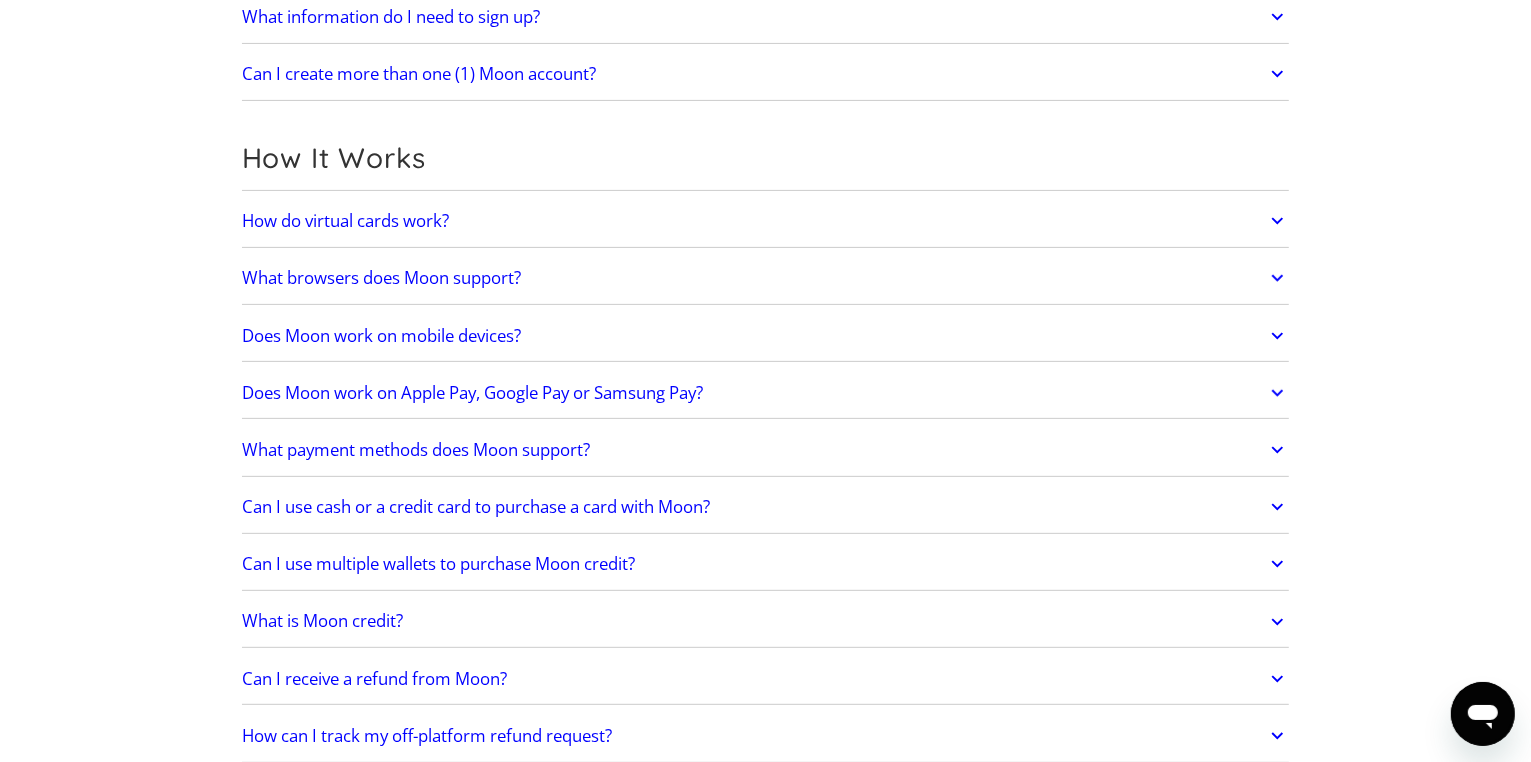 click on "What payment methods does Moon support?" at bounding box center [766, 450] 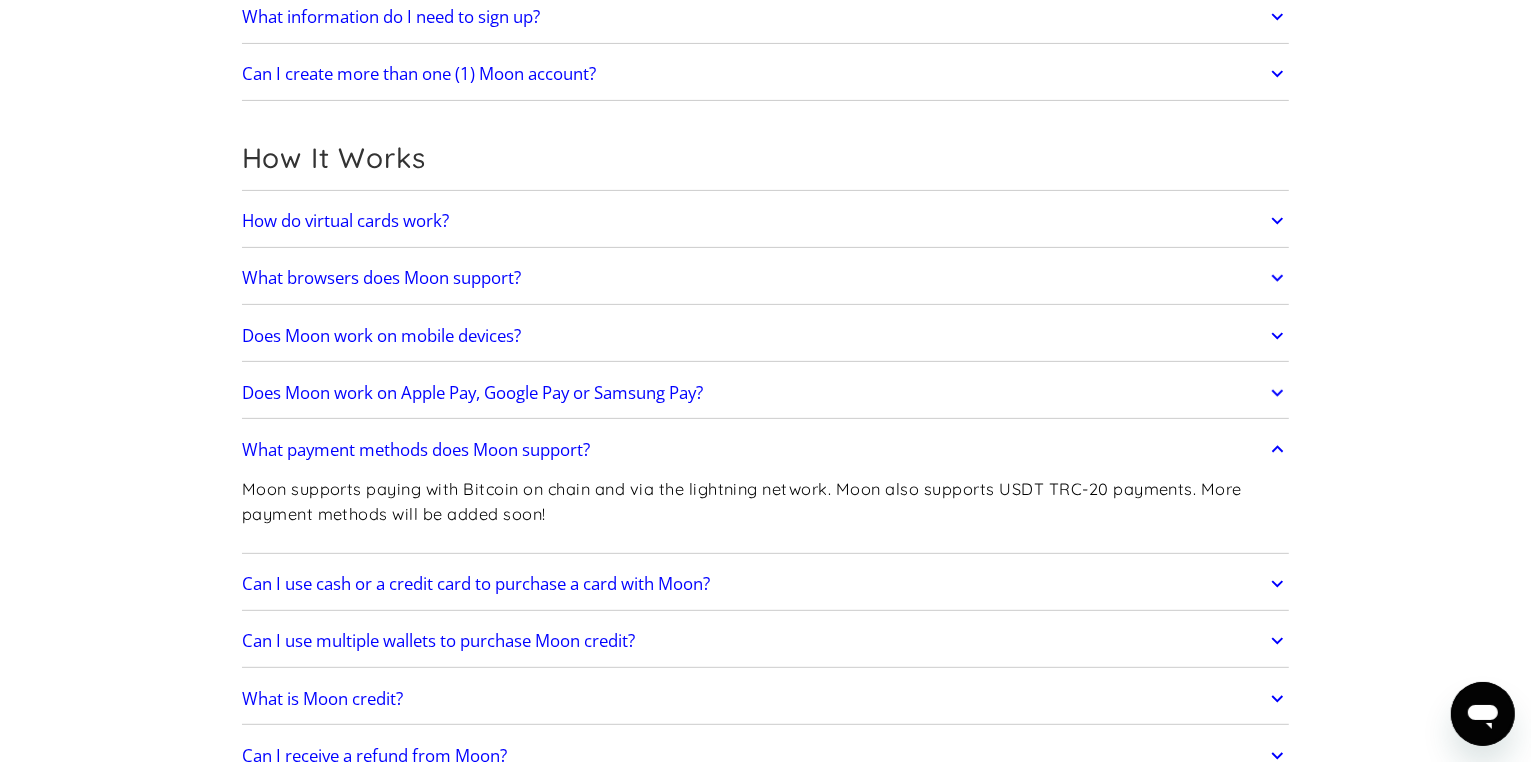 click on "What payment methods does Moon support?" at bounding box center [766, 450] 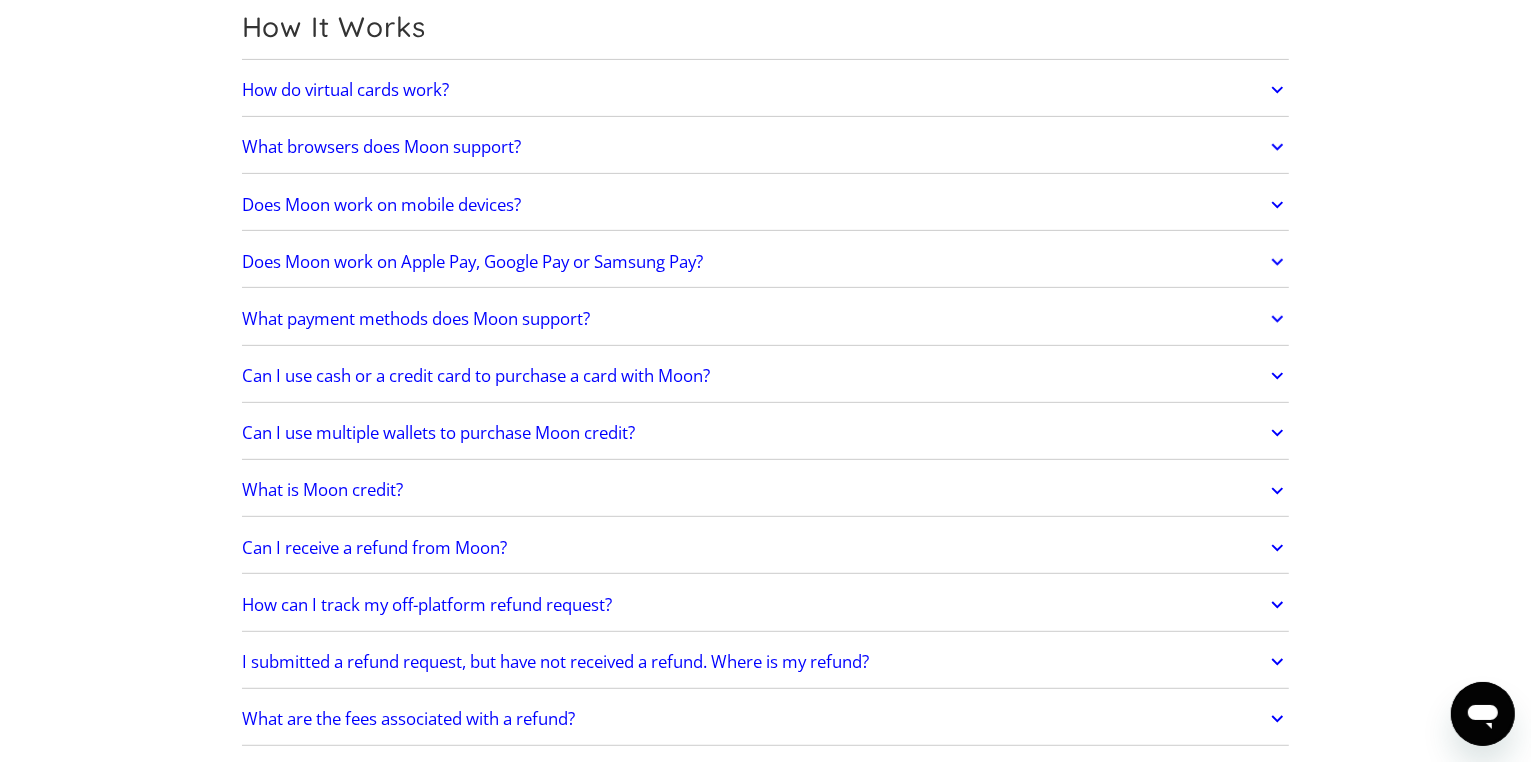 scroll, scrollTop: 603, scrollLeft: 0, axis: vertical 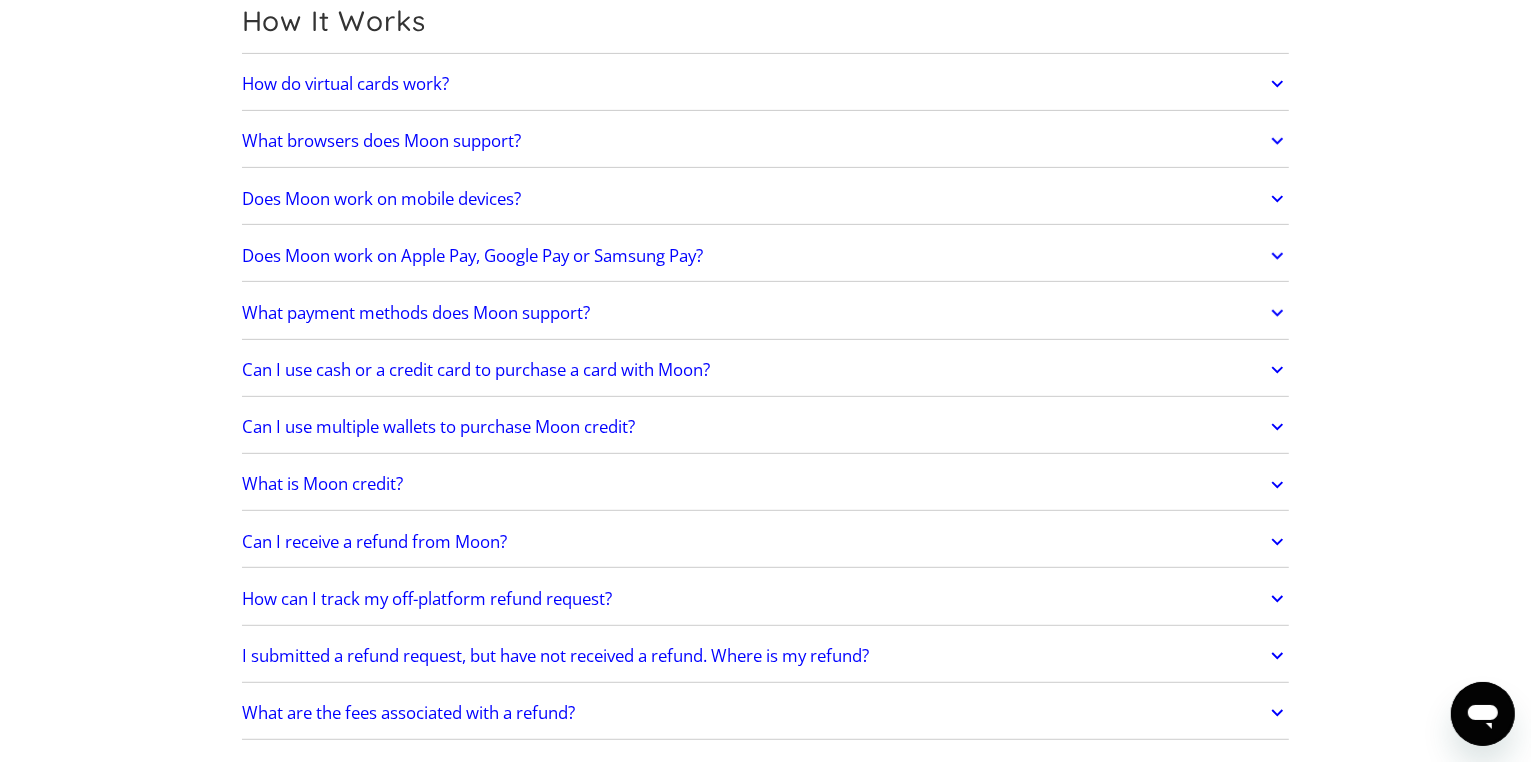click on "Can I use cash or a credit card to purchase a card with Moon?" at bounding box center (766, 370) 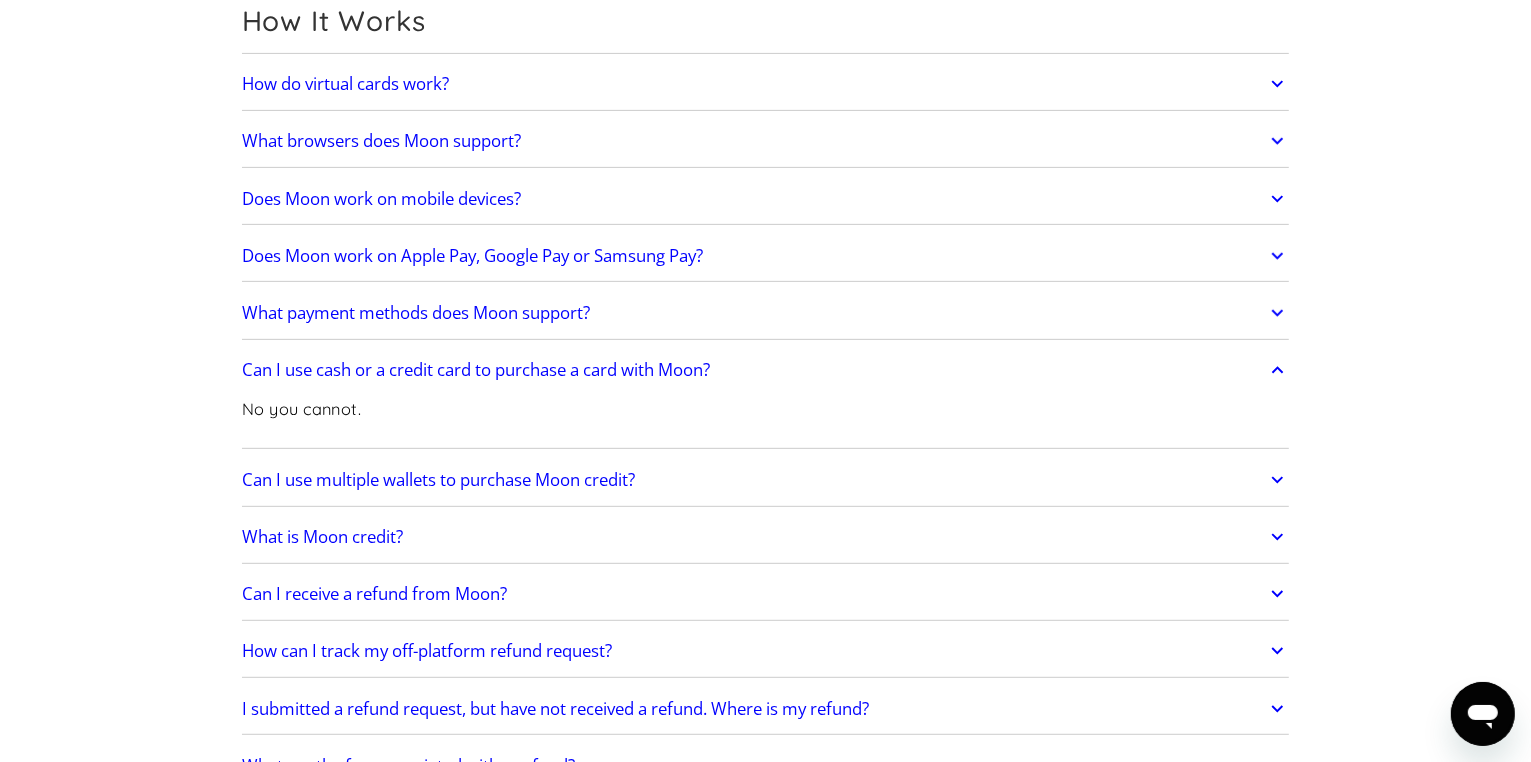 click on "Can I use cash or a credit card to purchase a card with Moon?" at bounding box center [766, 370] 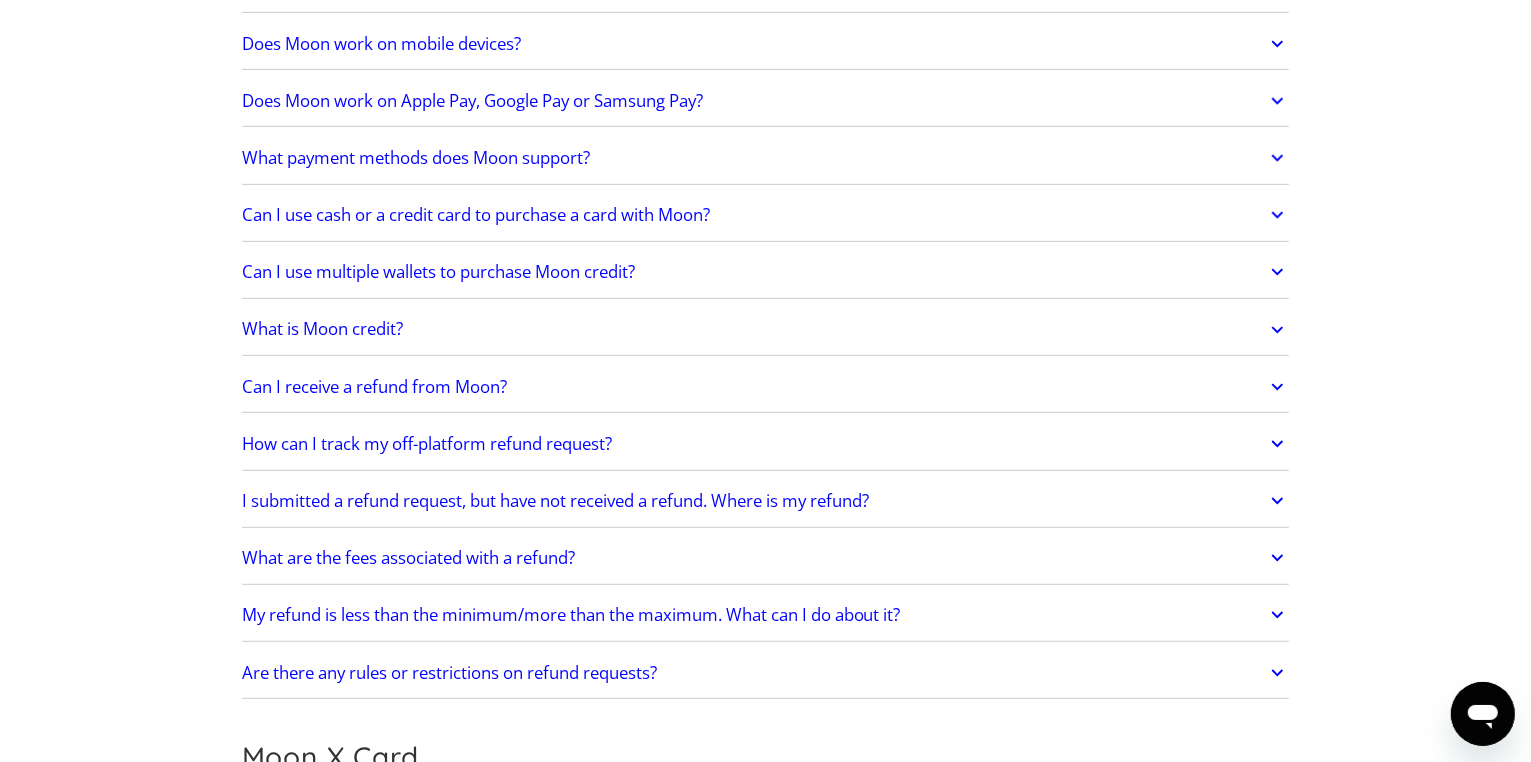 scroll, scrollTop: 765, scrollLeft: 0, axis: vertical 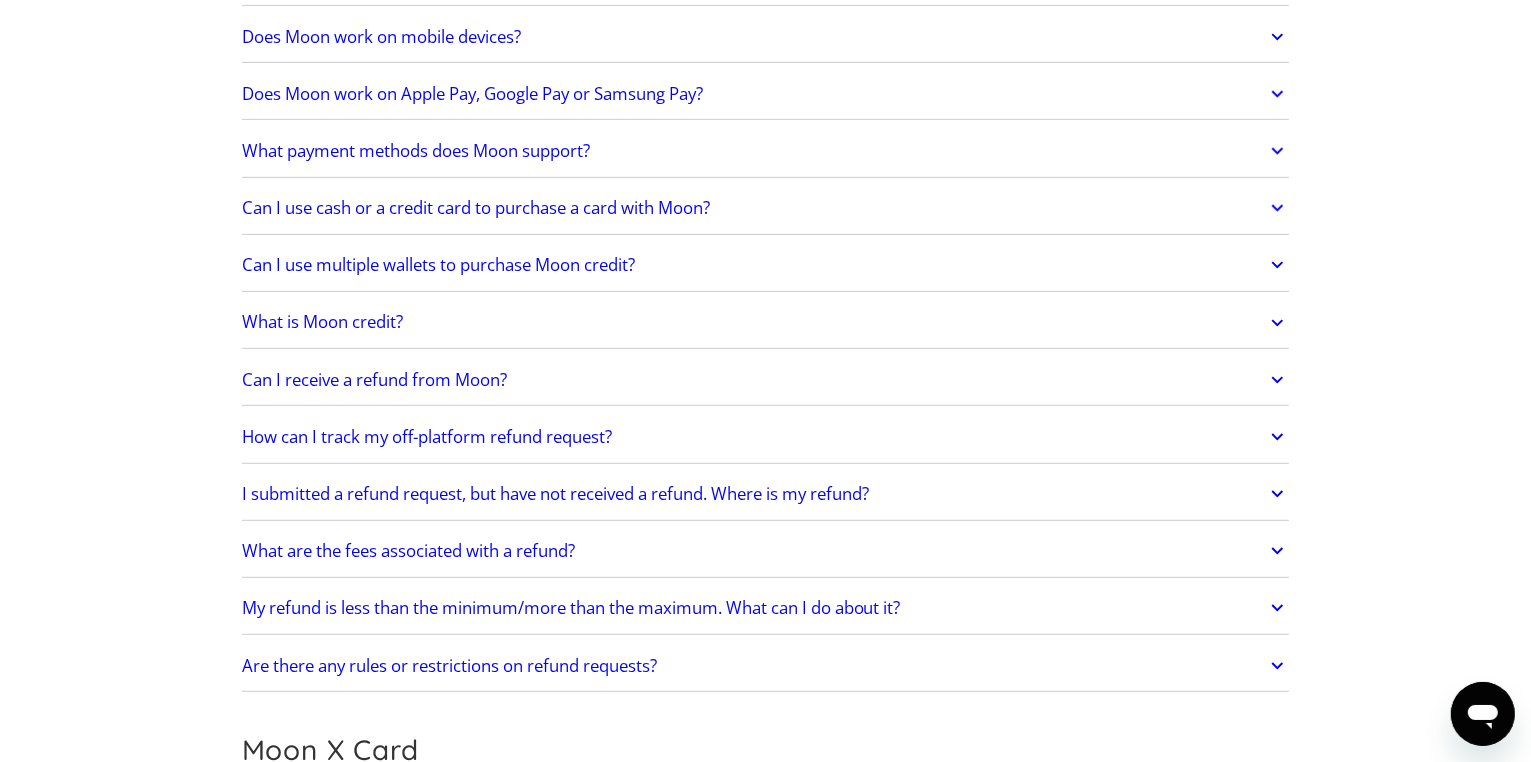 click on "What is Moon credit?" at bounding box center (766, 323) 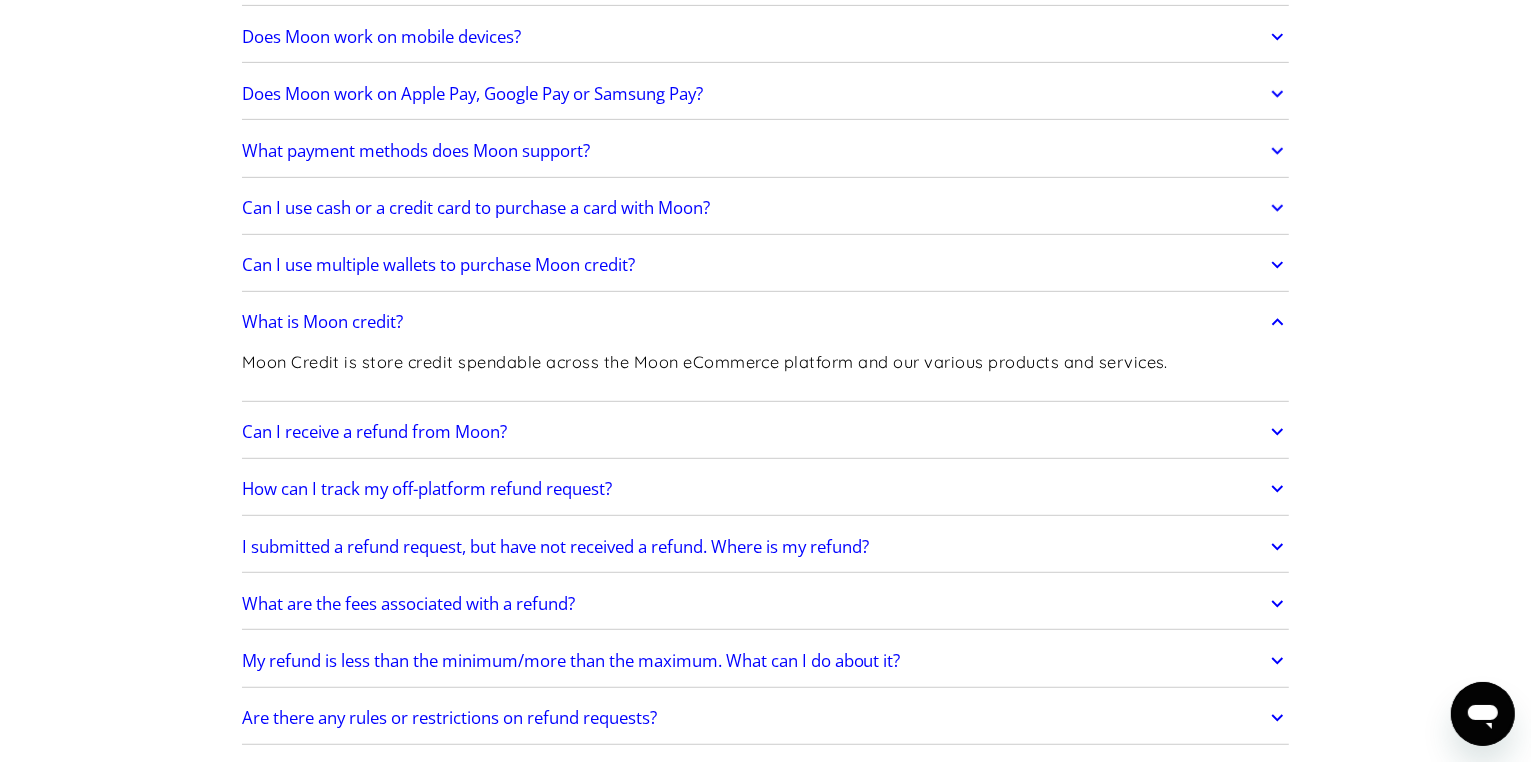 click on "What is Moon credit?" at bounding box center [766, 323] 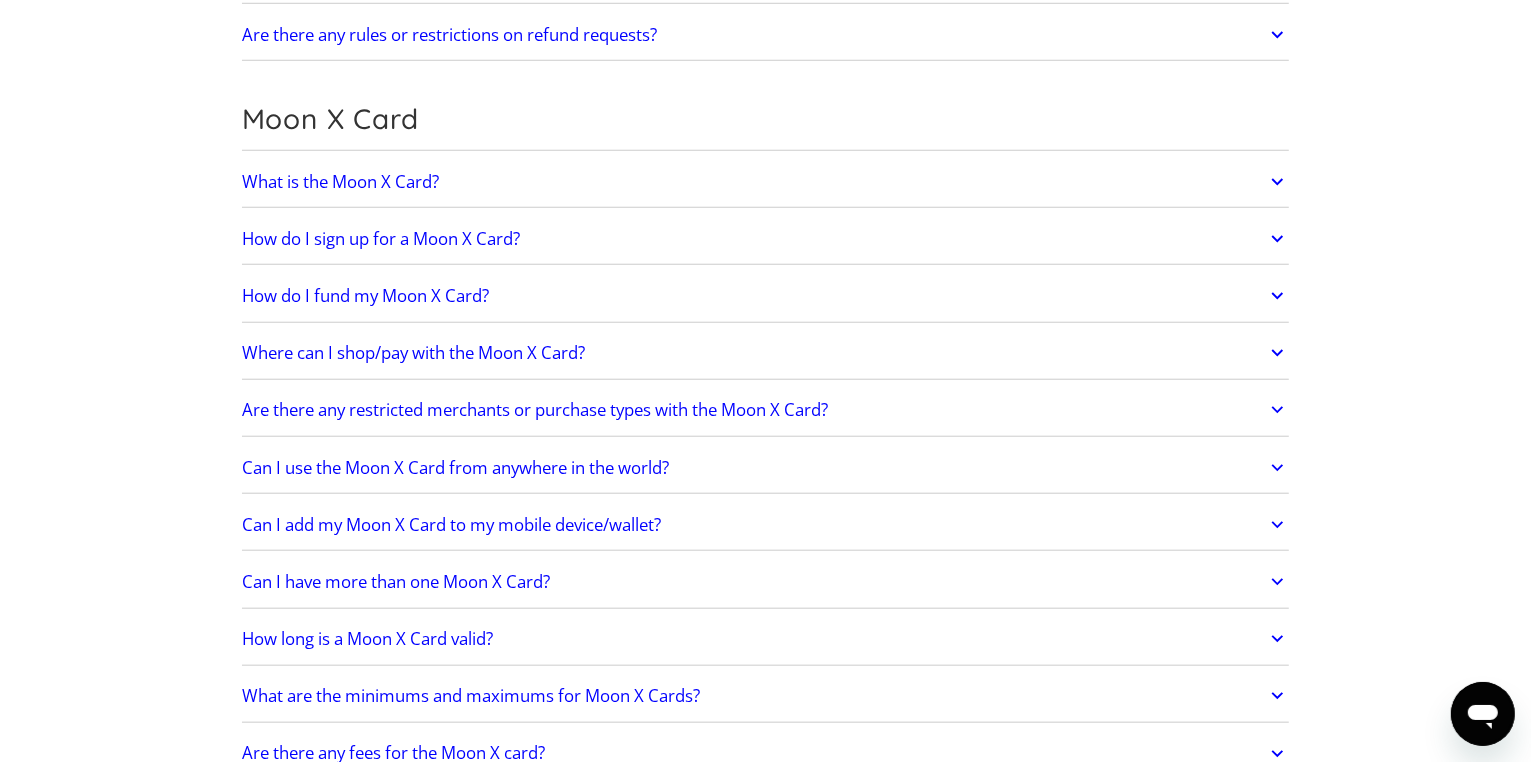 scroll, scrollTop: 1403, scrollLeft: 0, axis: vertical 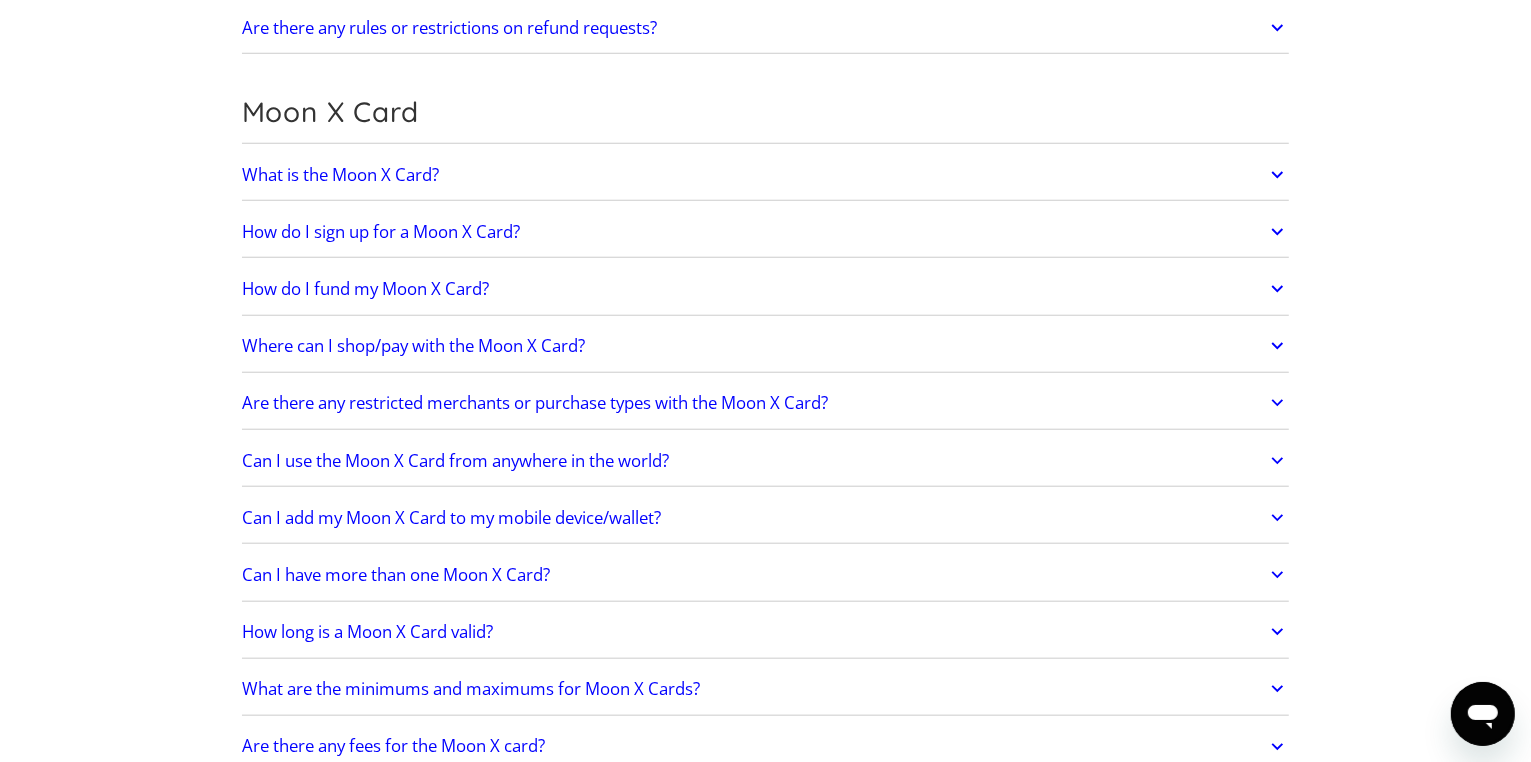 click on "Are there any restricted merchants or purchase types with the Moon X Card?" at bounding box center [766, 403] 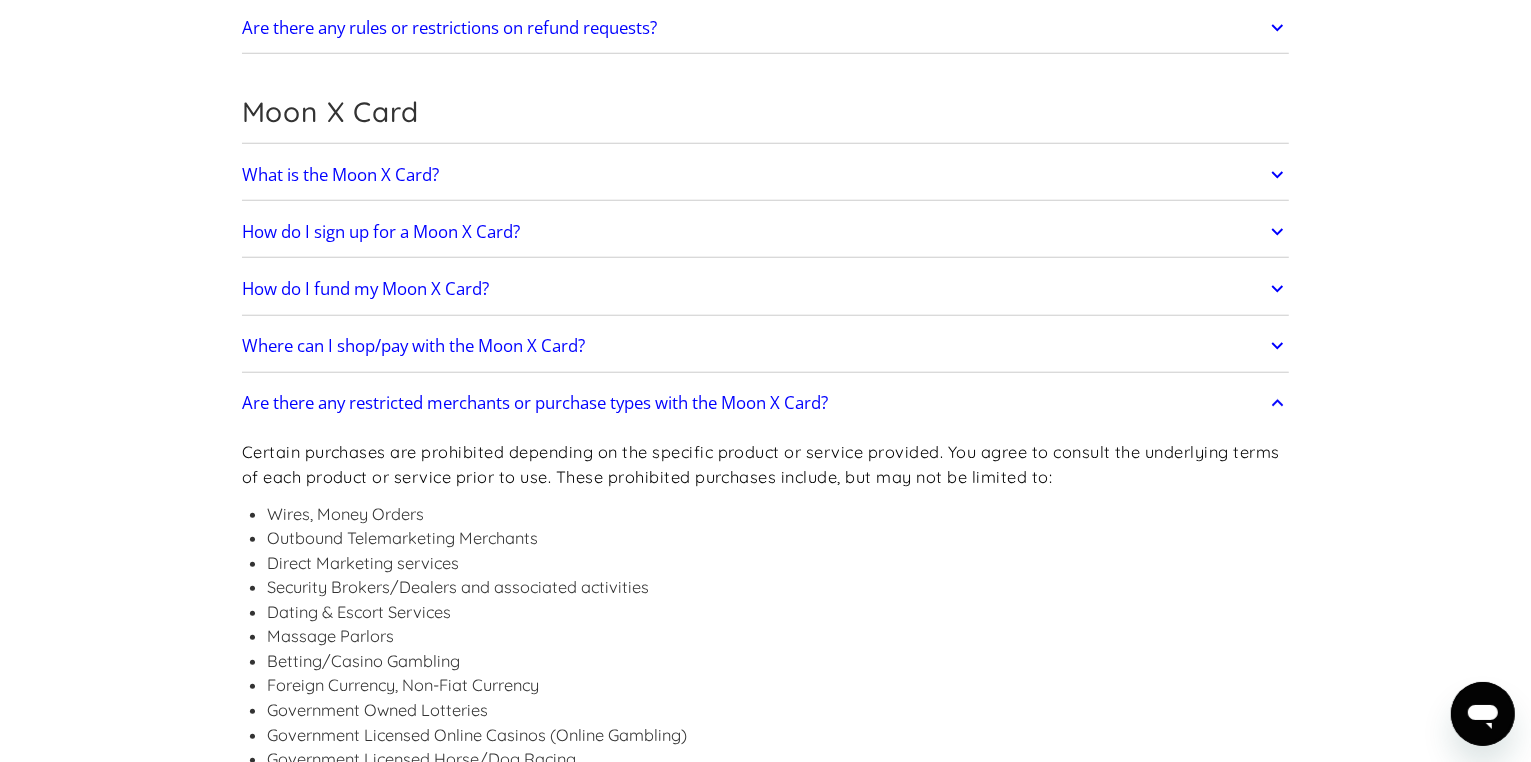 click on "Are there any restricted merchants or purchase types with the Moon X Card?" at bounding box center (766, 403) 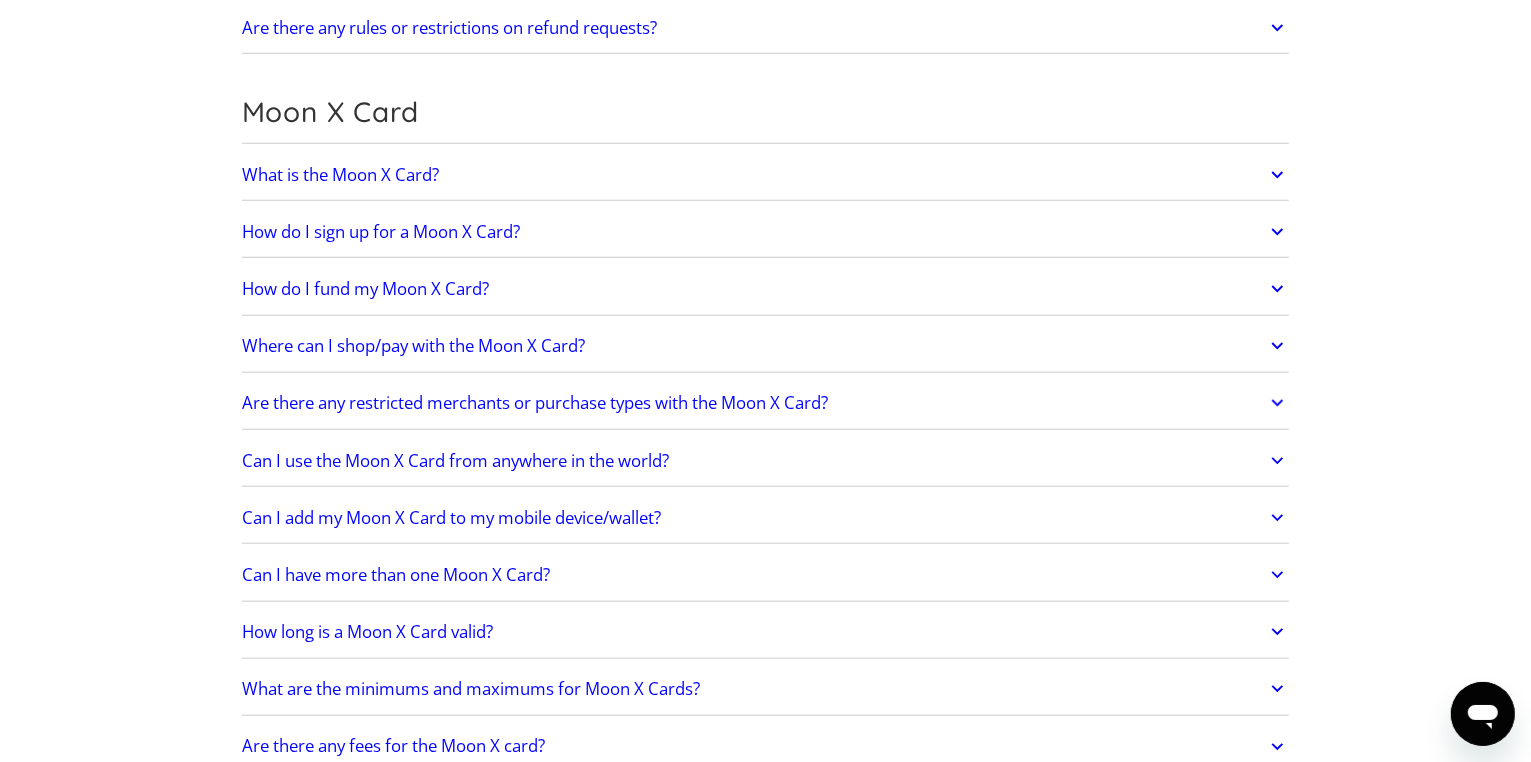click on "Can I add my Moon X Card to my mobile device/wallet?" at bounding box center (766, 518) 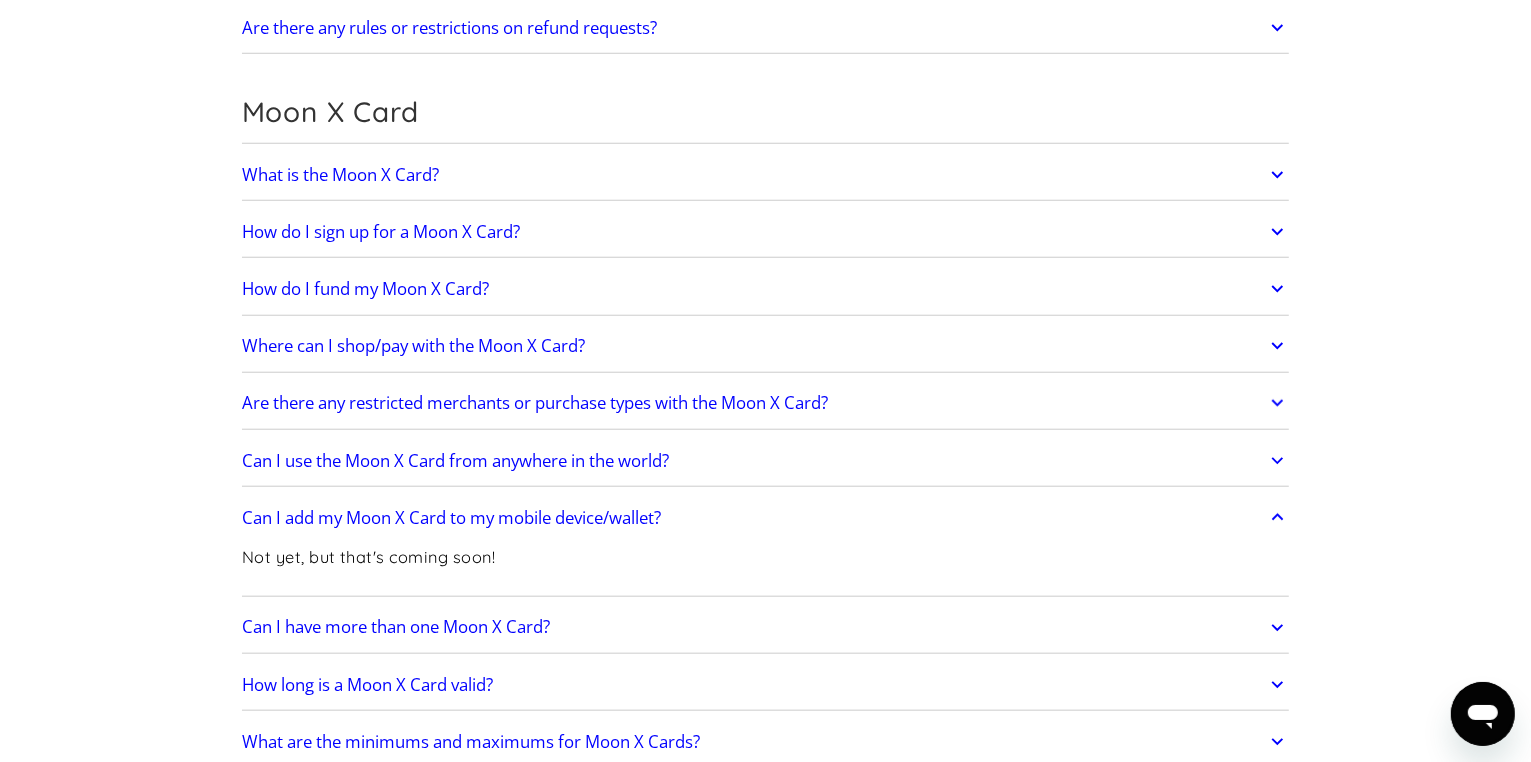 click on "Can I add my Moon X Card to my mobile device/wallet?" at bounding box center (766, 518) 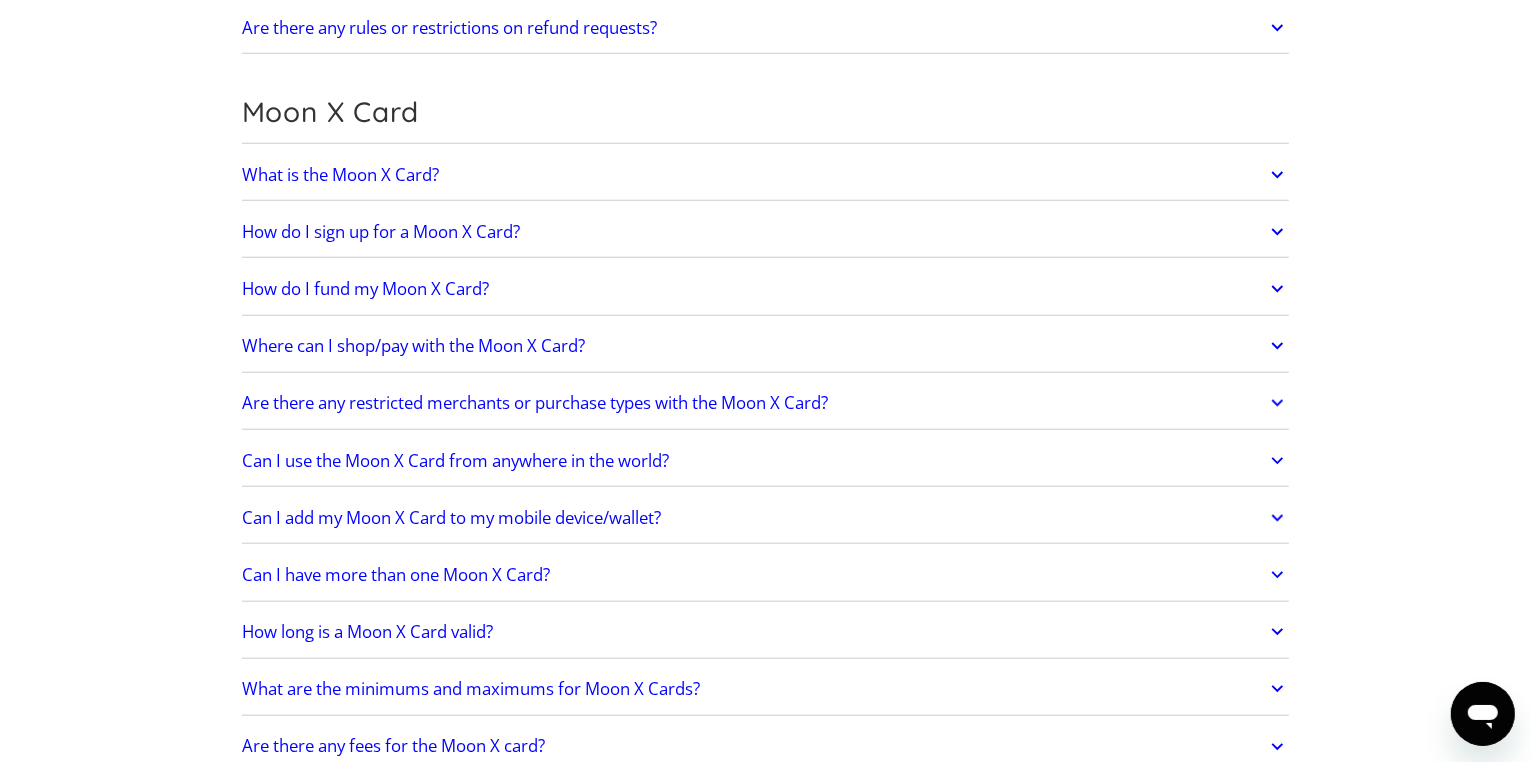 click on "Can I use the Moon X Card from anywhere in the world?" at bounding box center [766, 461] 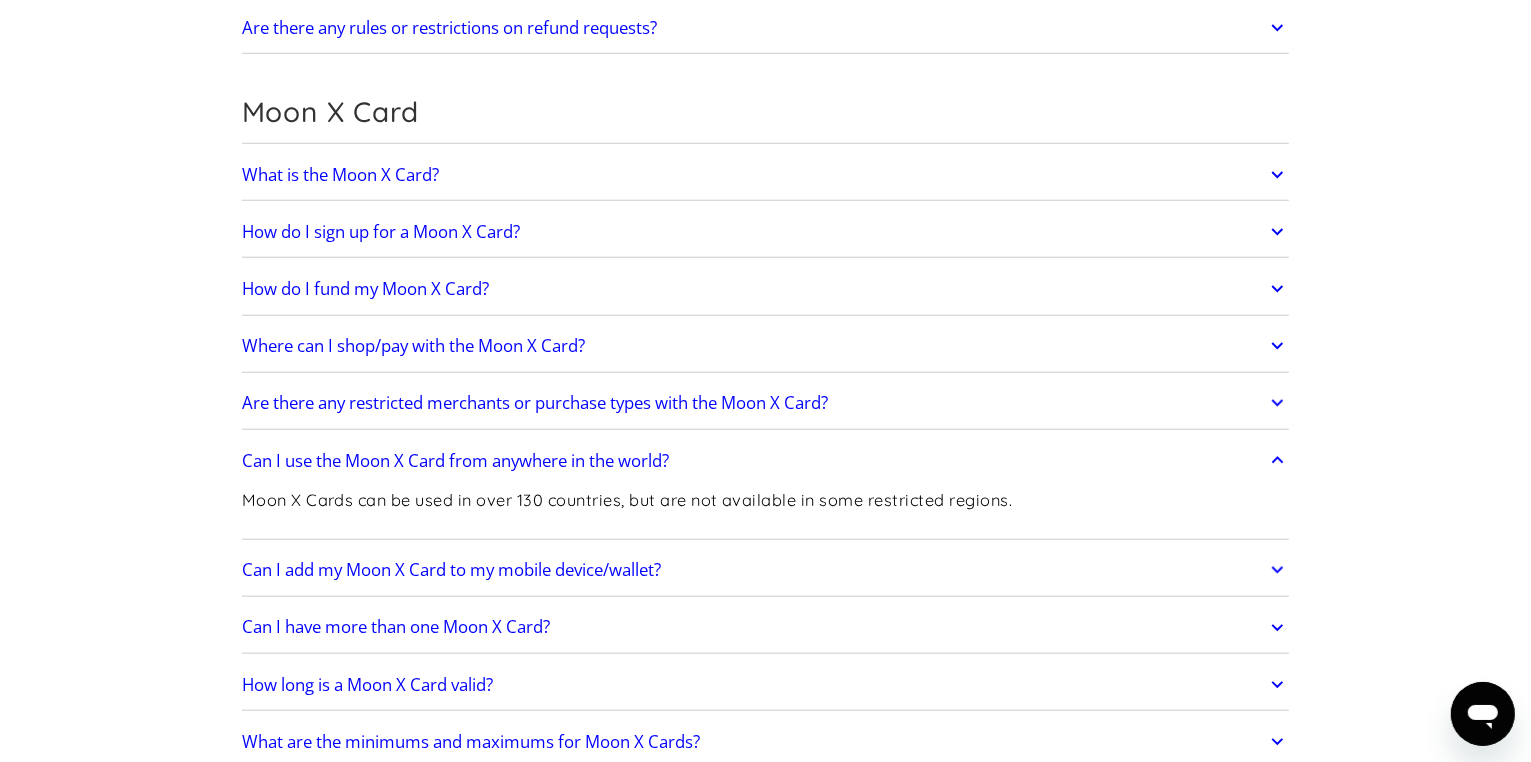 click on "Can I use the Moon X Card from anywhere in the world?" at bounding box center (766, 461) 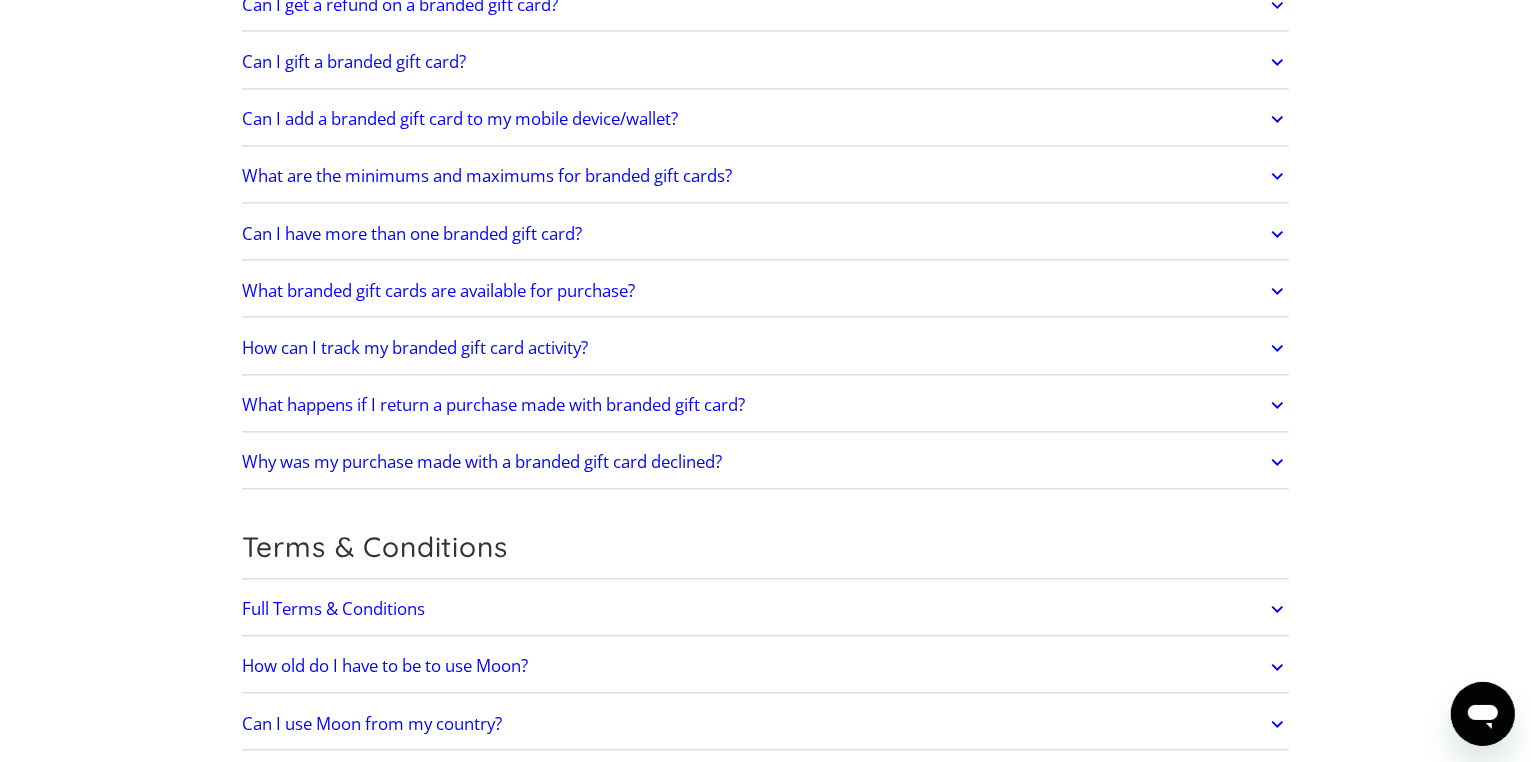 scroll, scrollTop: 3646, scrollLeft: 0, axis: vertical 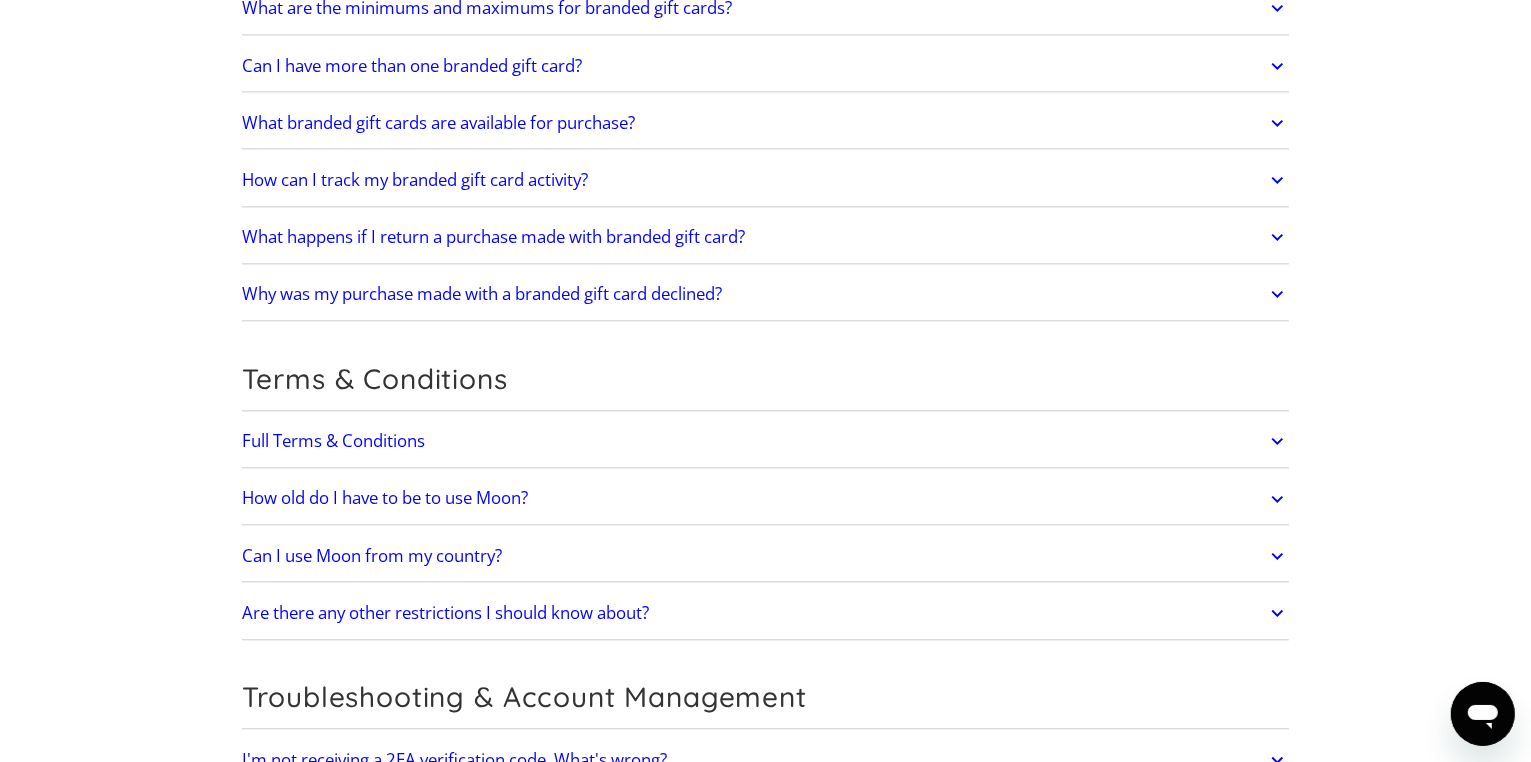 click on "Can I use Moon from my country?" at bounding box center (766, 556) 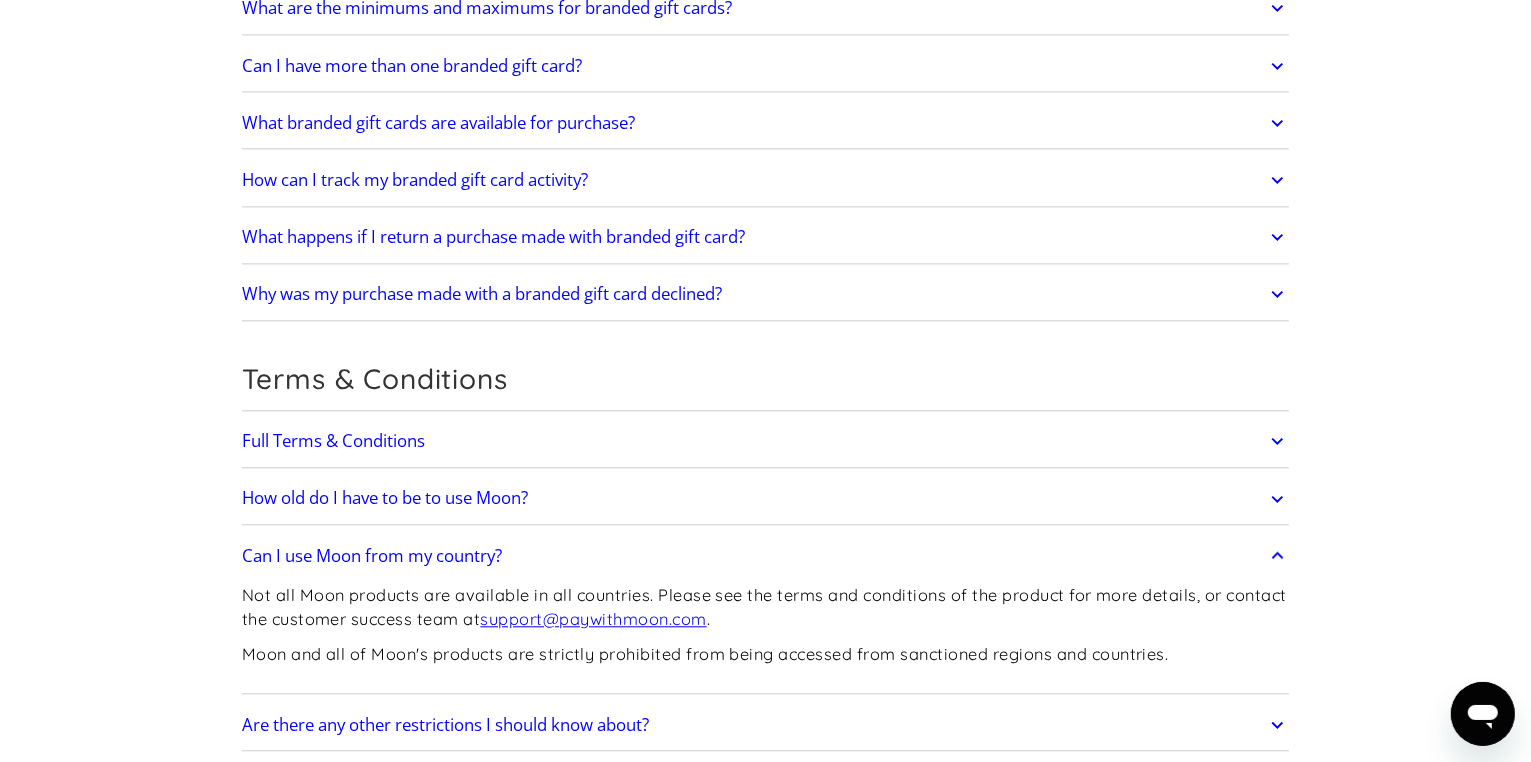 click on "Can I use Moon from my country?" at bounding box center [766, 556] 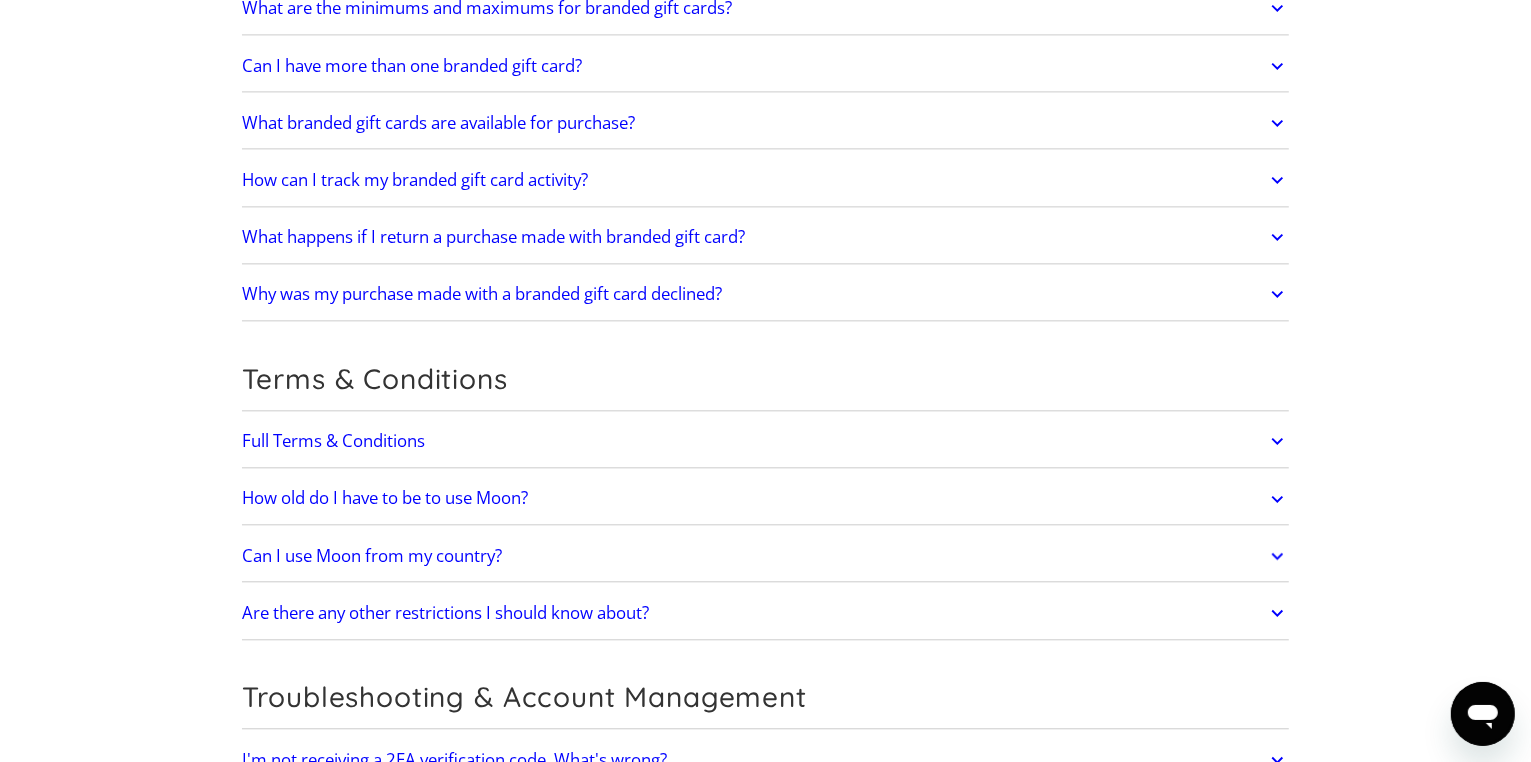 click on "How old do I have to be to use Moon?" at bounding box center [766, 499] 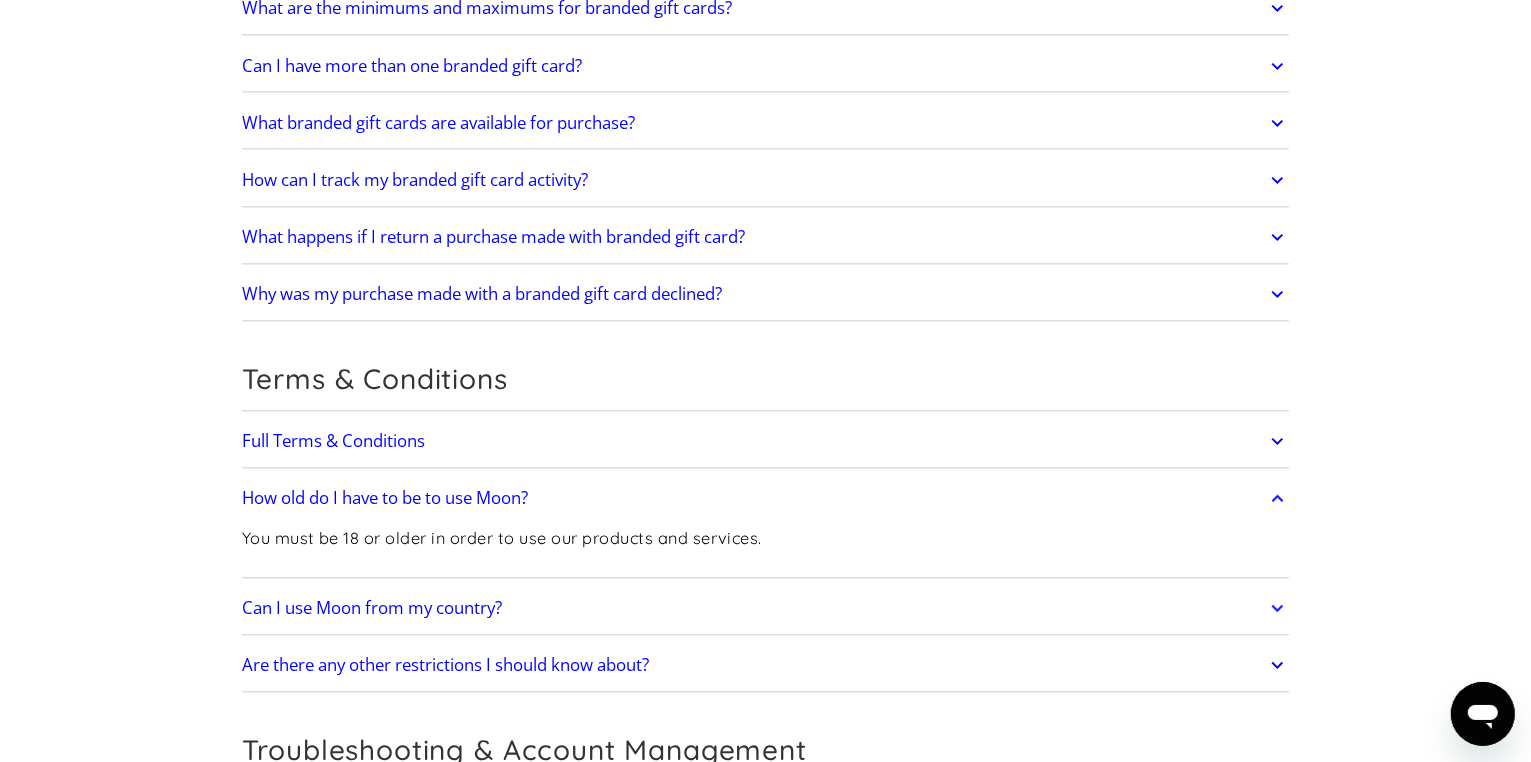 click on "How old do I have to be to use Moon?" at bounding box center (766, 499) 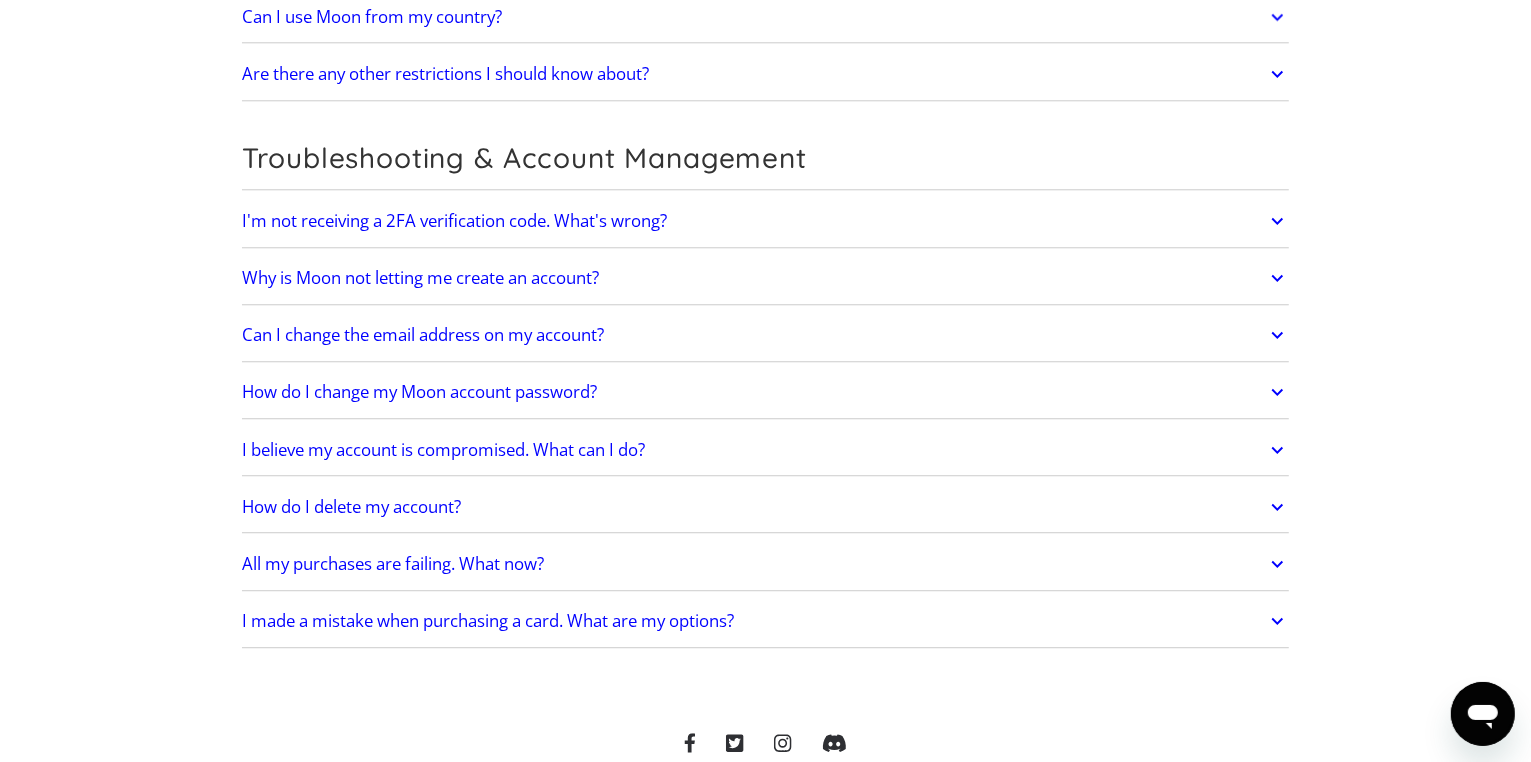 scroll, scrollTop: 4287, scrollLeft: 0, axis: vertical 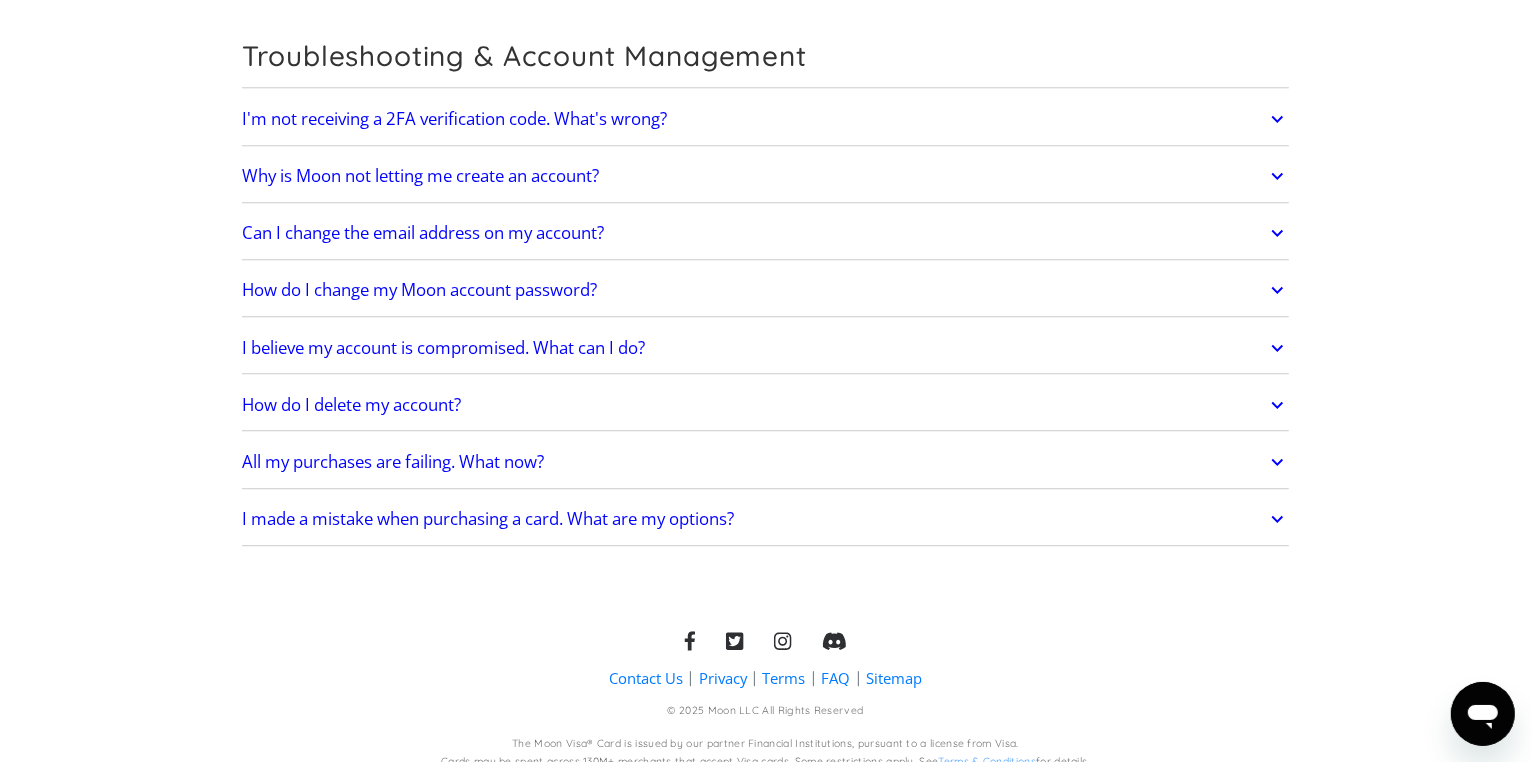 click on "Frequently Asked Questions Get Started
How do I sign up? Head to  paywithmoon.com/signup  to get started.
How do I login? Head to  paywithmoon.com/login  to get started.
What MFA method do you support? Moon supports account verification via email only. Email account verification is not needed for "Log in with Google".
What information do I need to sign up? To create a Moon account you need to provide an email address and a password. The email address you use to create your account will be used to receive 2FA codes, so please ensure you do not lose access to your email inbox.
Can I create more than one (1) Moon account? No. Each user may only have one account.
How It Works
How do virtual cards work? Virtual cards are just like regular cards, except there is no physical plastic. By entering virtual card details where you would normally input your credit or debit card details, you can complete purchases without giving out your personal card details.
What browsers does Moon support? Safari" at bounding box center [765, -1811] 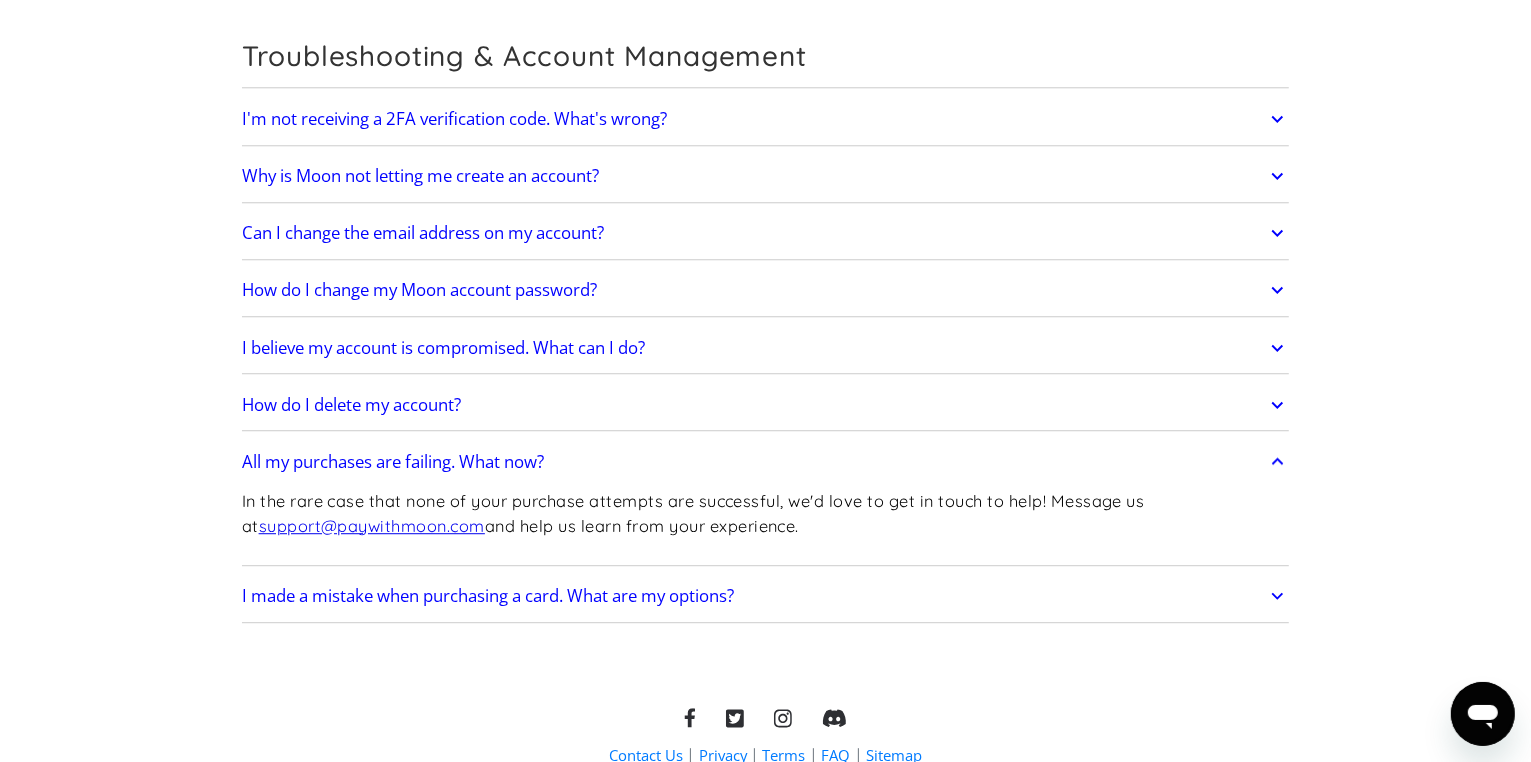 click on "All my purchases are failing. What now?" at bounding box center [766, 462] 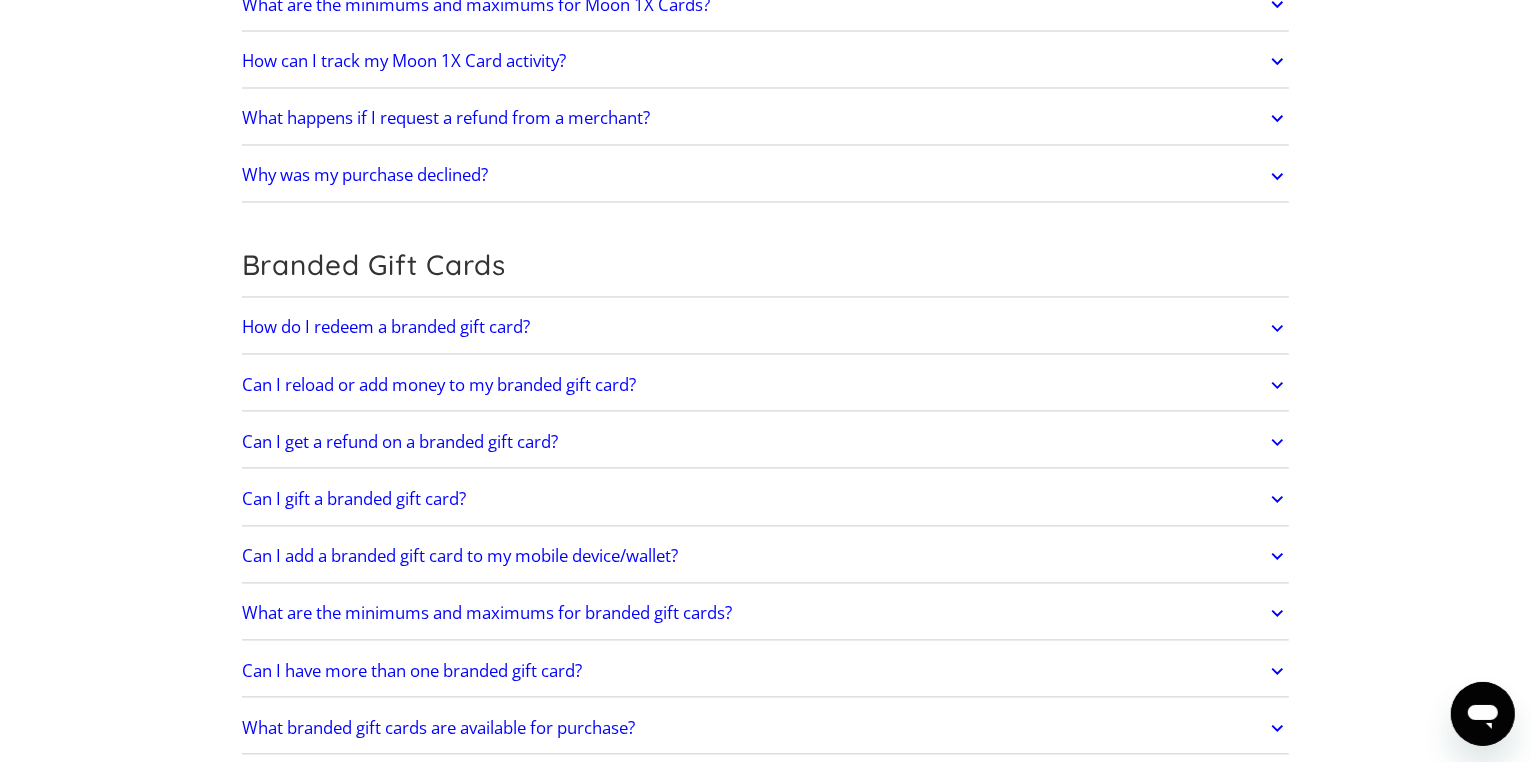 scroll, scrollTop: 2848, scrollLeft: 0, axis: vertical 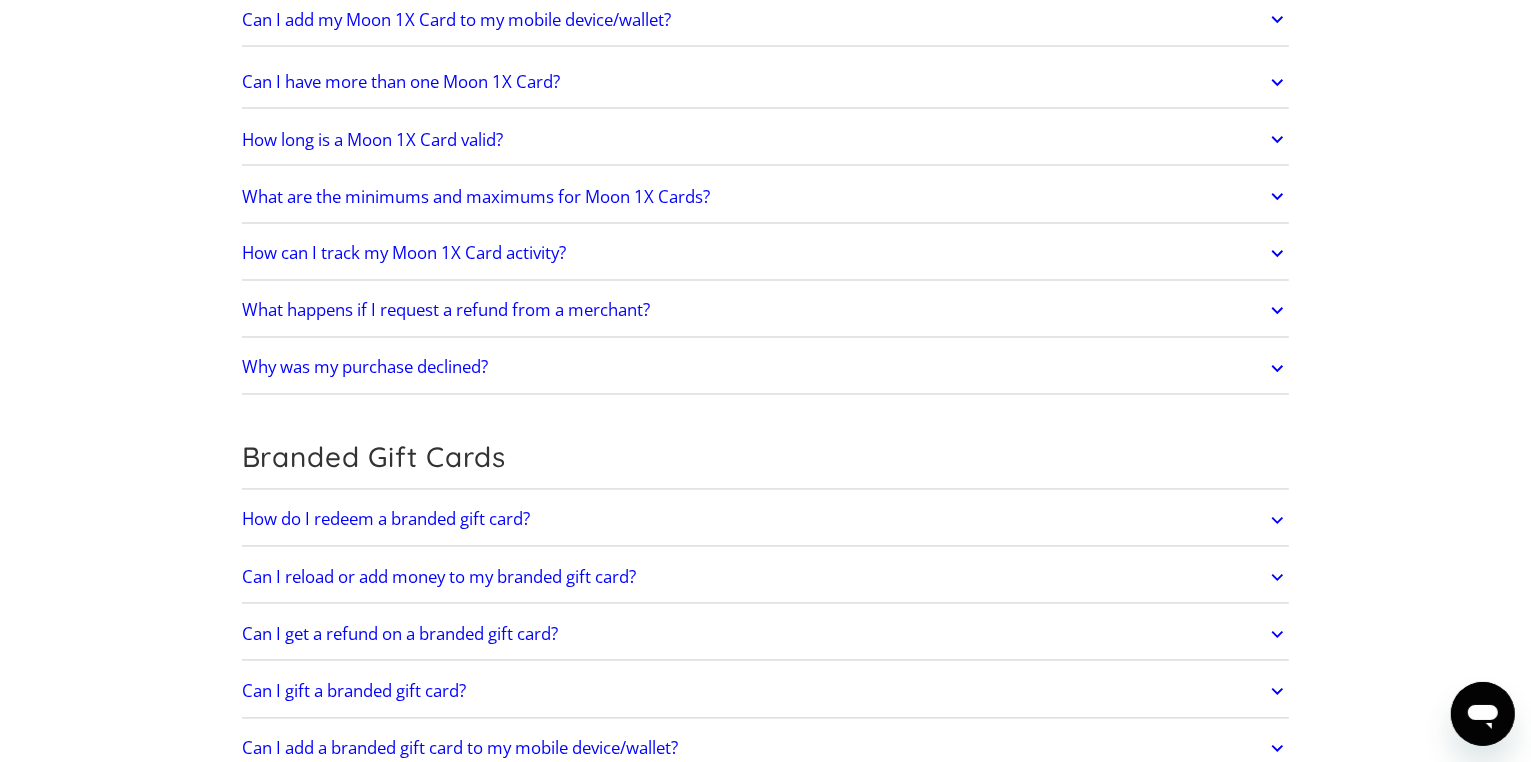 click on "Frequently Asked Questions Get Started
How do I sign up? Head to  paywithmoon.com/signup  to get started.
How do I login? Head to  paywithmoon.com/login  to get started.
What MFA method do you support? Moon supports account verification via email only. Email account verification is not needed for "Log in with Google".
What information do I need to sign up? To create a Moon account you need to provide an email address and a password. The email address you use to create your account will be used to receive 2FA codes, so please ensure you do not lose access to your email inbox.
Can I create more than one (1) Moon account? No. Each user may only have one account.
How It Works
How do virtual cards work? Virtual cards are just like regular cards, except there is no physical plastic. By entering virtual card details where you would normally input your credit or debit card details, you can complete purchases without giving out your personal card details.
What browsers does Moon support? Safari" at bounding box center [765, -372] 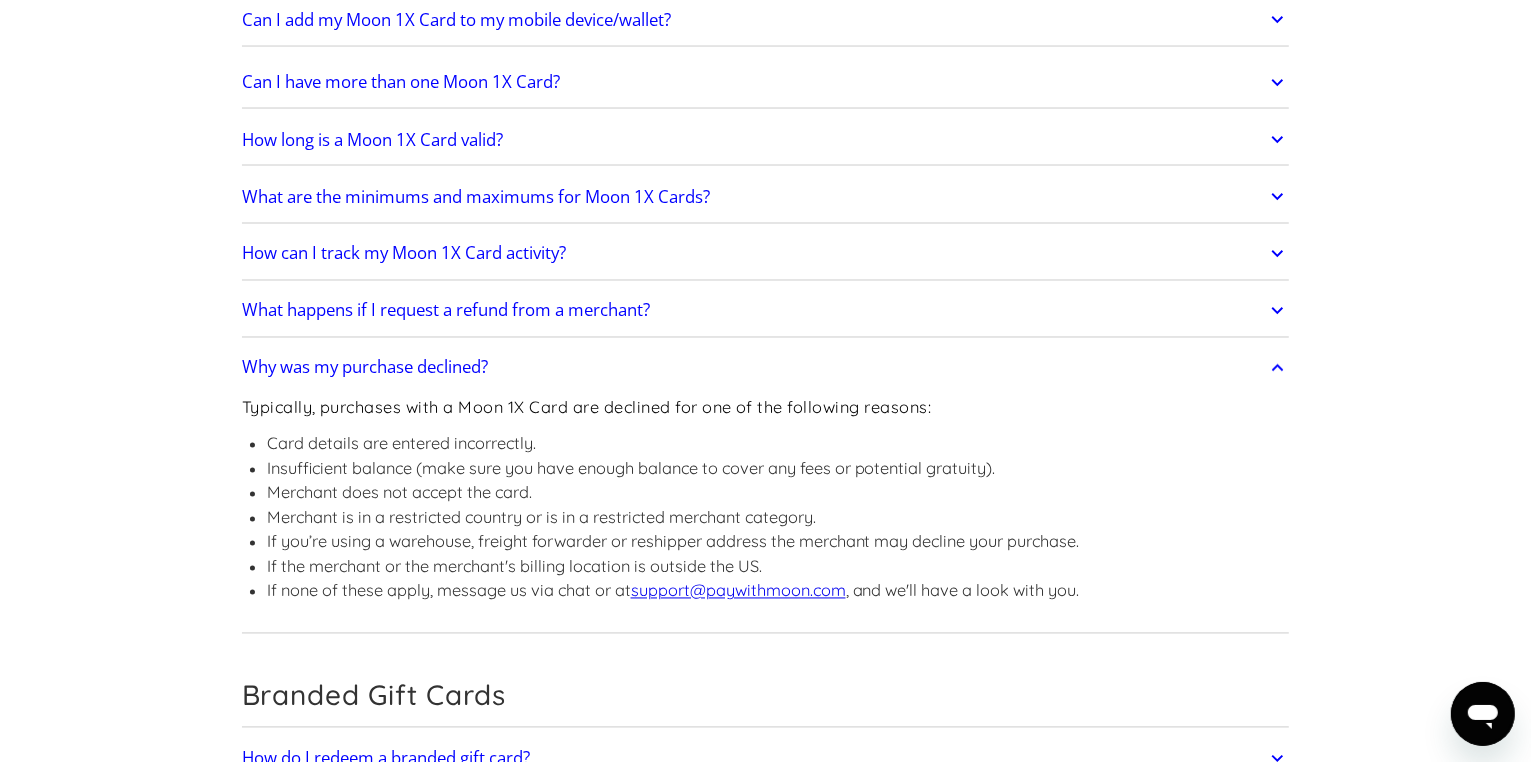 click on "Why was my purchase declined?" at bounding box center [766, 369] 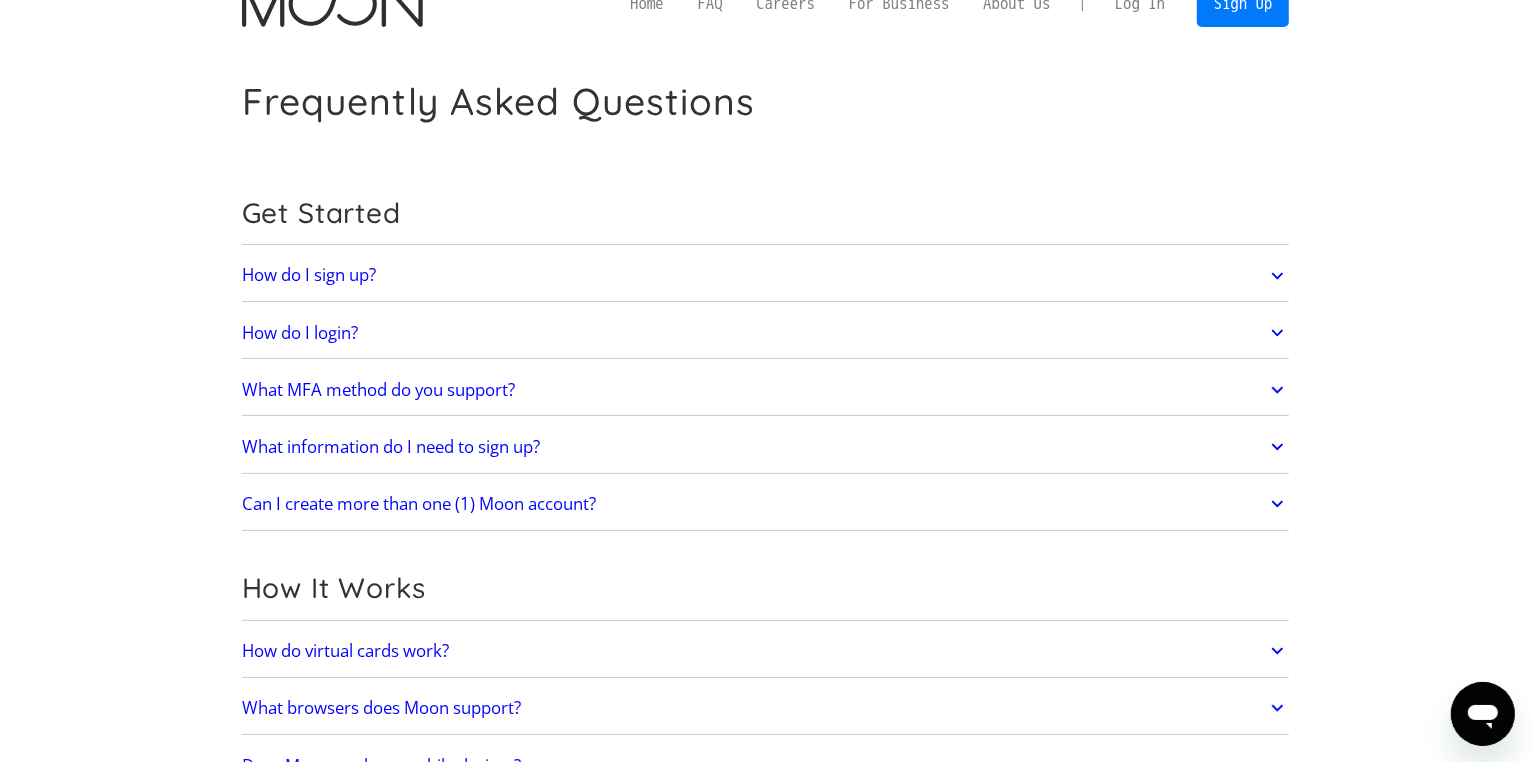 scroll, scrollTop: 0, scrollLeft: 0, axis: both 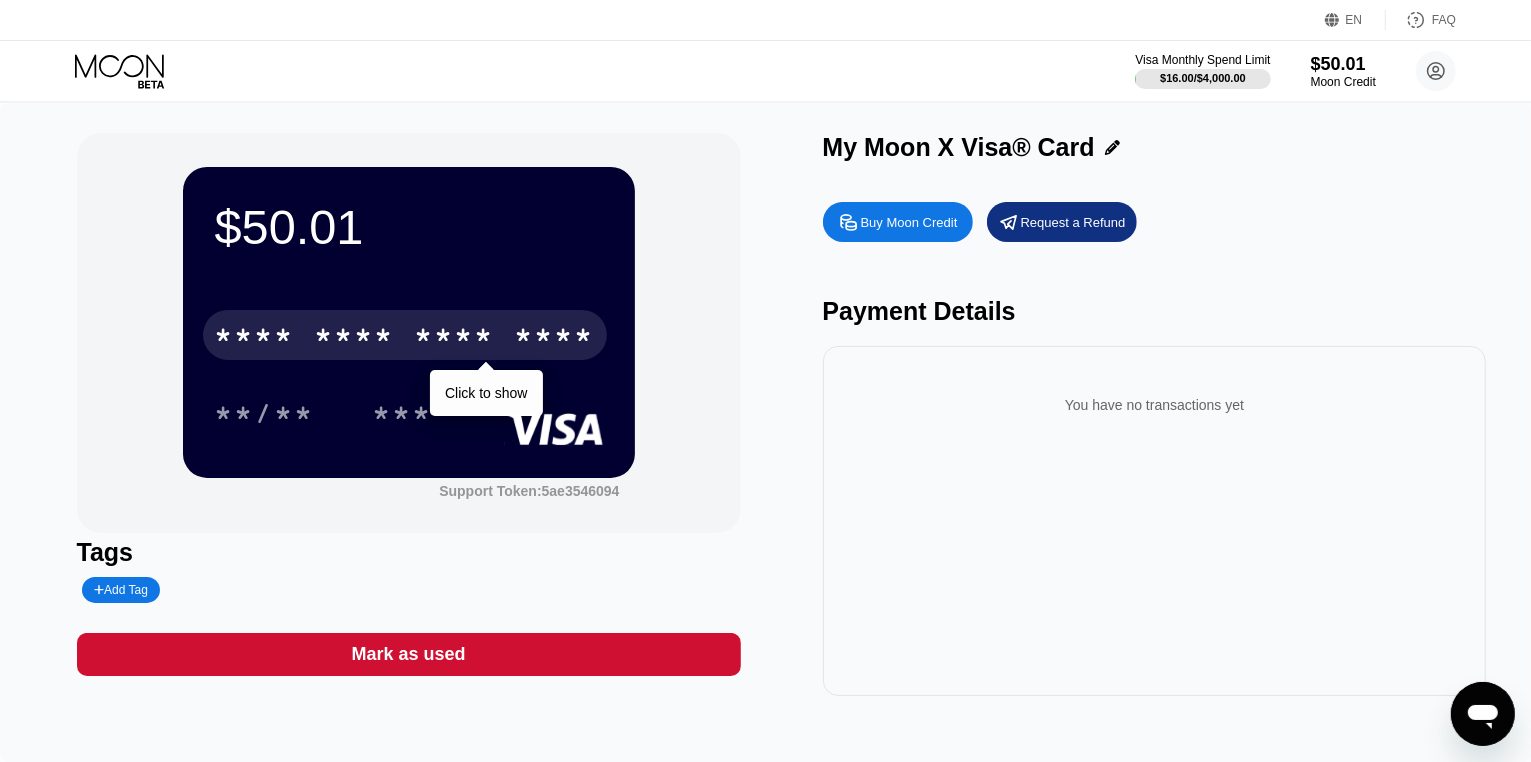 click on "* * * *" at bounding box center [455, 338] 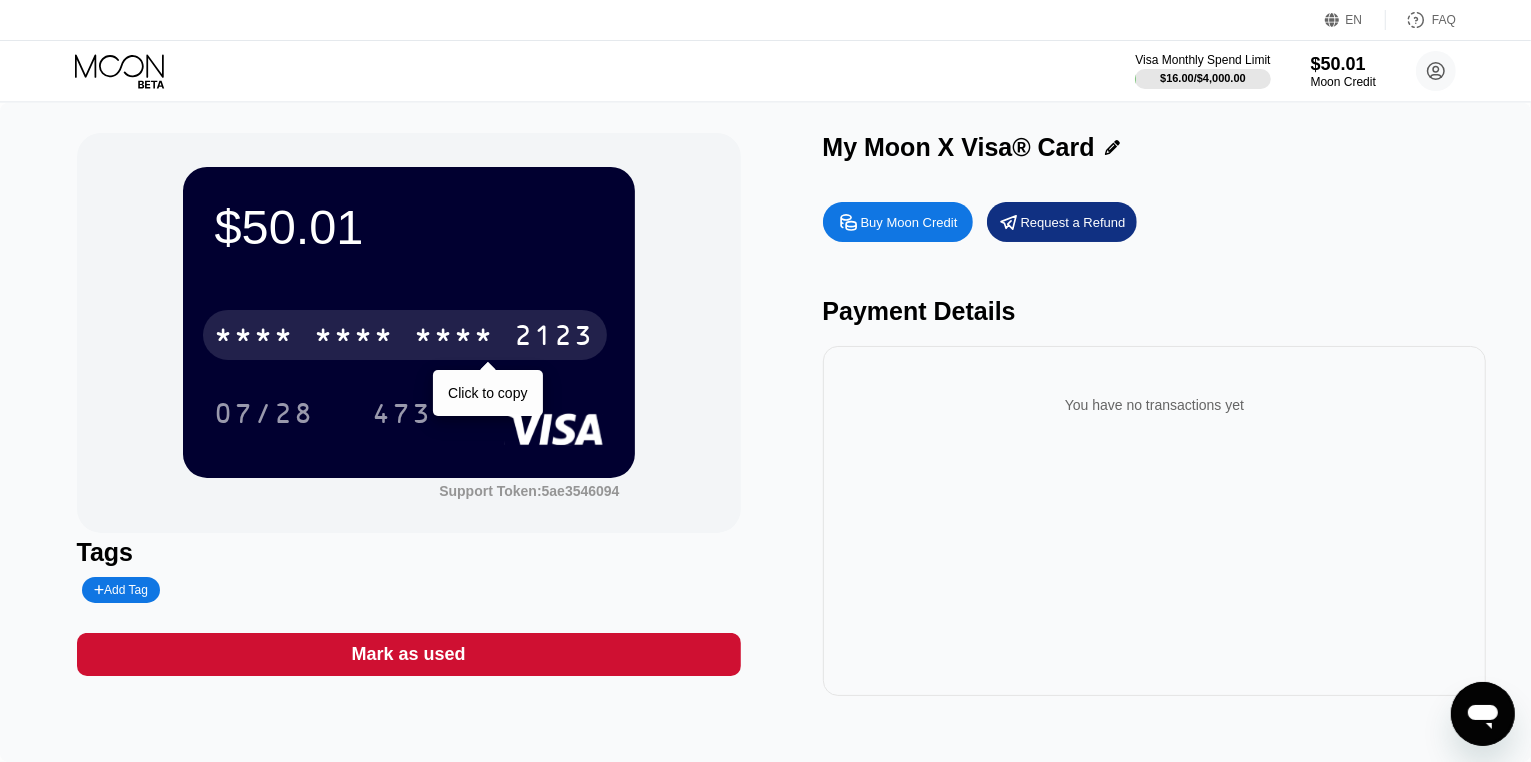 click on "[CARD]" at bounding box center (405, 335) 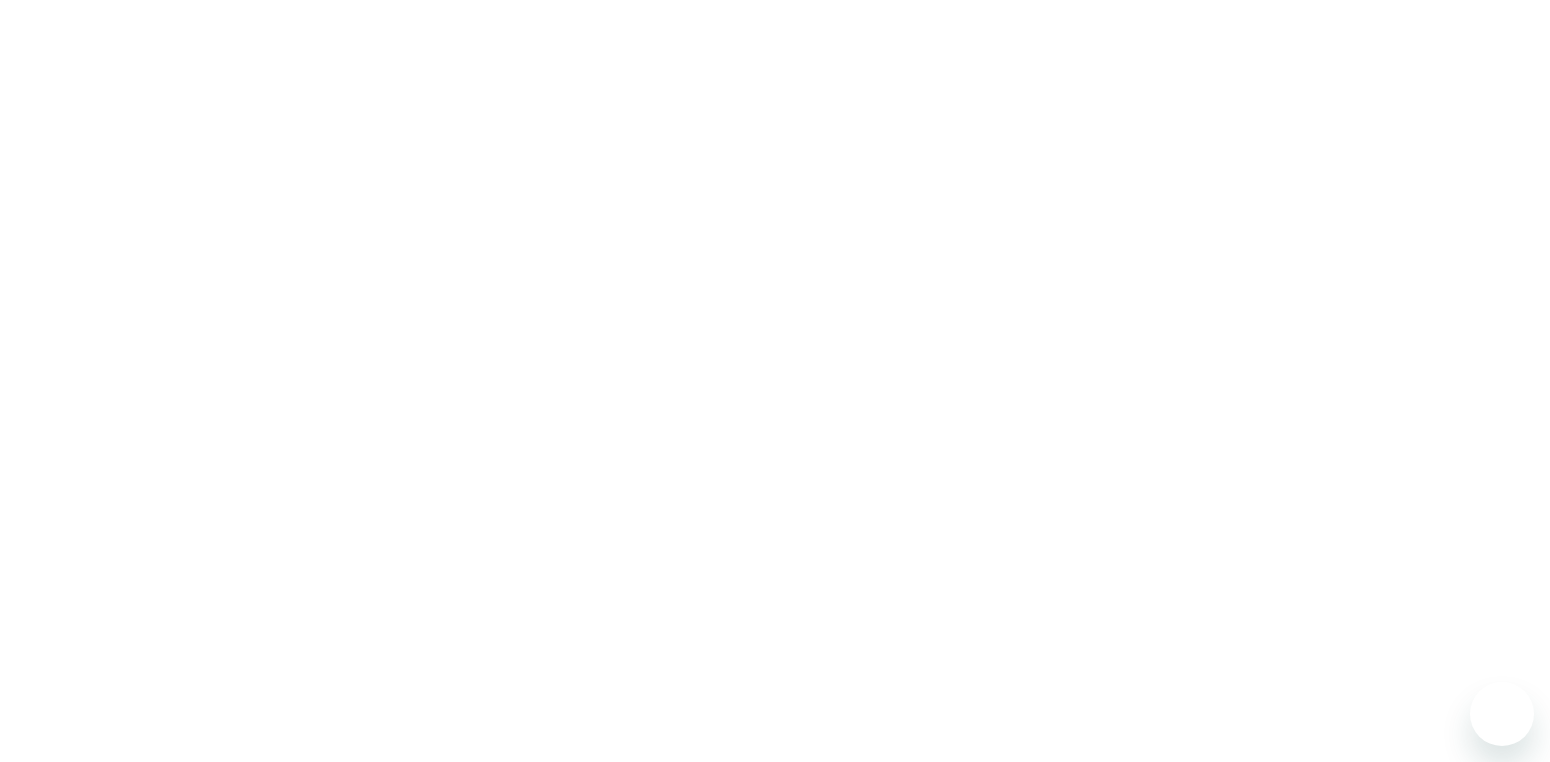 scroll, scrollTop: 0, scrollLeft: 0, axis: both 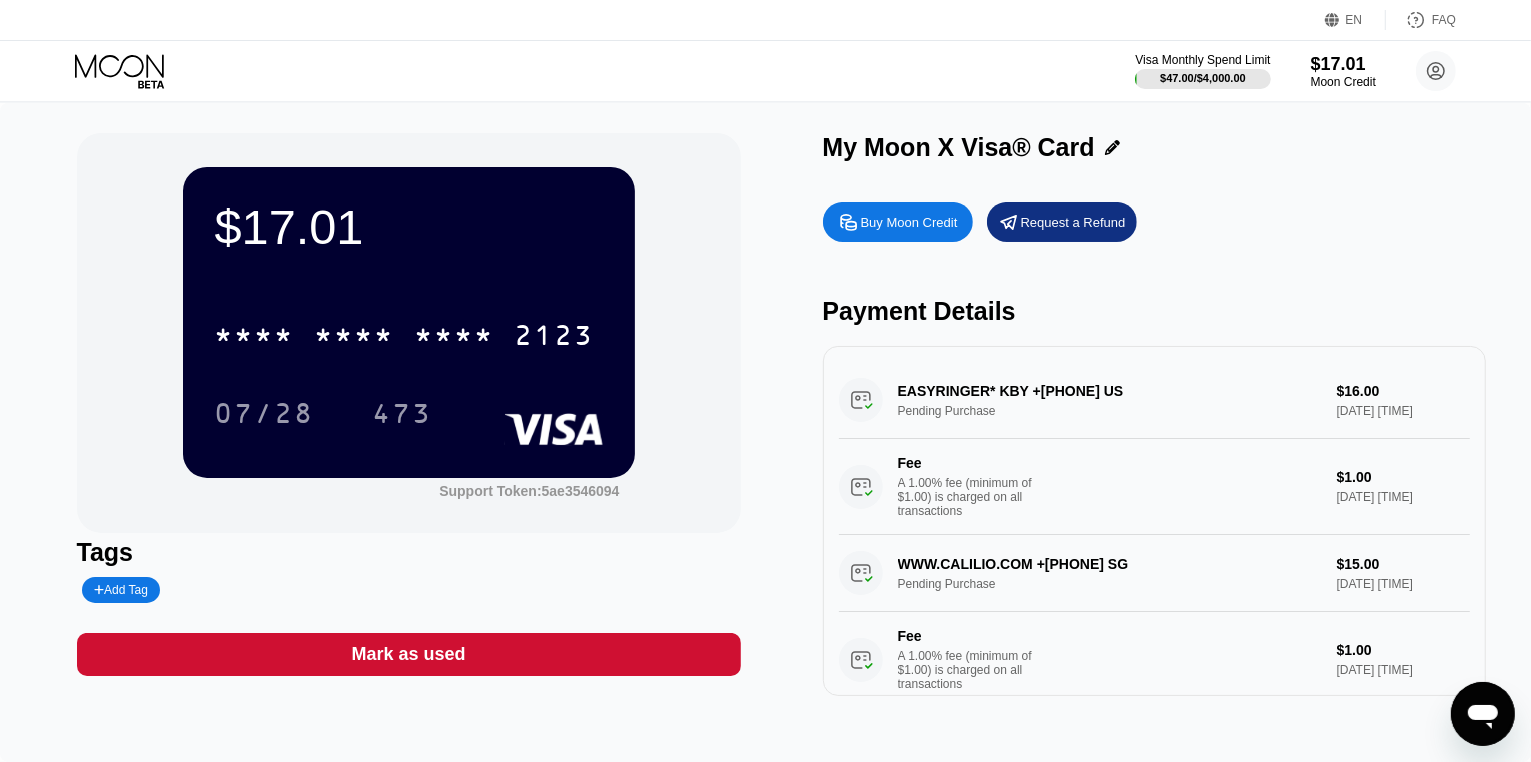 click on "EN Language Select an item Save FAQ" at bounding box center (765, 20) 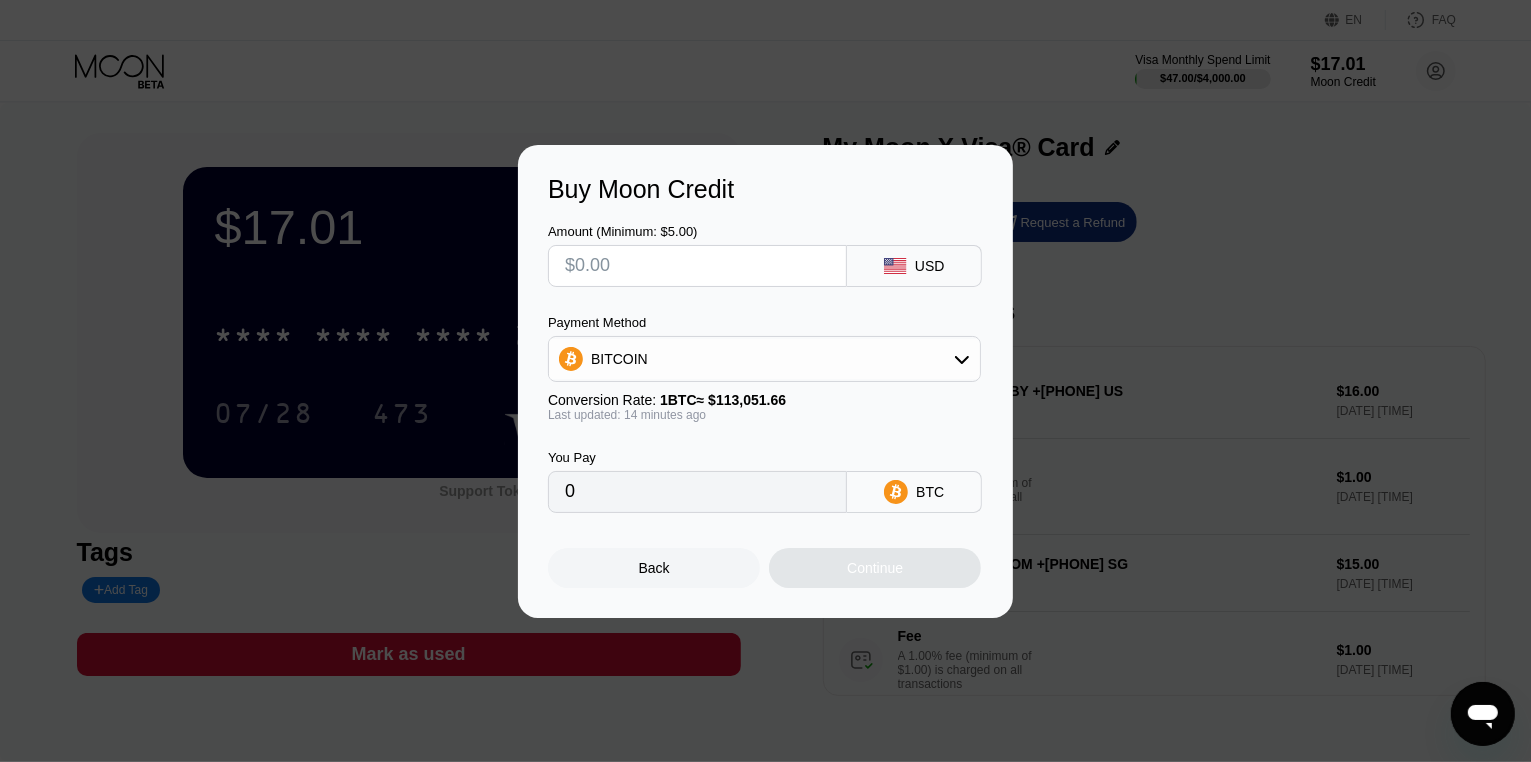 click at bounding box center [697, 266] 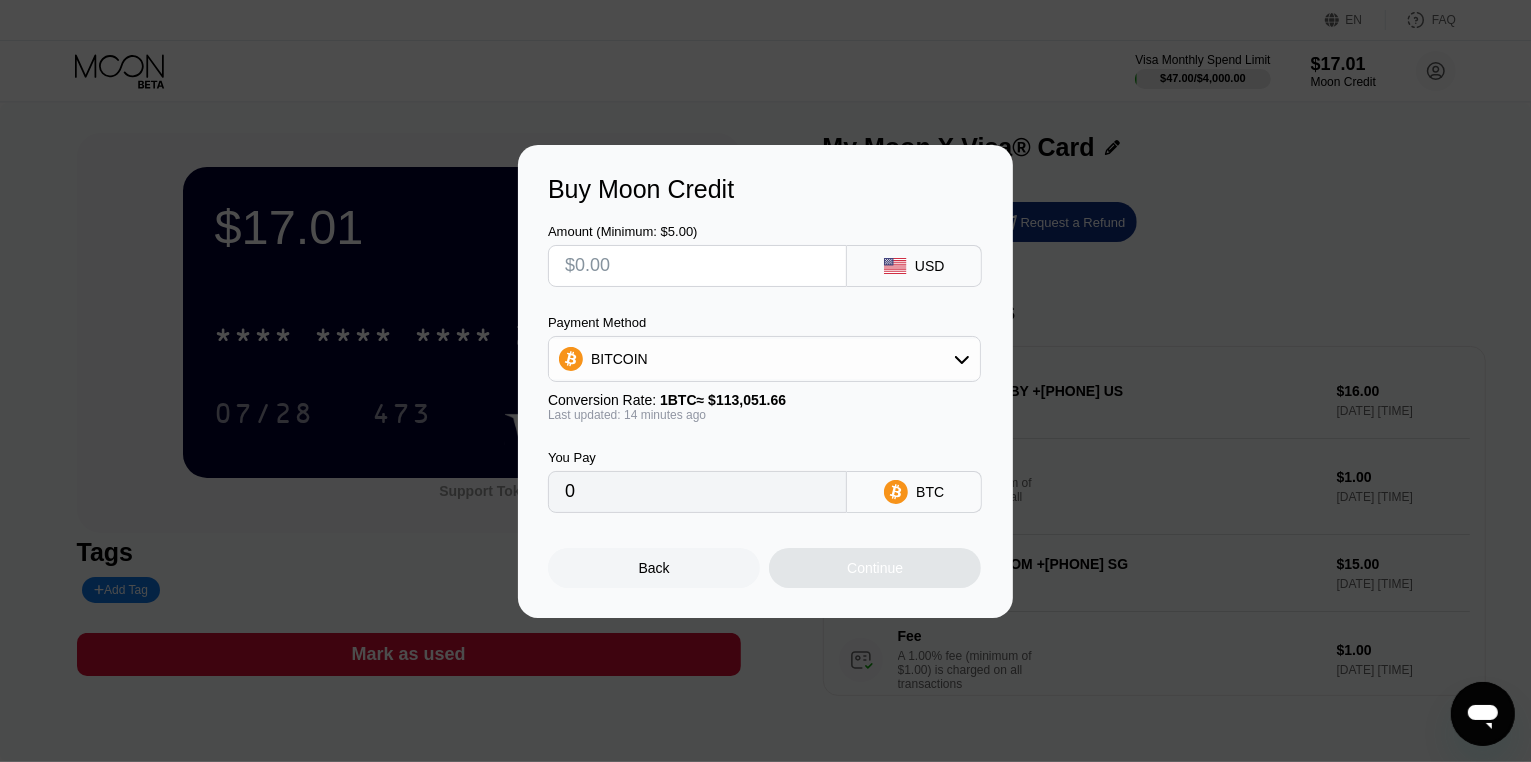 click at bounding box center (697, 266) 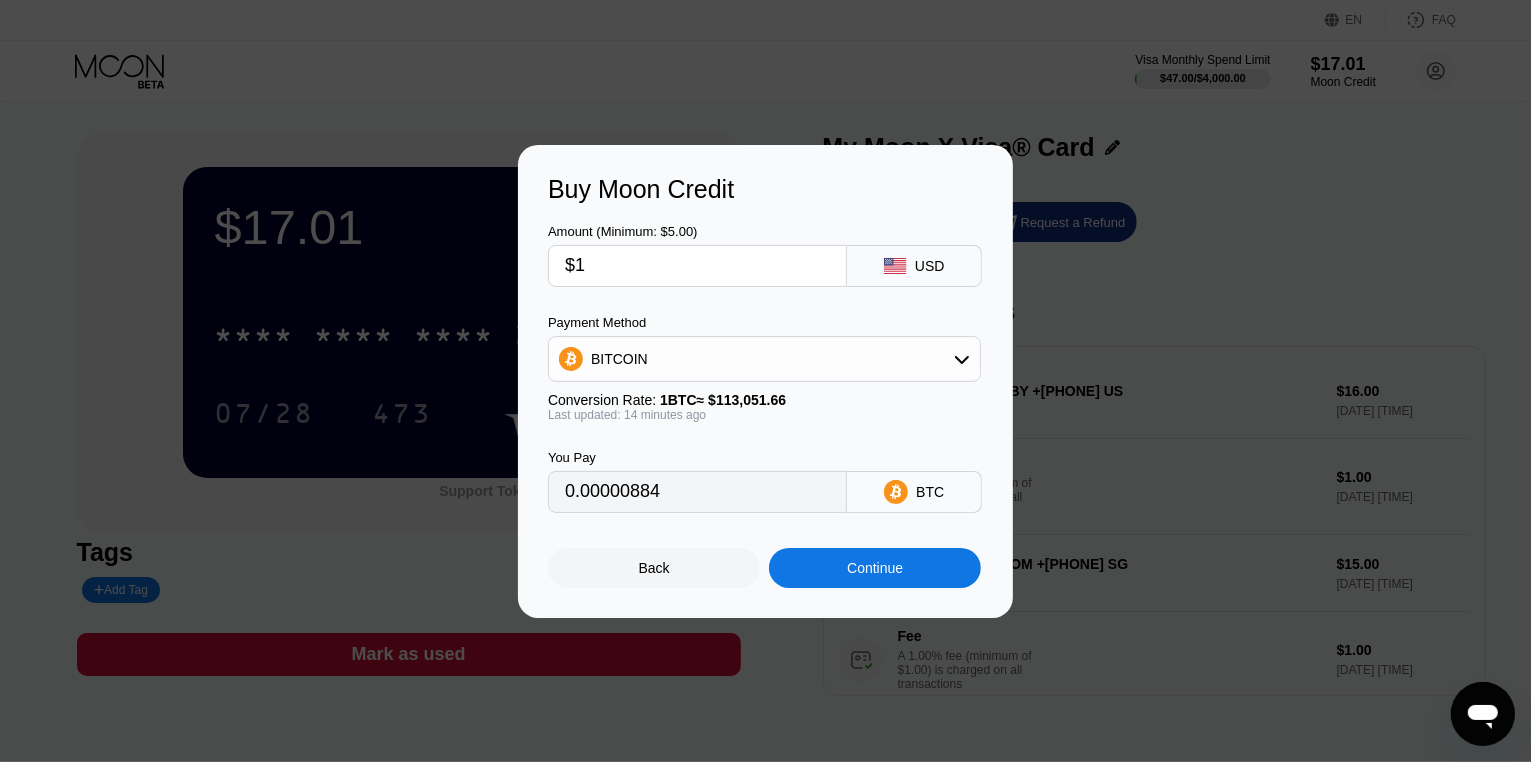 type on "$11" 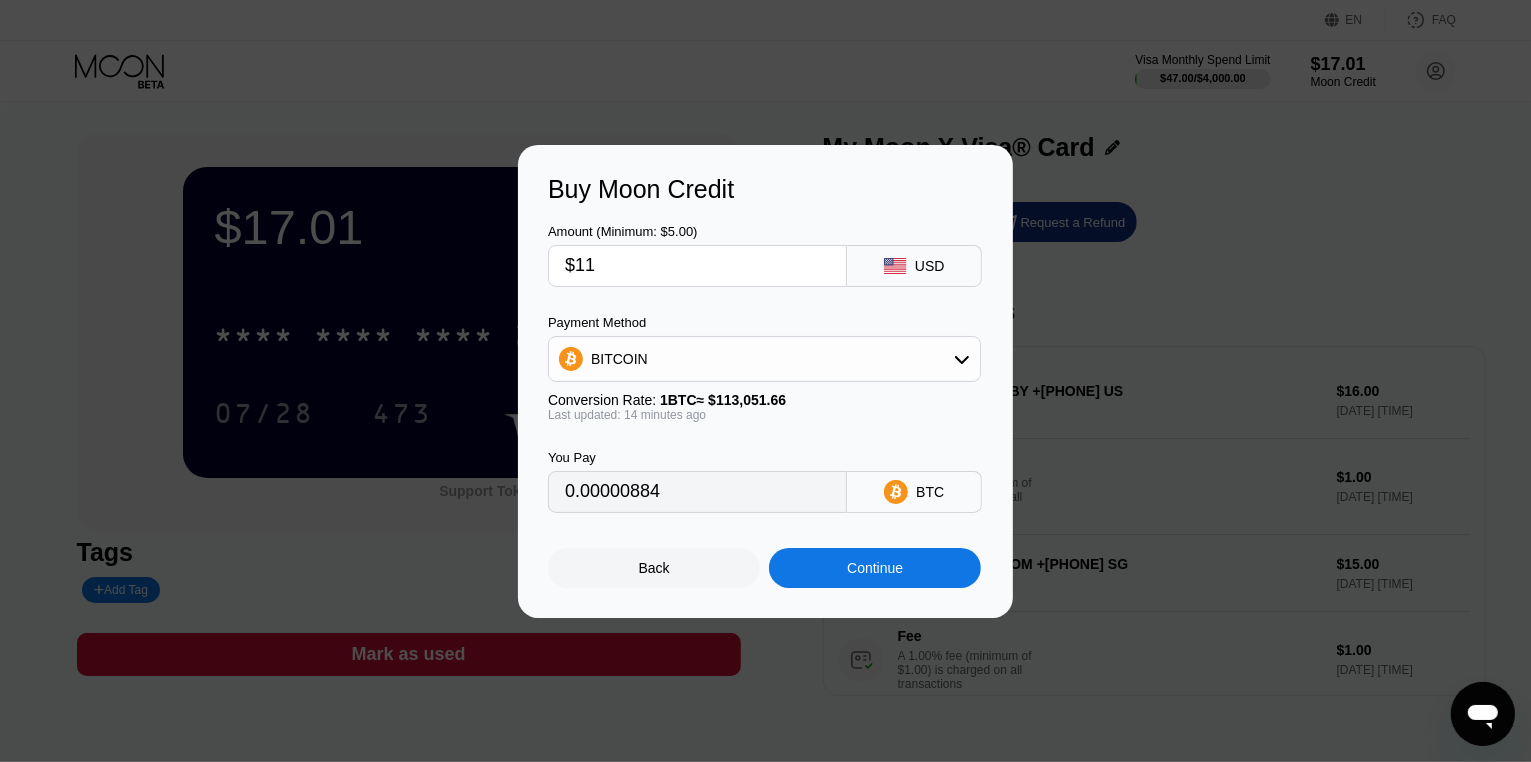 type on "0.00009724" 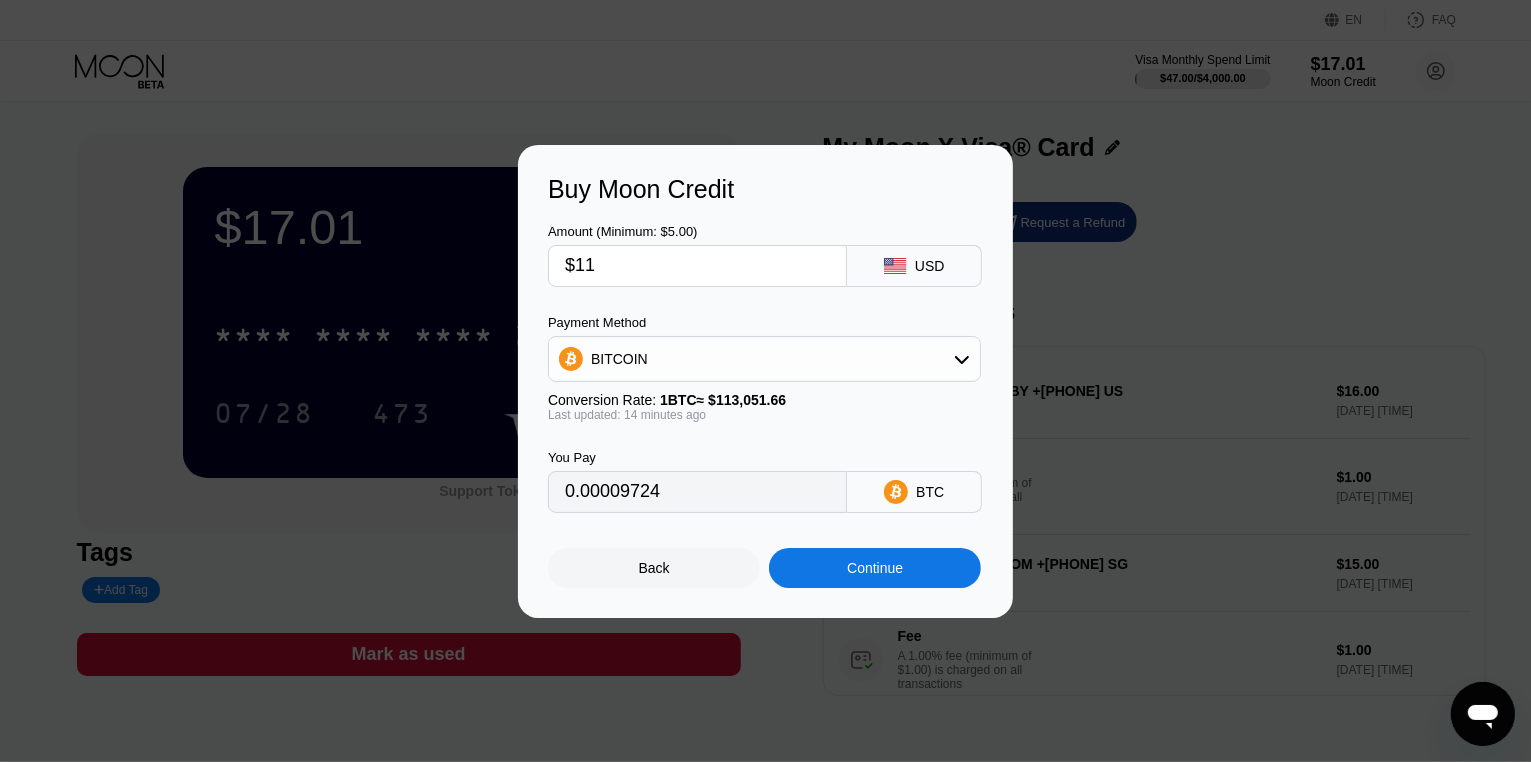 type on "$11" 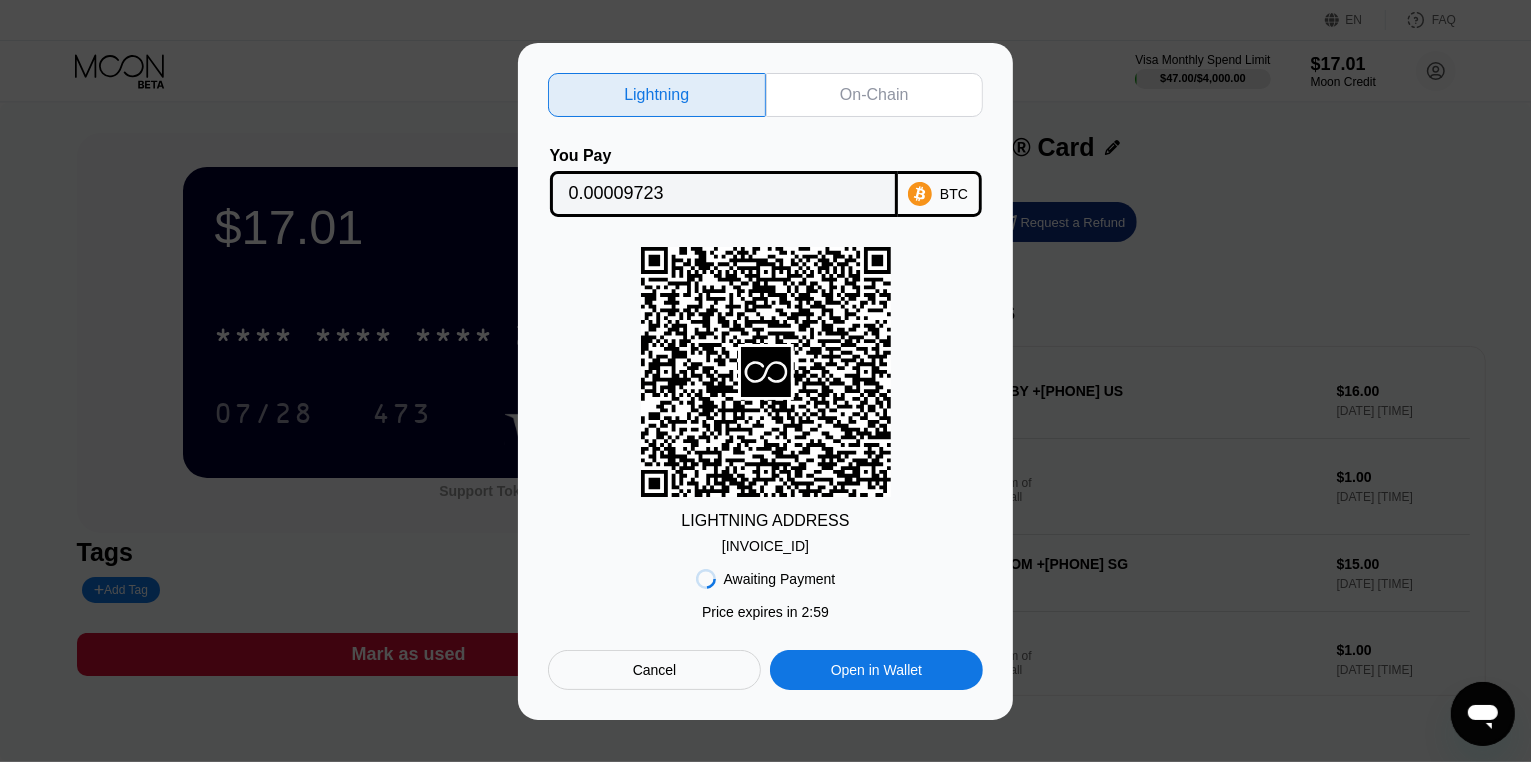 click on "On-Chain" at bounding box center [874, 95] 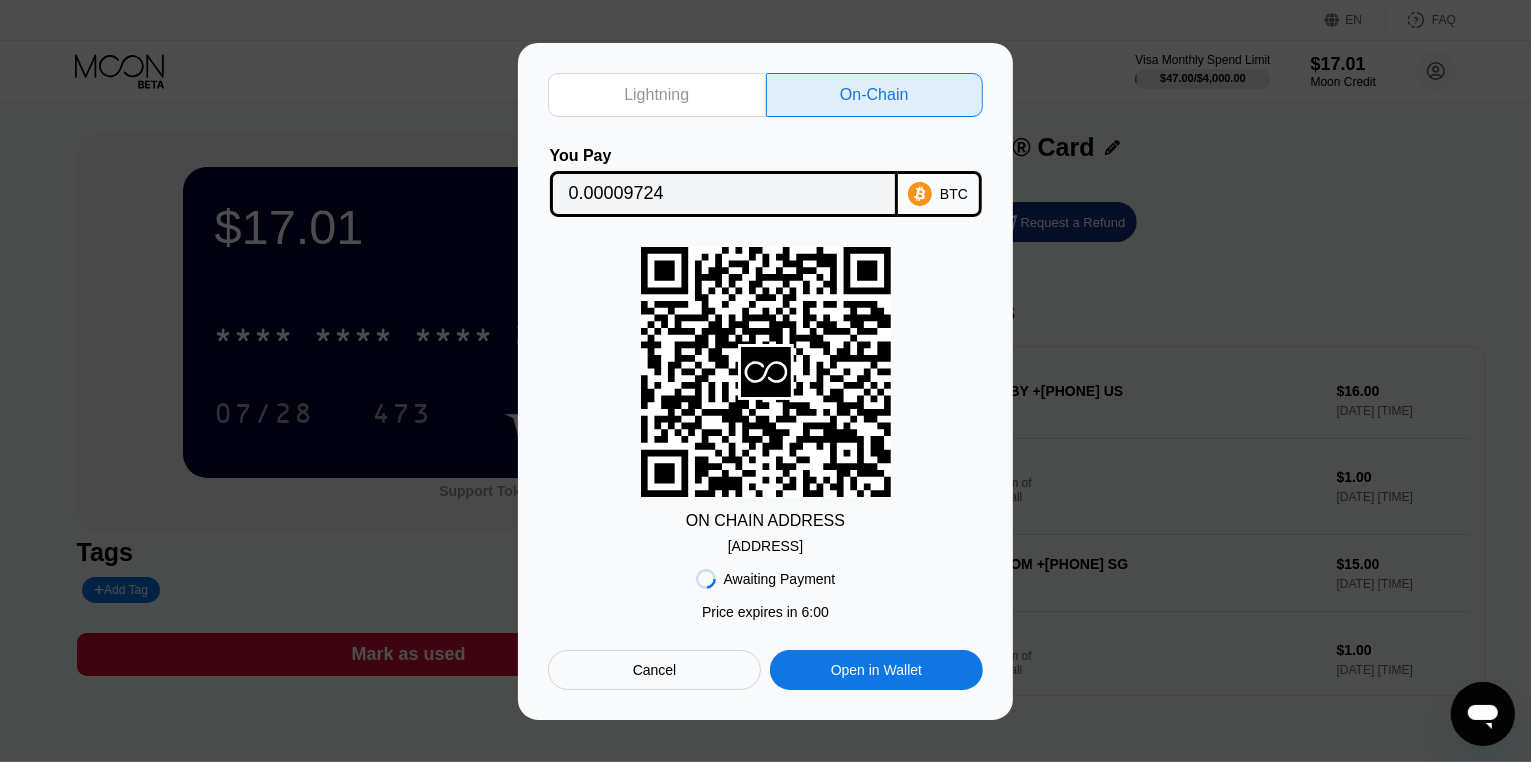 click on "BTC" at bounding box center (954, 194) 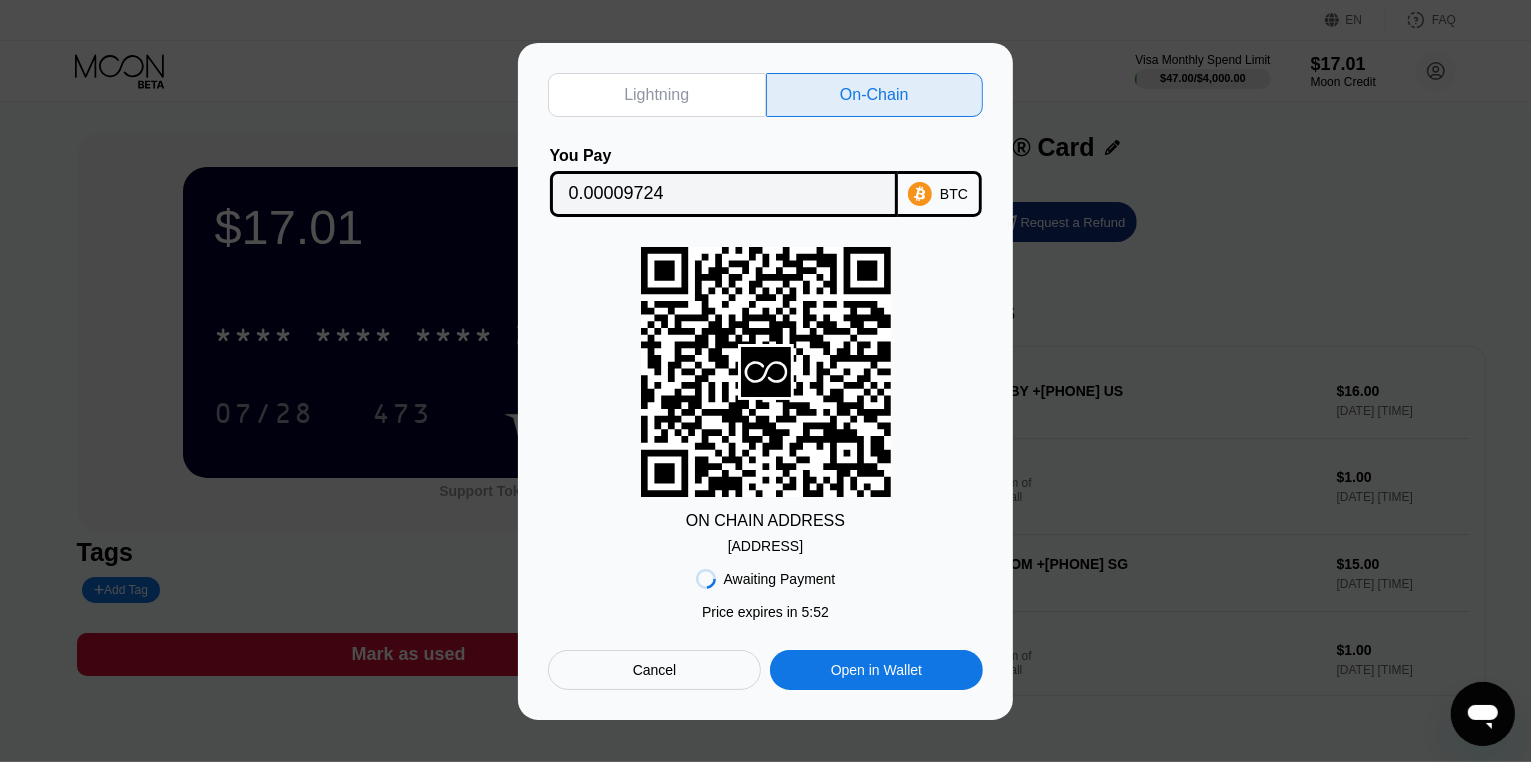 click on "bc1qsh3w35vsckw...6zanxsyt5nl9y4h" at bounding box center [765, 546] 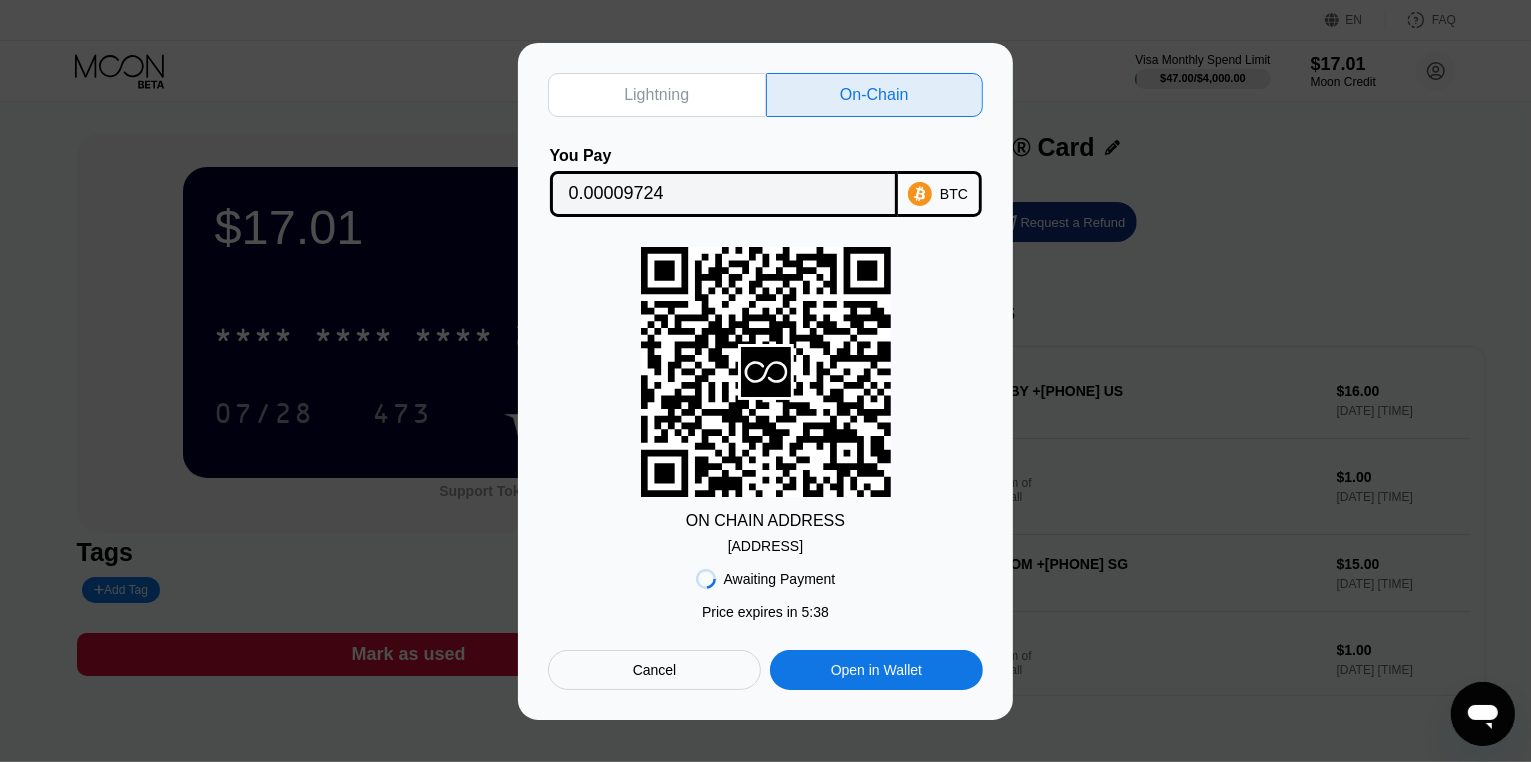 click on "Lightning On-Chain You Pay 0.00009724 BTC ON CHAIN   ADDRESS bc1qsh3w35vsckw...6zanxsyt5nl9y4h Awaiting Payment Price expires in   2 : 56 Price expires in   5 : 38 Cancel Open in Wallet" at bounding box center (765, 381) 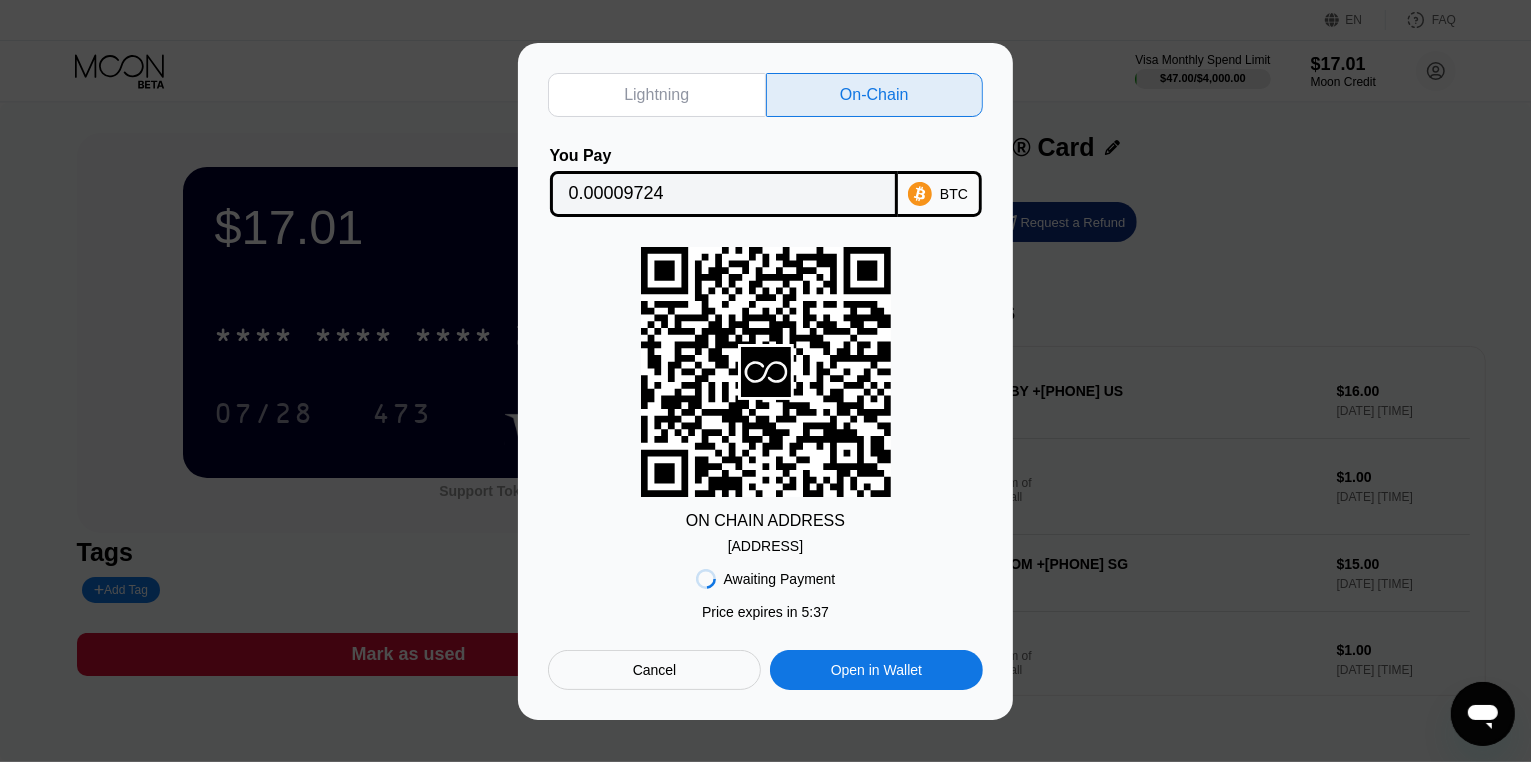 click on "Lightning On-Chain You Pay 0.00009724 BTC ON CHAIN   ADDRESS bc1qsh3w35vsckw...6zanxsyt5nl9y4h Awaiting Payment Price expires in   2 : 56 Price expires in   5 : 37 Cancel Open in Wallet" at bounding box center (765, 381) 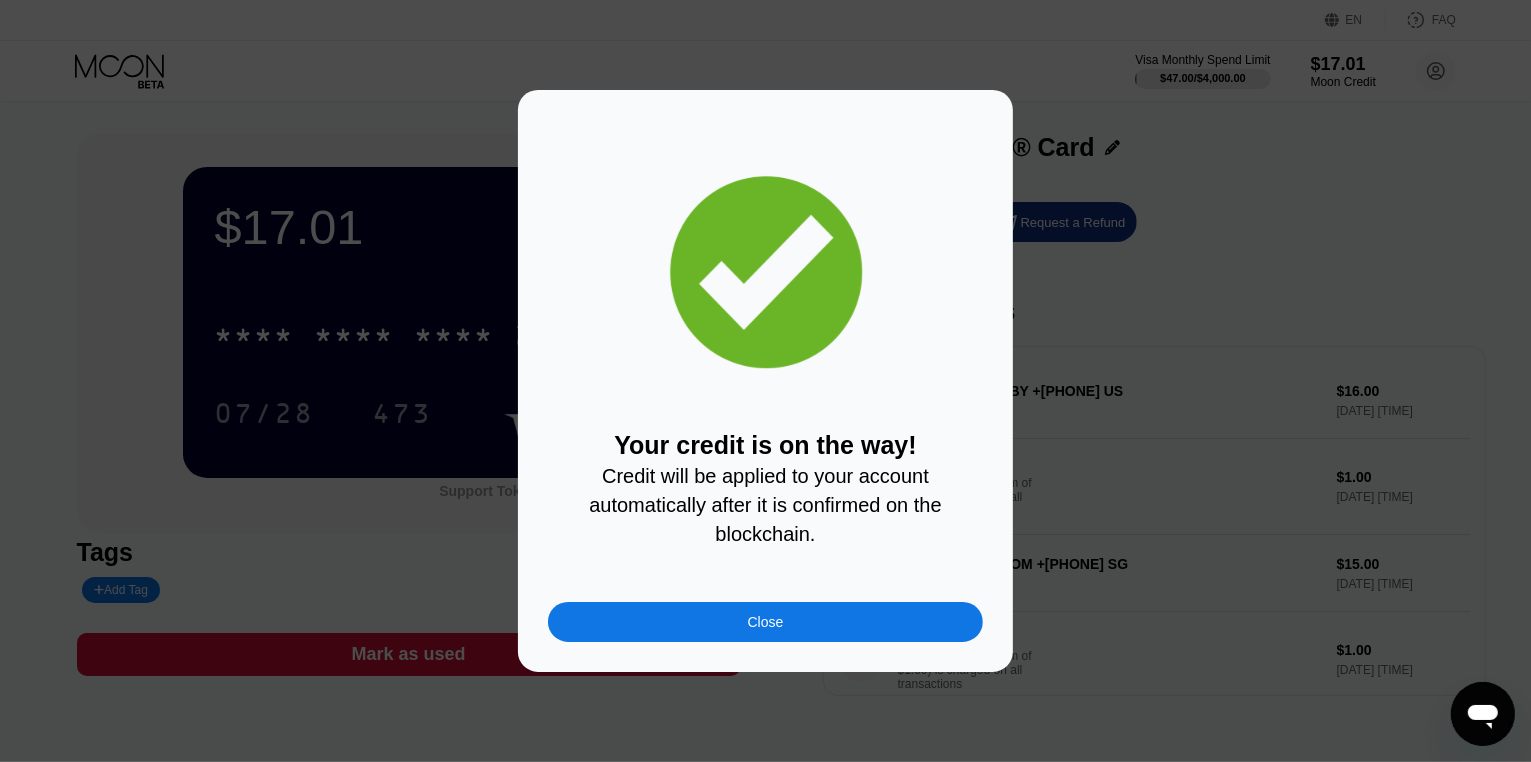 click on "Your credit is on the way! Credit will be applied to your account automatically after it is confirmed on the blockchain. Close" at bounding box center (765, 381) 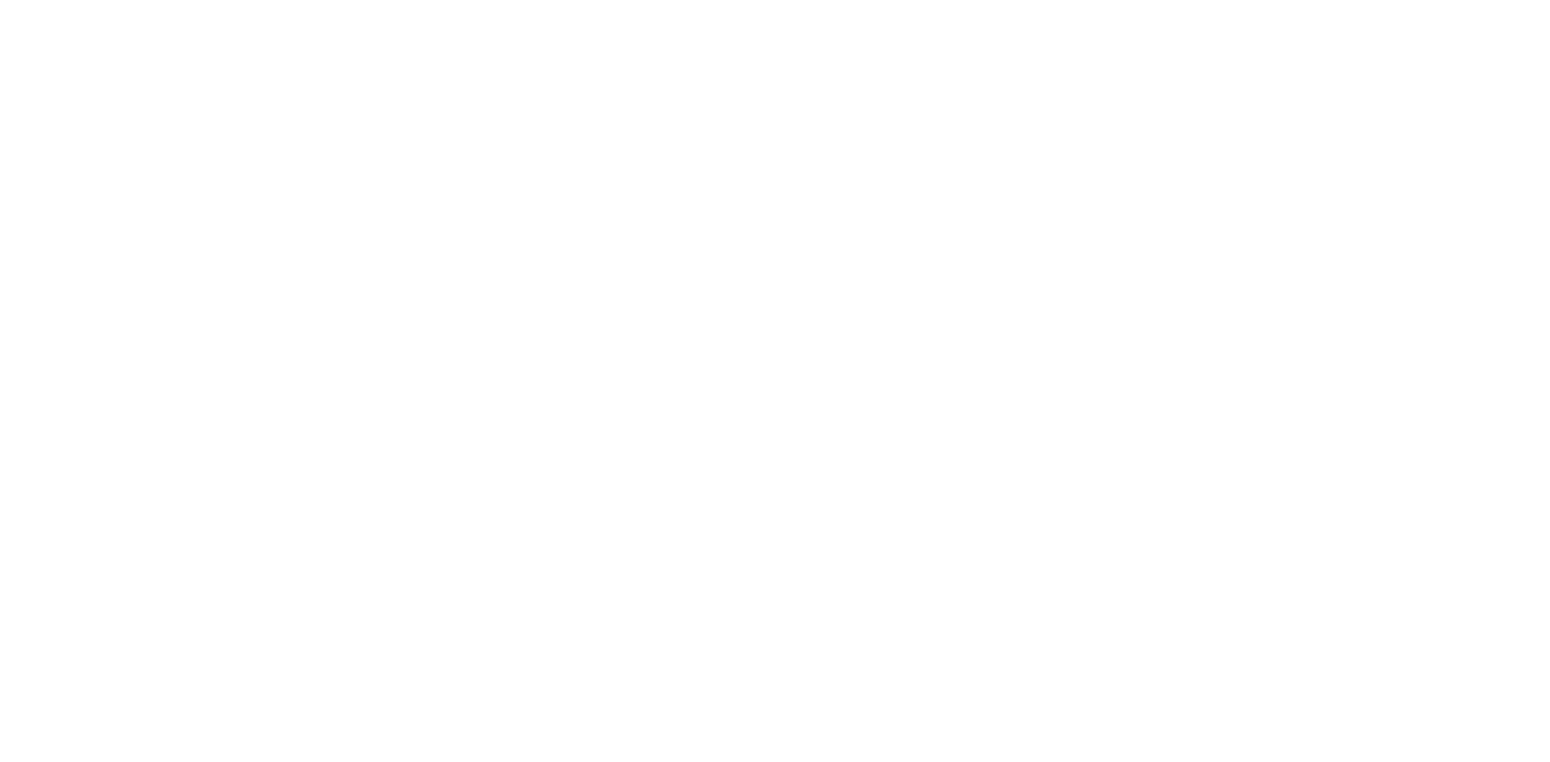 scroll, scrollTop: 0, scrollLeft: 0, axis: both 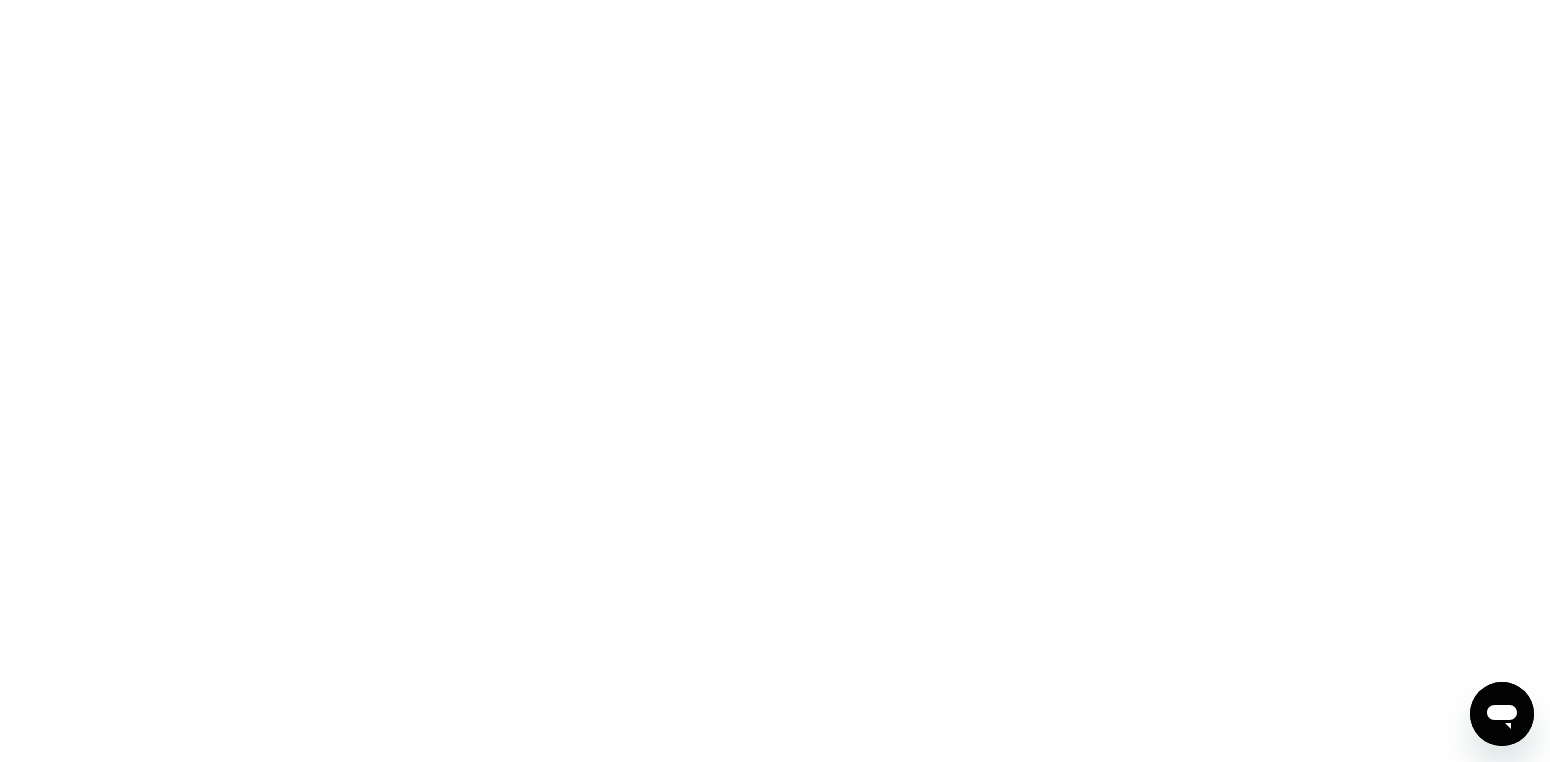 click at bounding box center (775, 381) 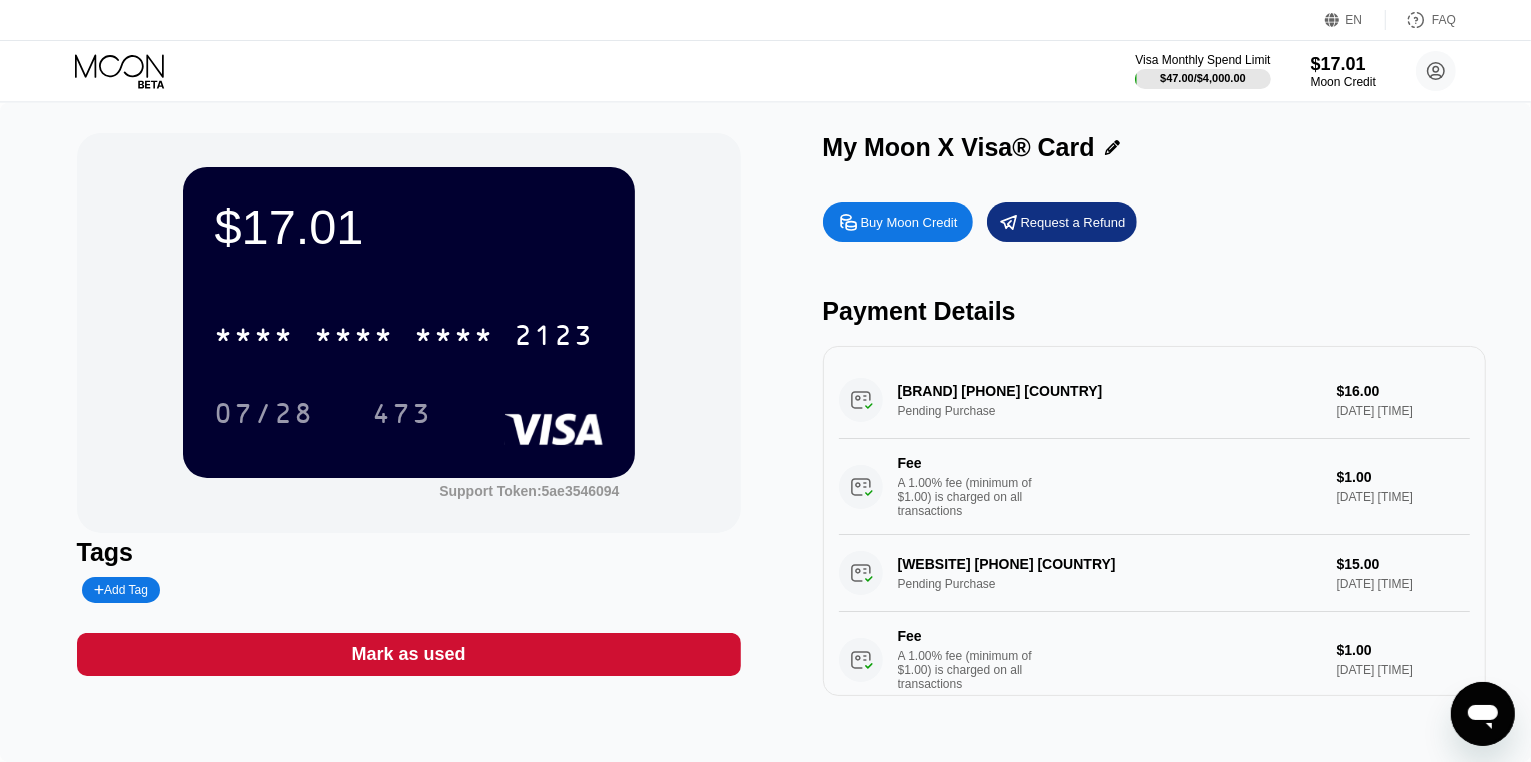click on "My Moon X Visa® Card" at bounding box center [1155, 152] 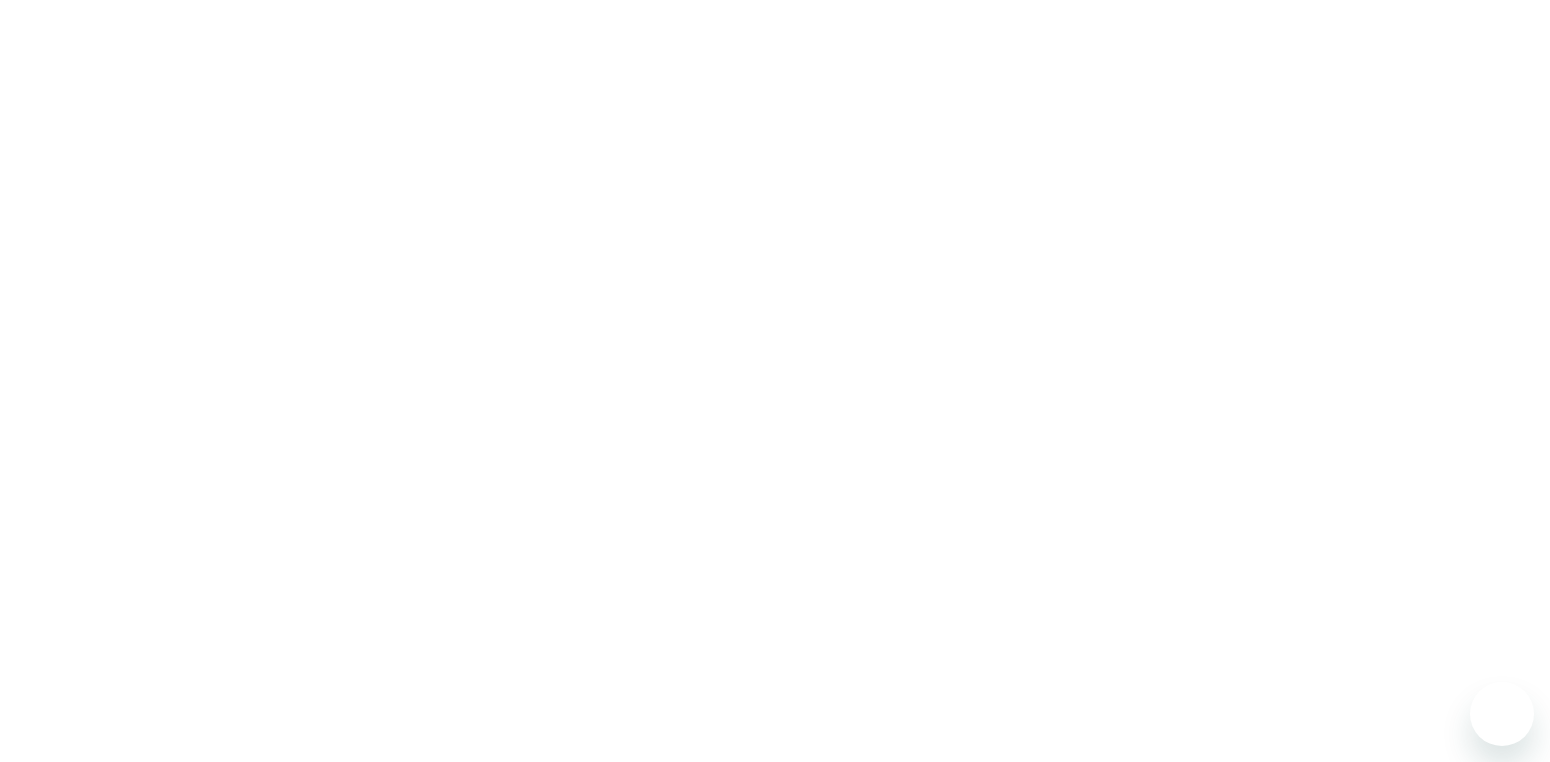 scroll, scrollTop: 0, scrollLeft: 0, axis: both 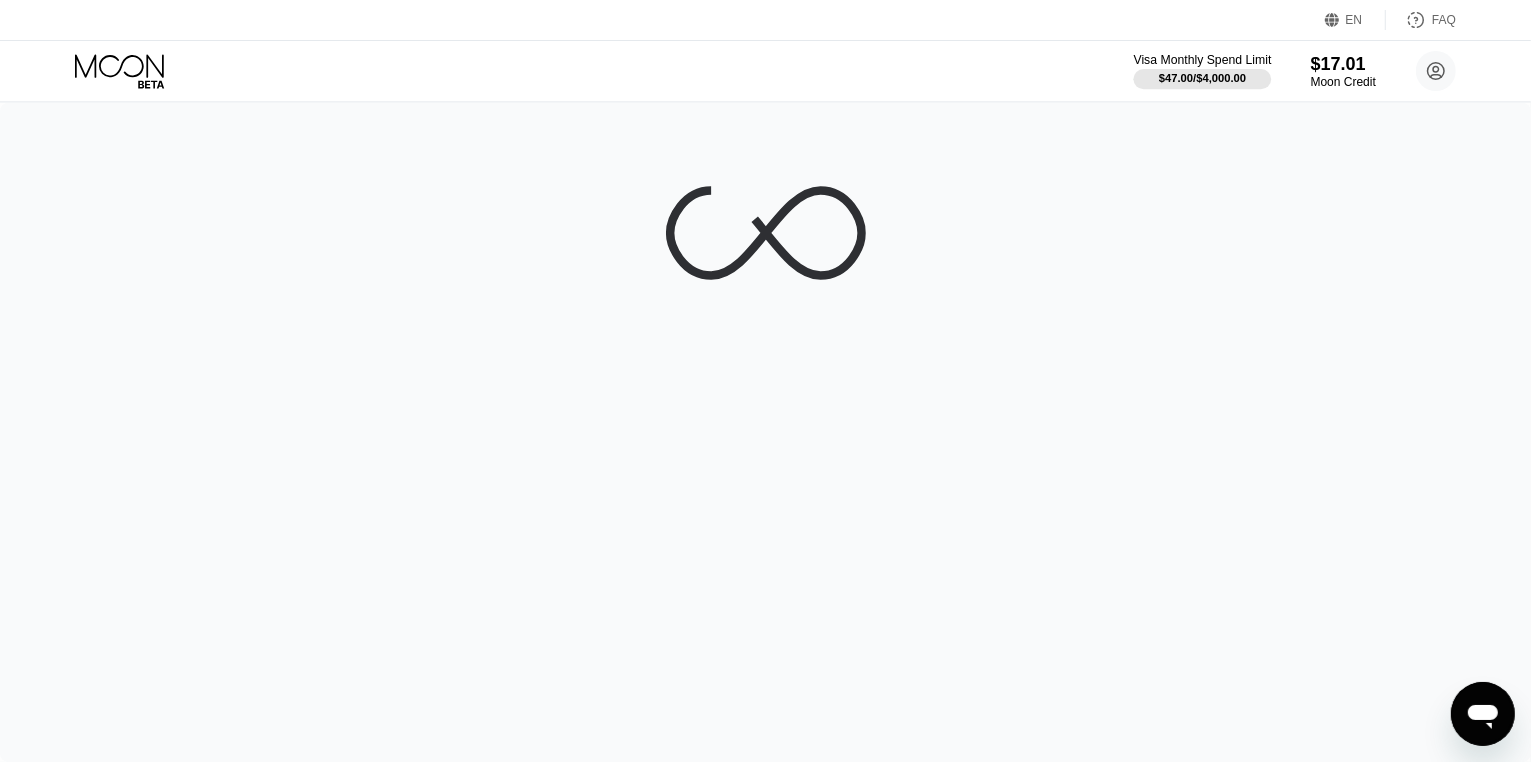 click on "Visa Monthly Spend Limit" at bounding box center [1203, 60] 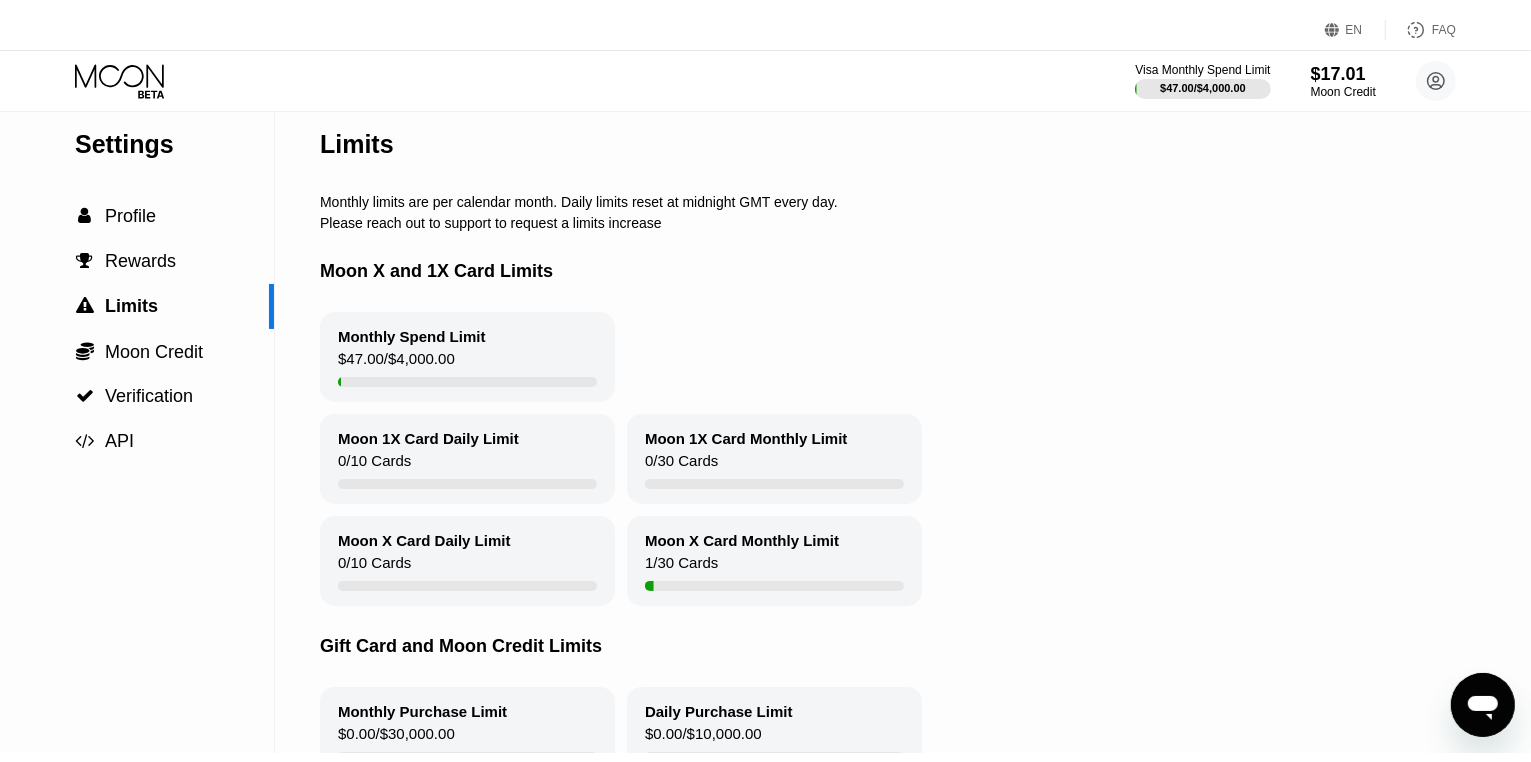 scroll, scrollTop: 0, scrollLeft: 0, axis: both 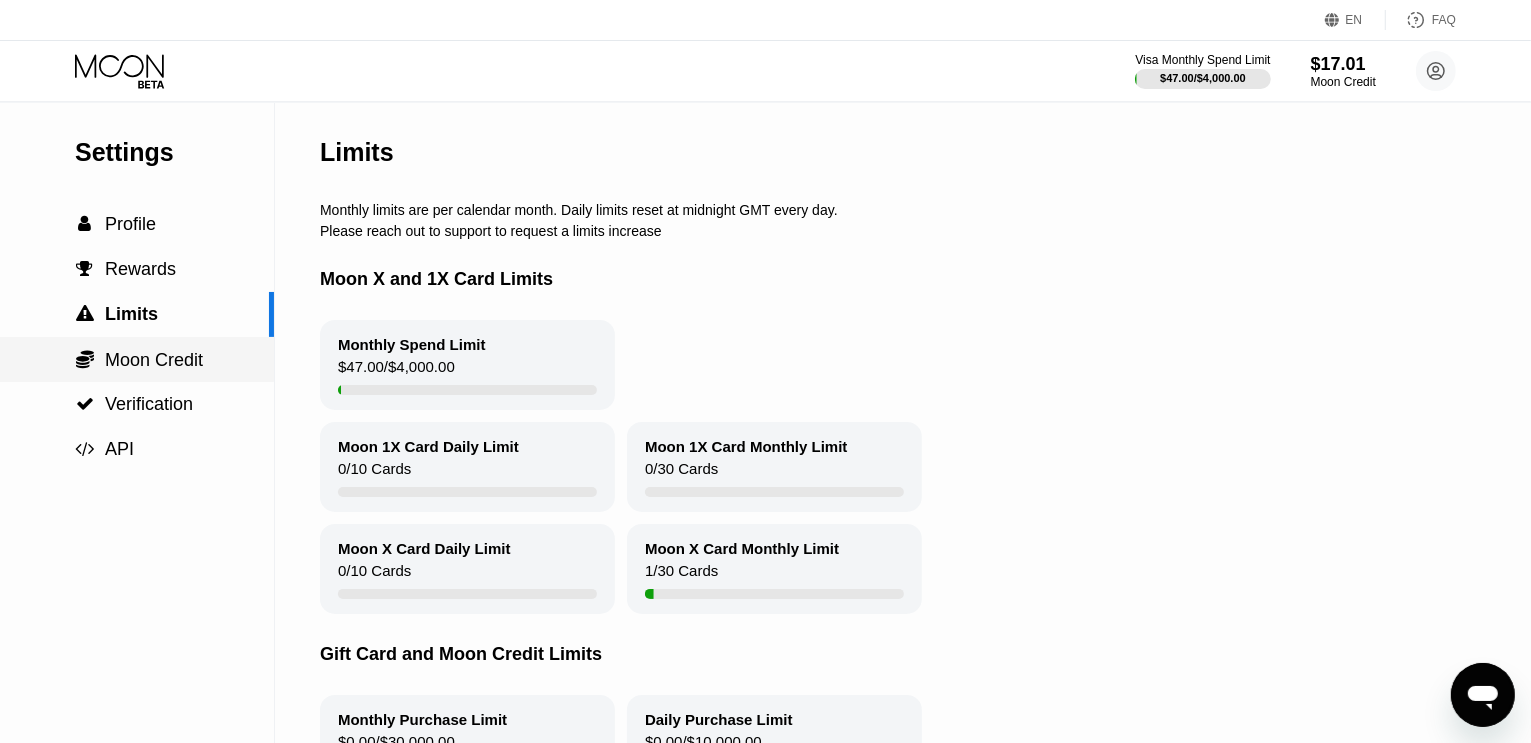 click on "Moon Credit" at bounding box center (154, 360) 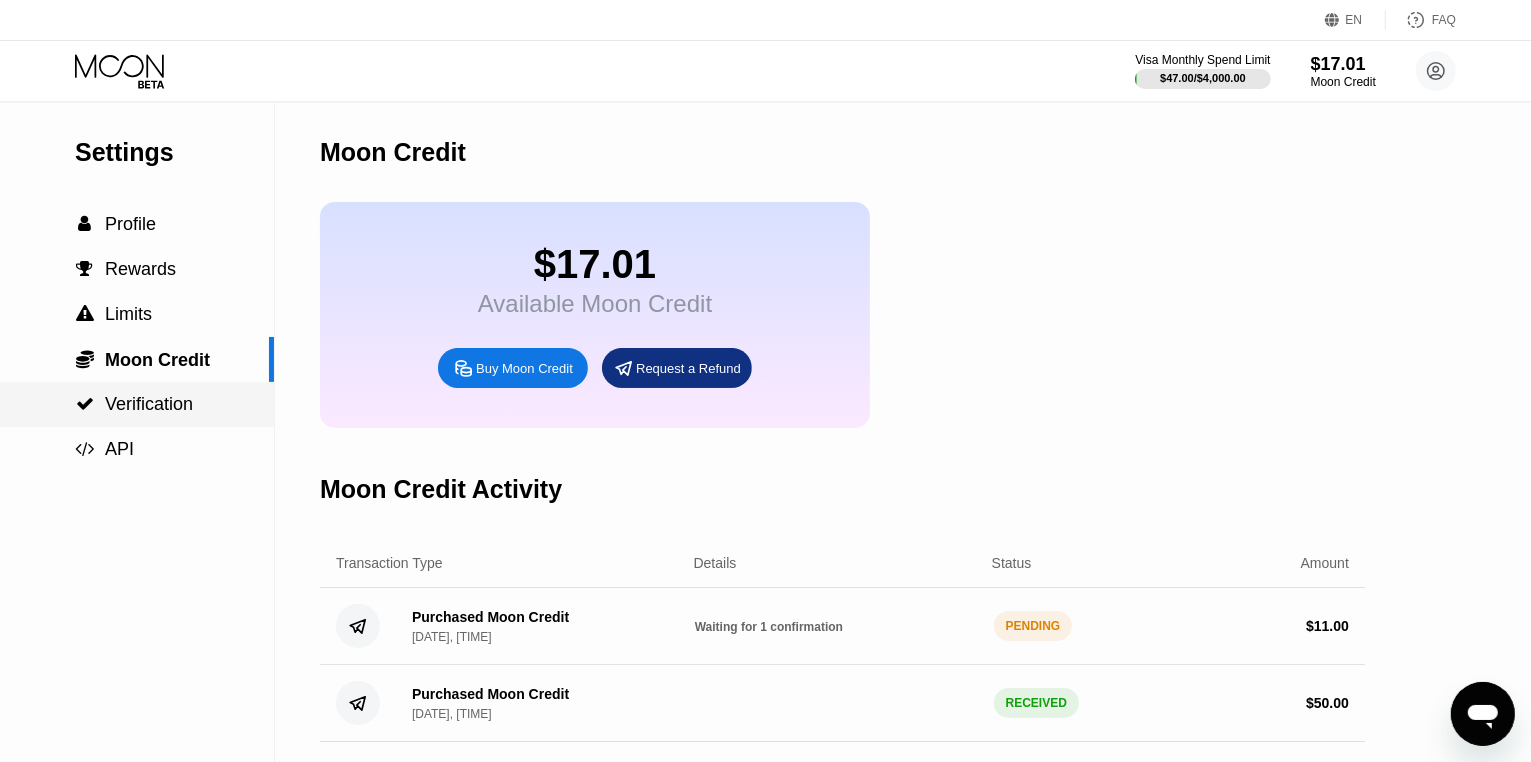 click on "Verification" at bounding box center (149, 404) 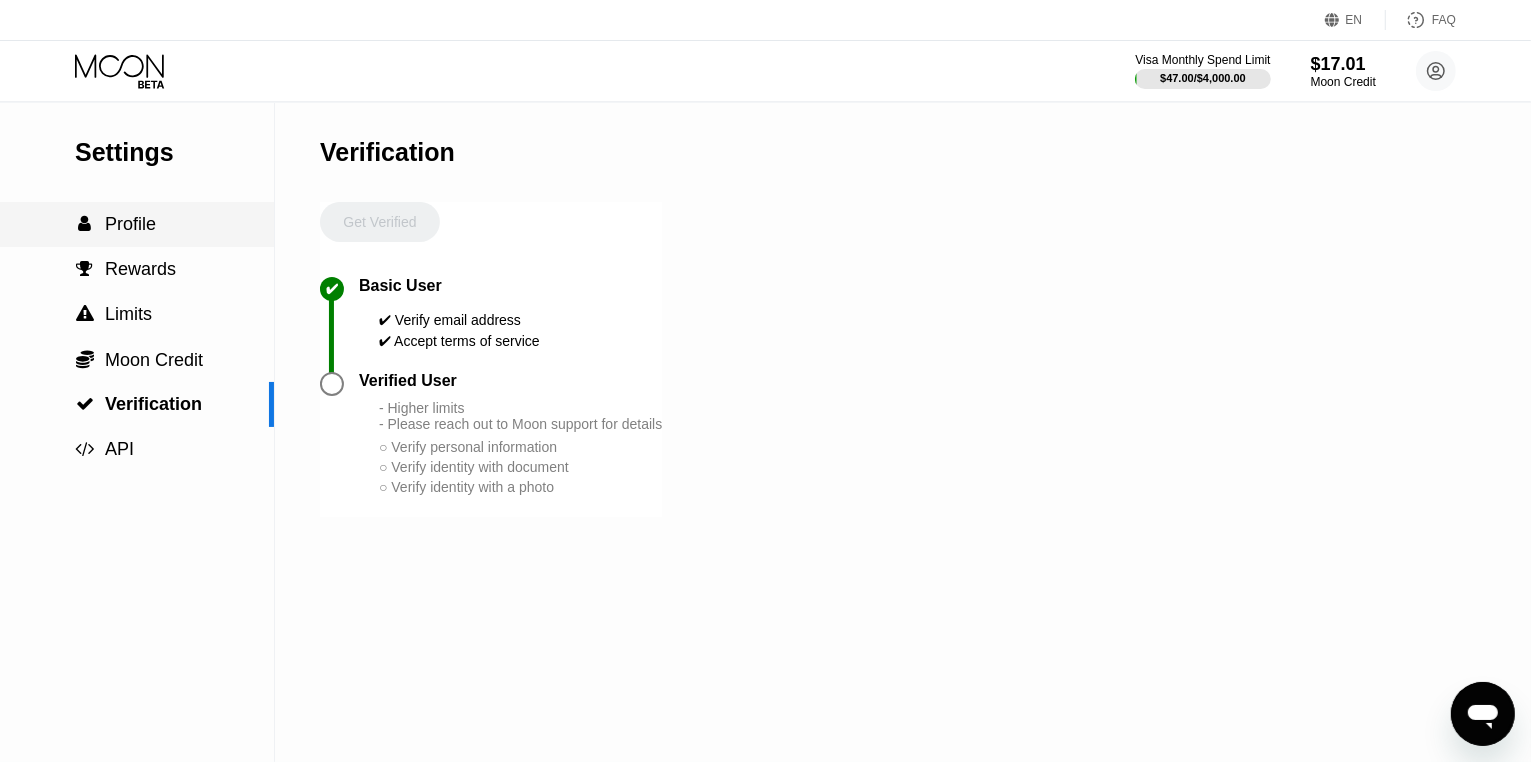 click on "Profile" at bounding box center (130, 224) 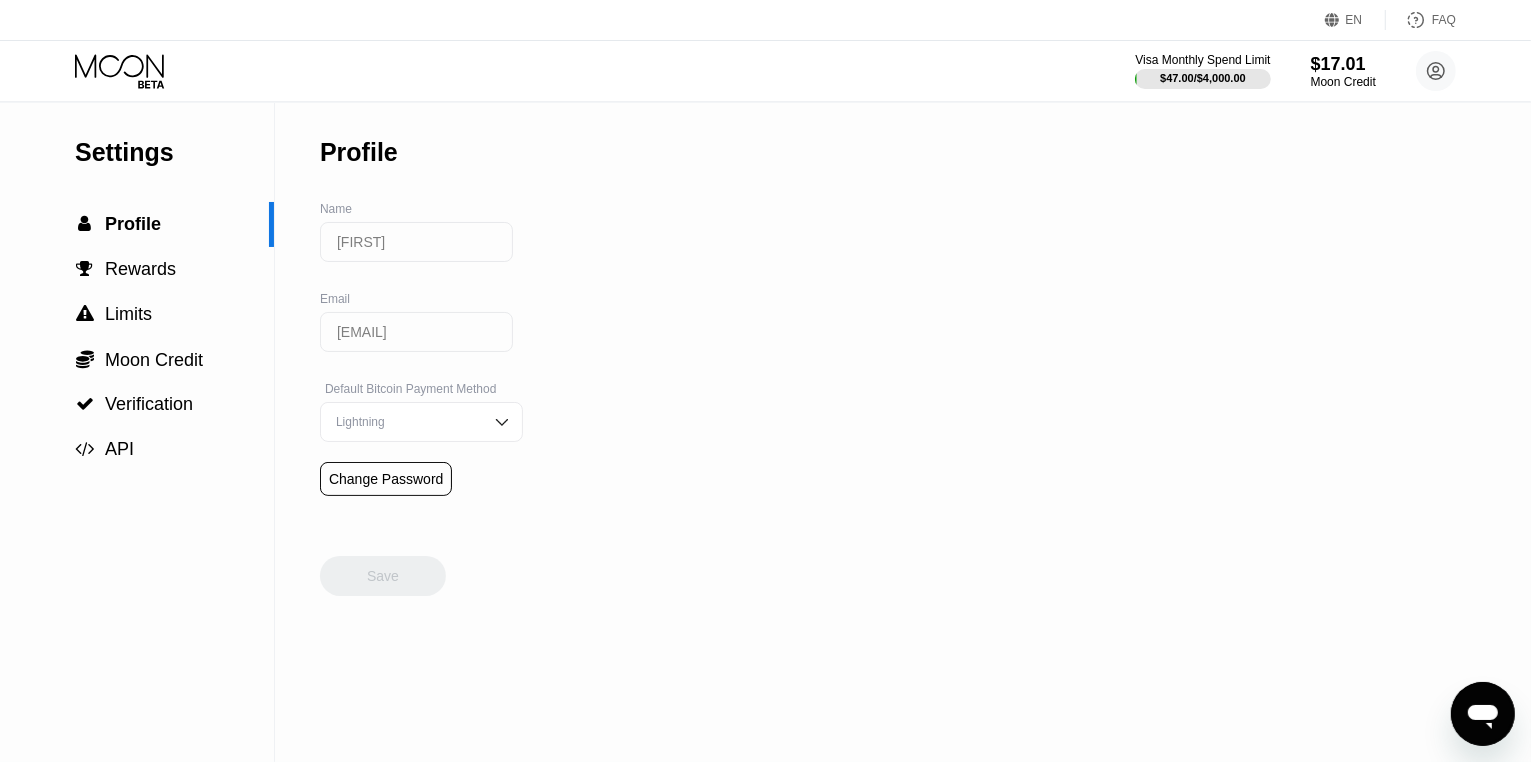click 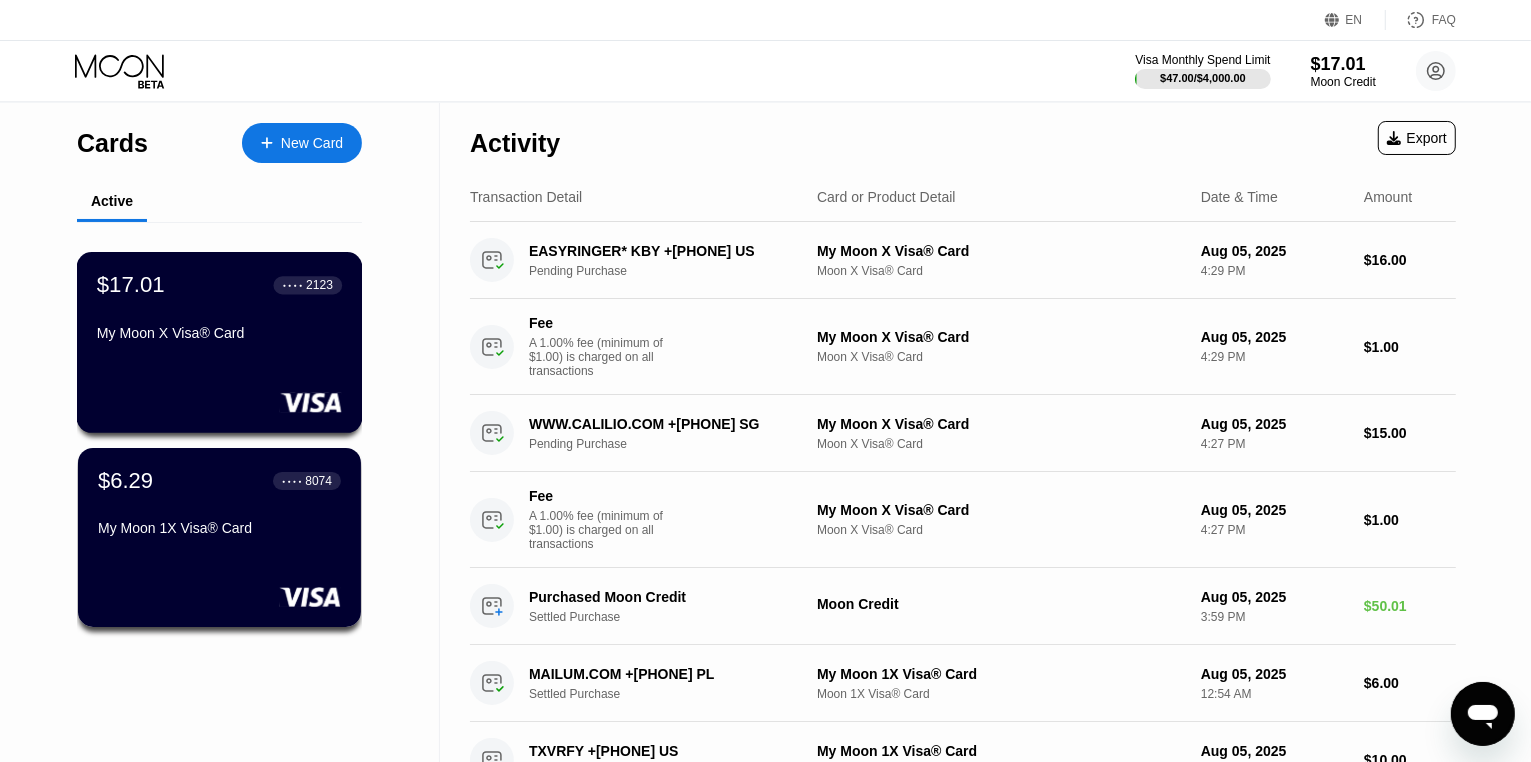 click on "$17.01 ● ● ● ● 2123" at bounding box center (219, 285) 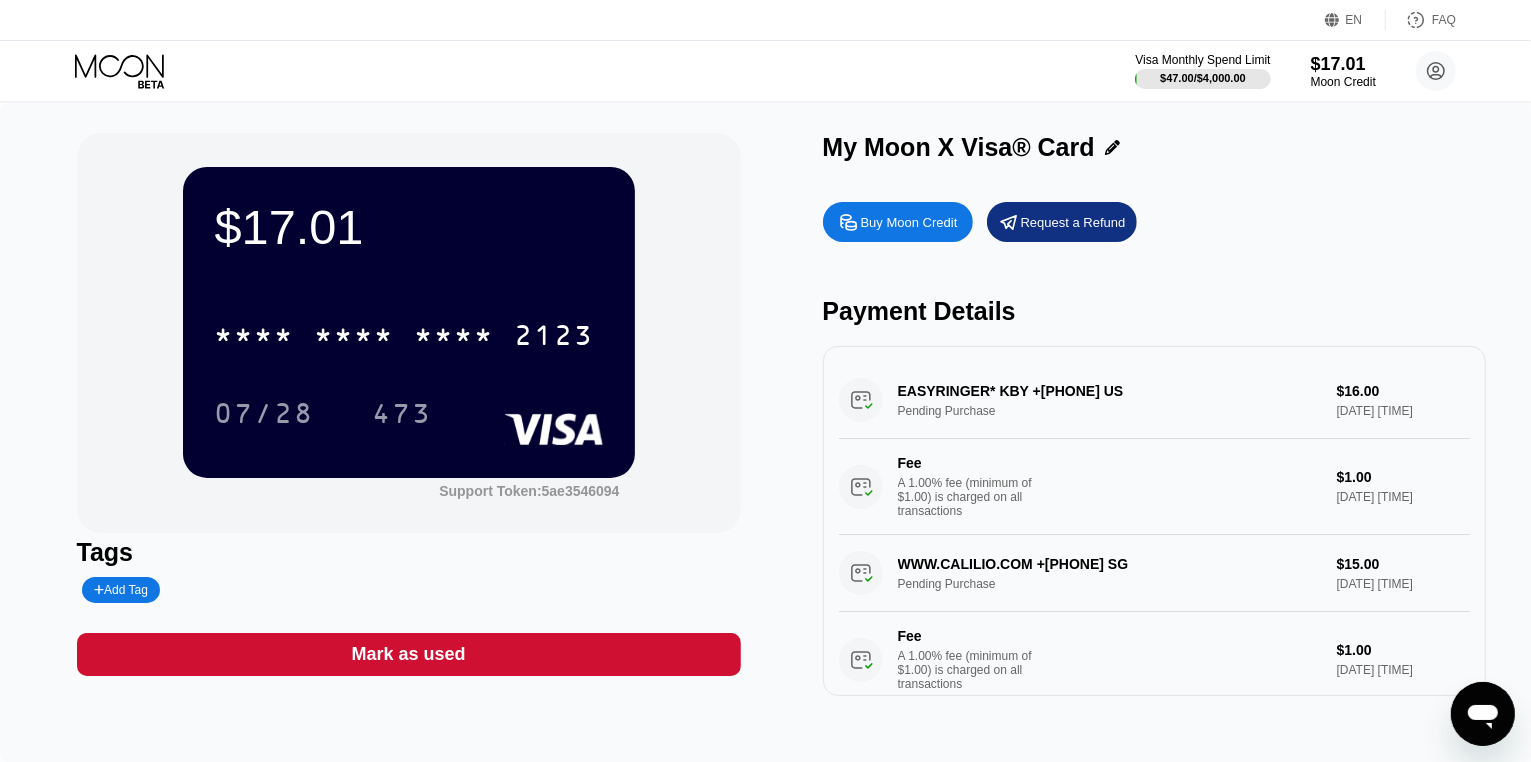 click on "Visa Monthly Spend Limit $47.00 / $4,000.00 $17.01 Moon Credit vernon vernon1001@proton.me  Home Settings Support Careers About Us Log out Privacy policy Terms" at bounding box center [765, 71] 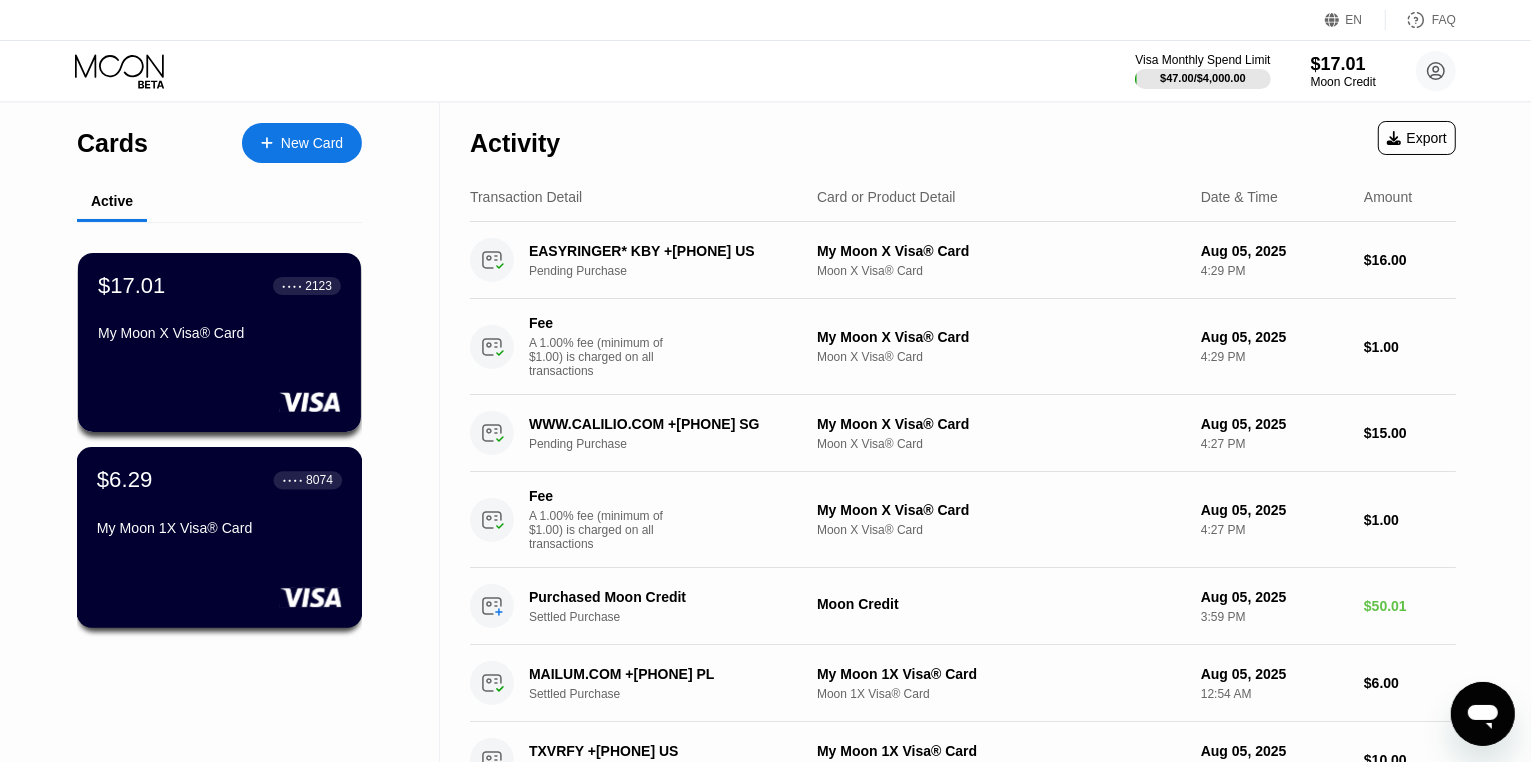 click on "$6.29 ● ● ● ● 8074" at bounding box center [219, 480] 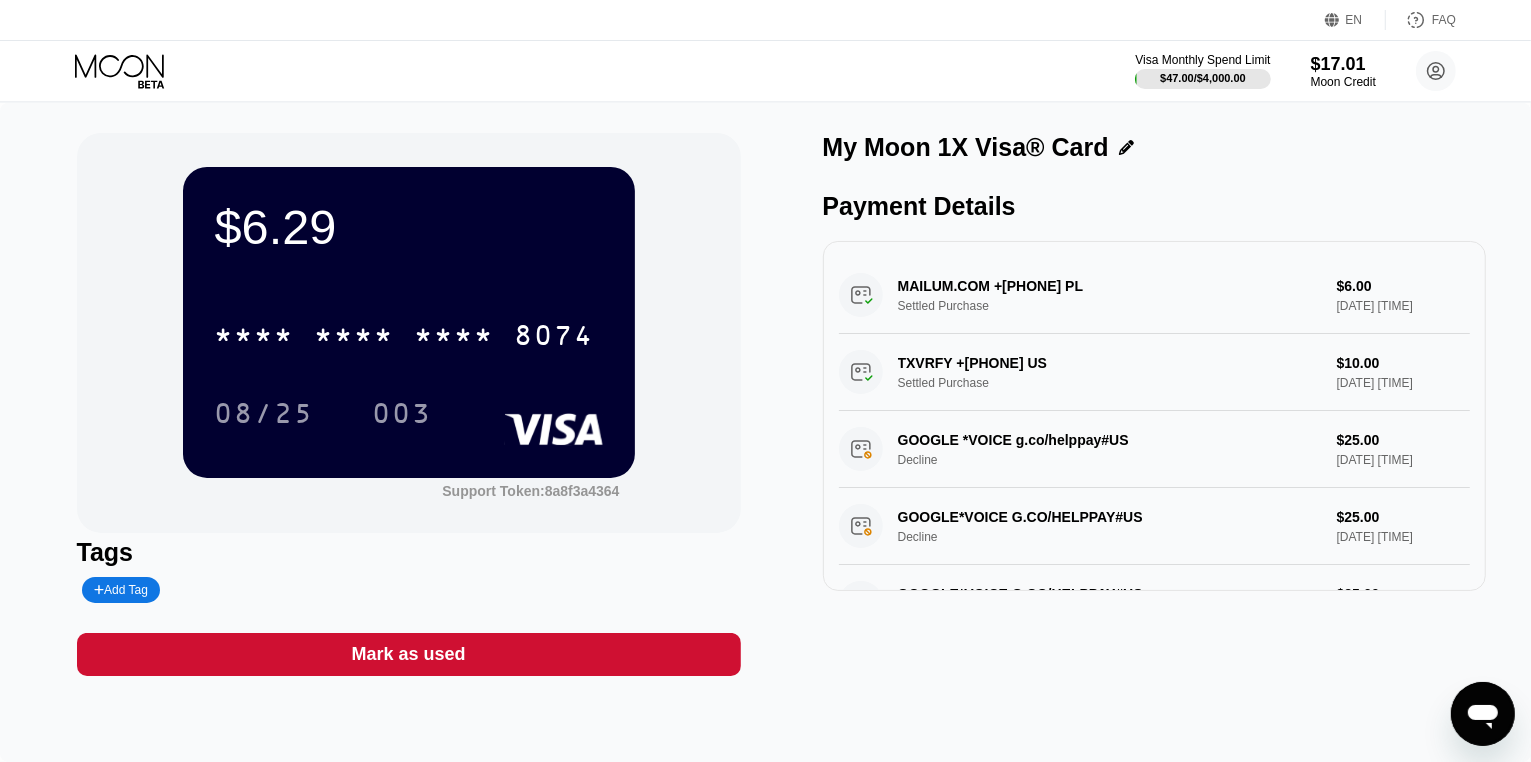 click 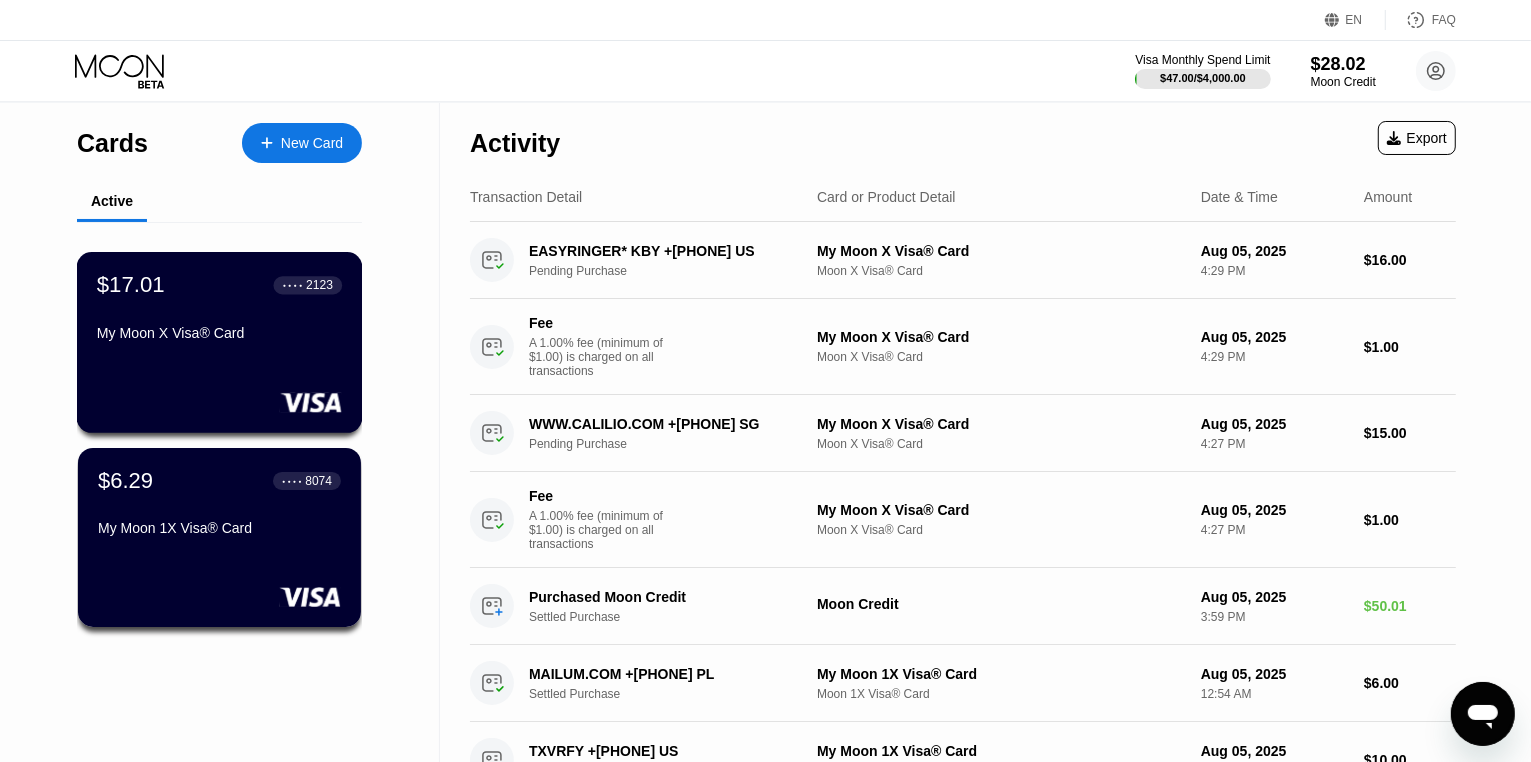 click on "$17.01 ● ● ● ● 2123" at bounding box center [219, 285] 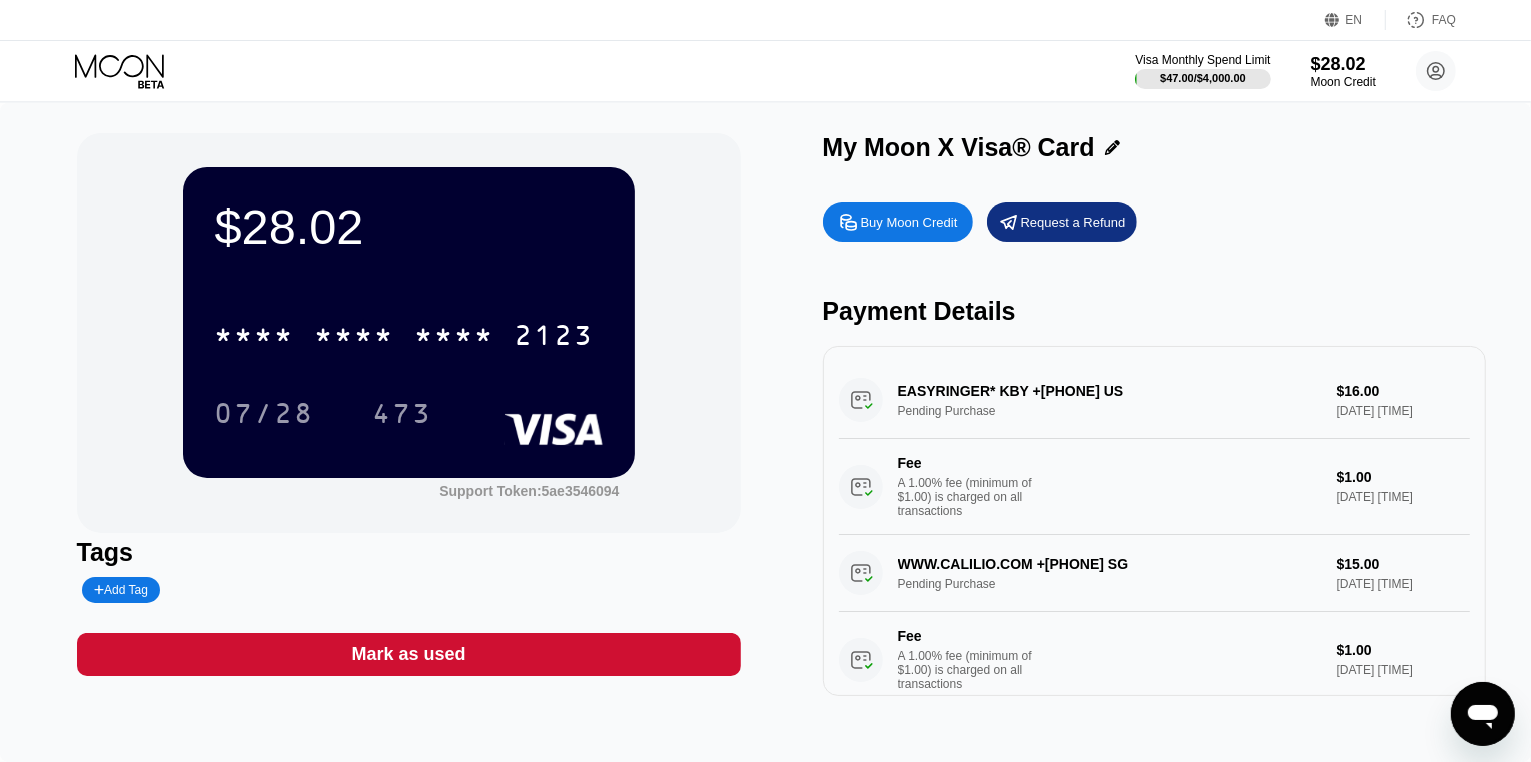 click on "Visa Monthly Spend Limit $47.00 / $4,000.00 $28.02 Moon Credit vernon vernon1001@proton.me  Home Settings Support Careers About Us Log out Privacy policy Terms" at bounding box center (765, 71) 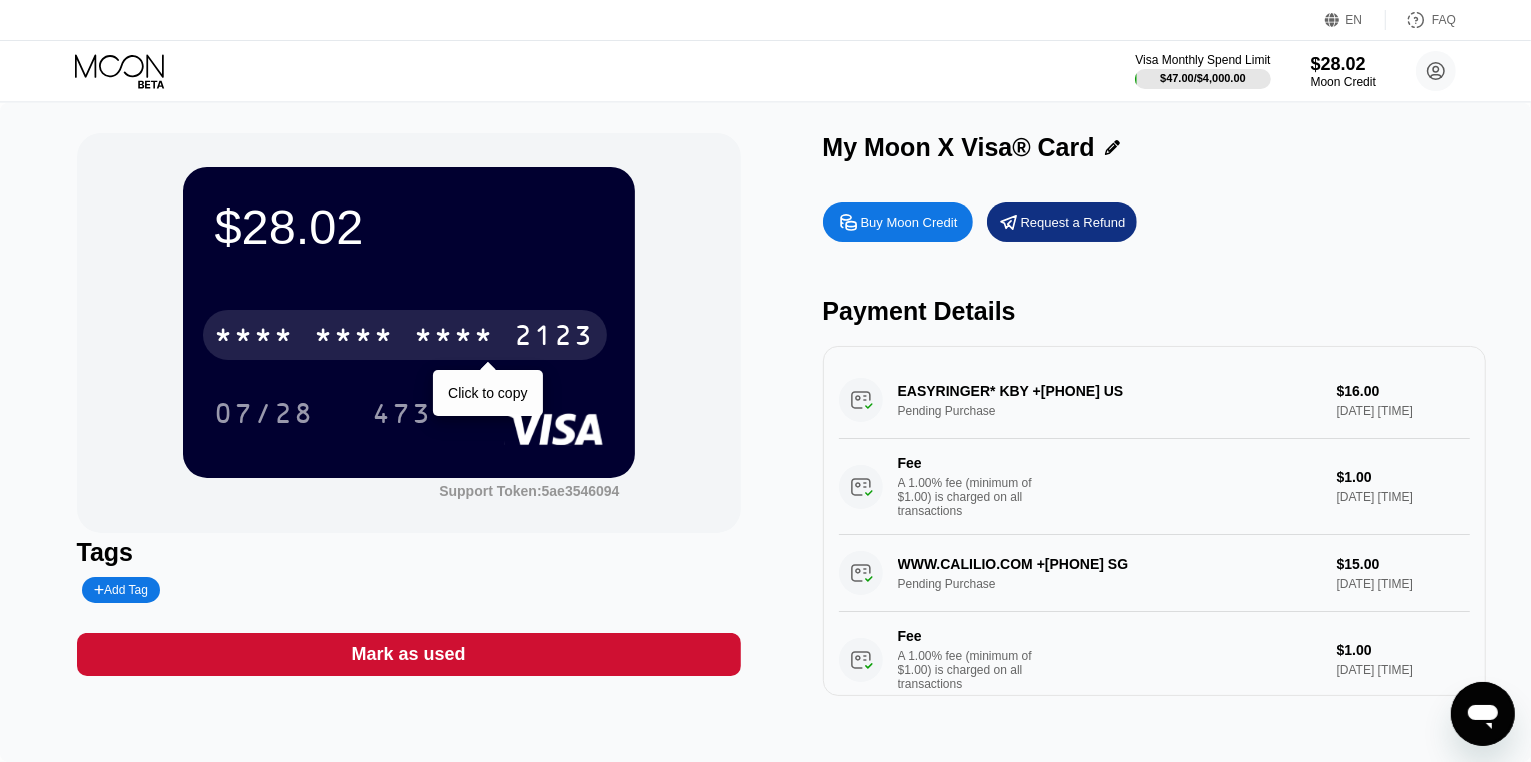 click on "* * * *" at bounding box center [455, 338] 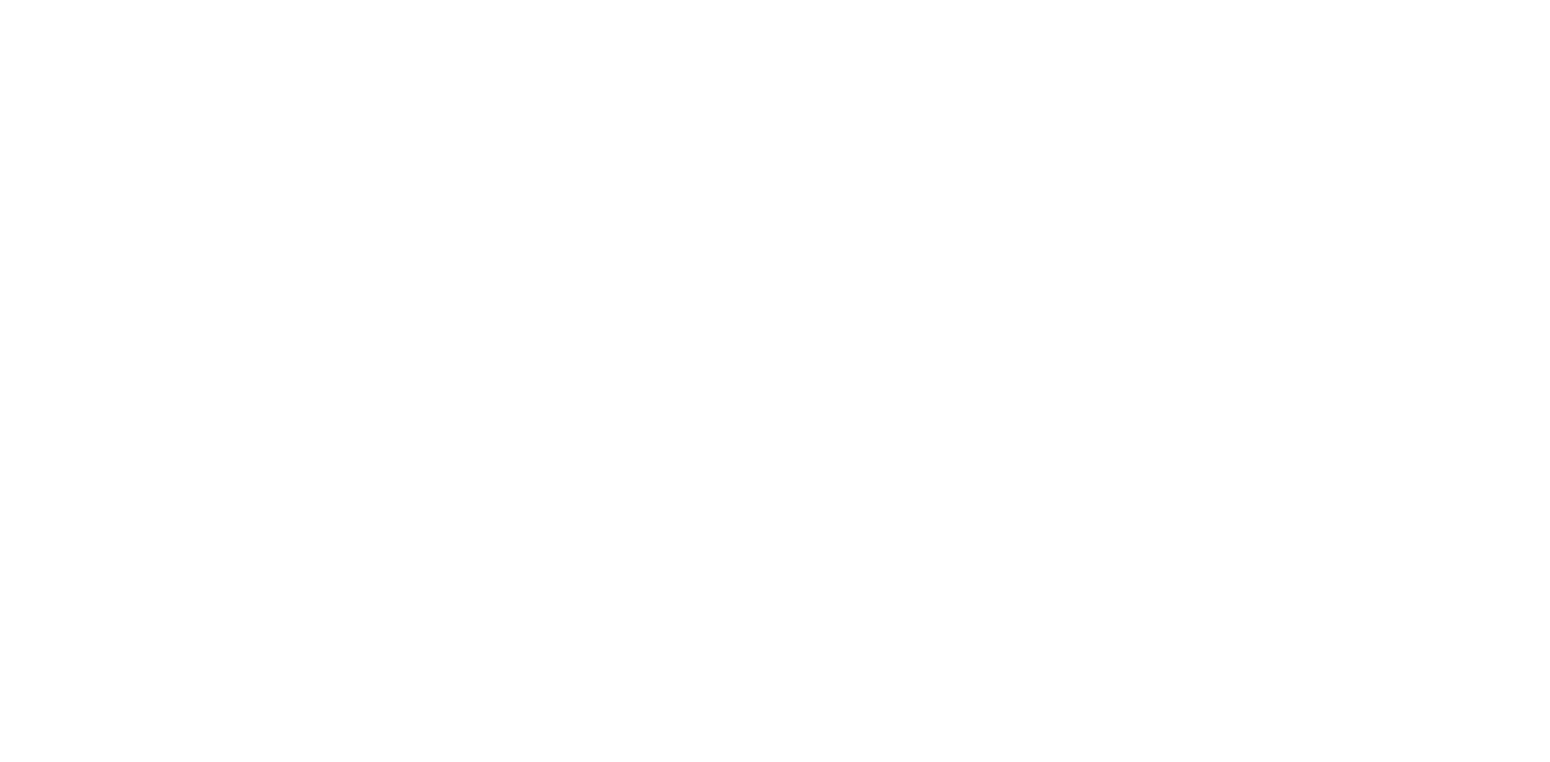 scroll, scrollTop: 0, scrollLeft: 0, axis: both 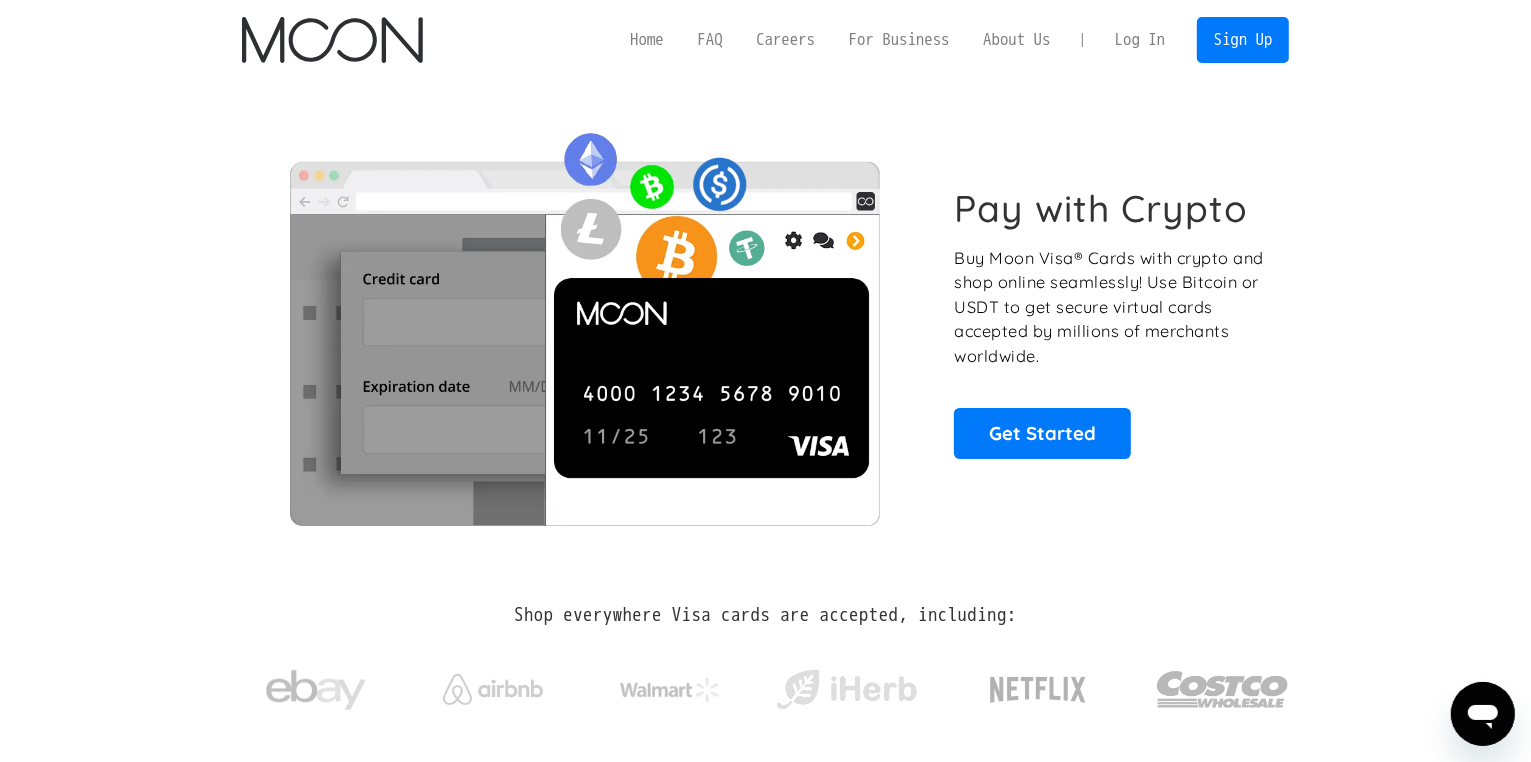 click on "Log In" at bounding box center [1140, 40] 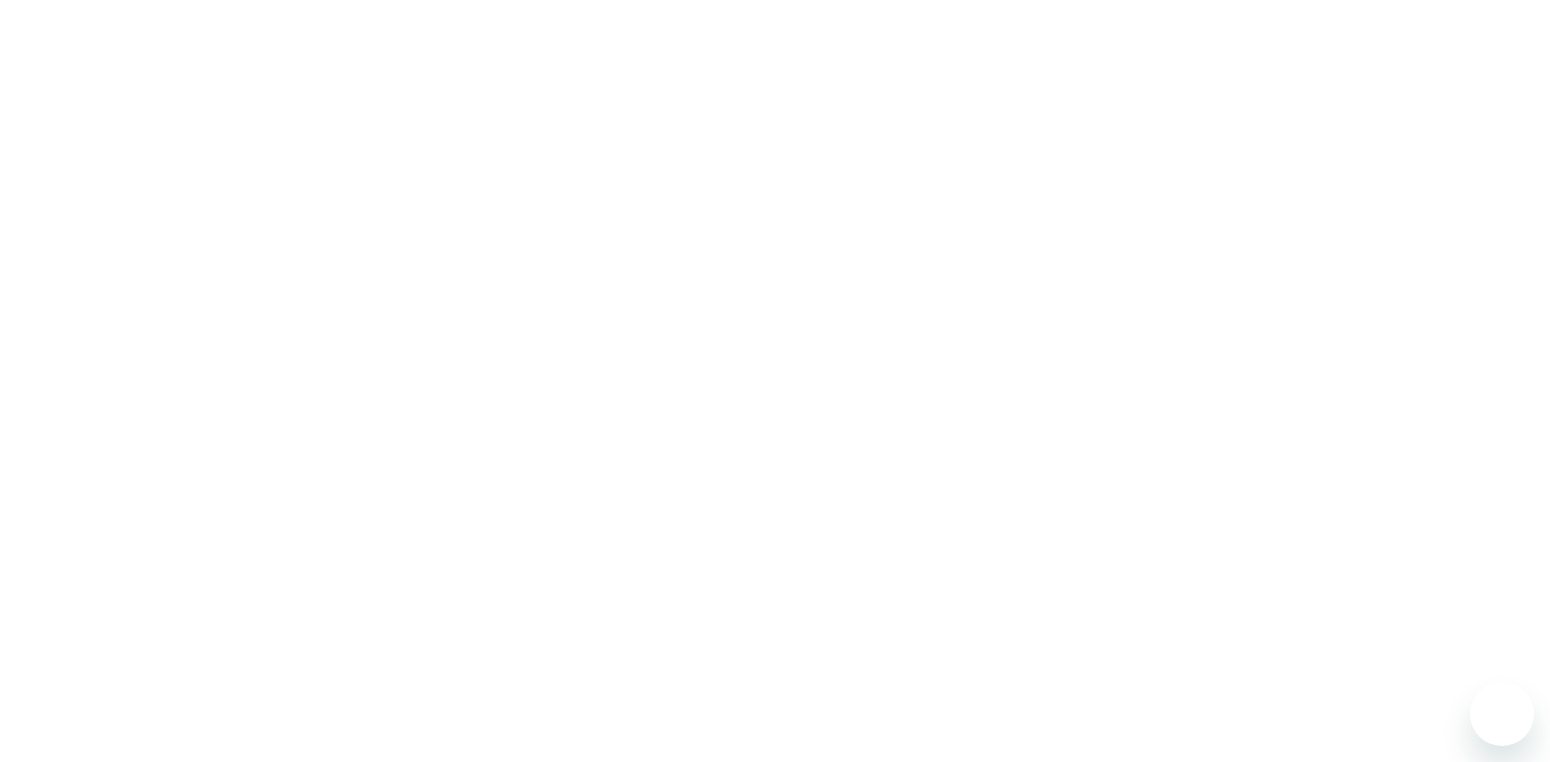 scroll, scrollTop: 0, scrollLeft: 0, axis: both 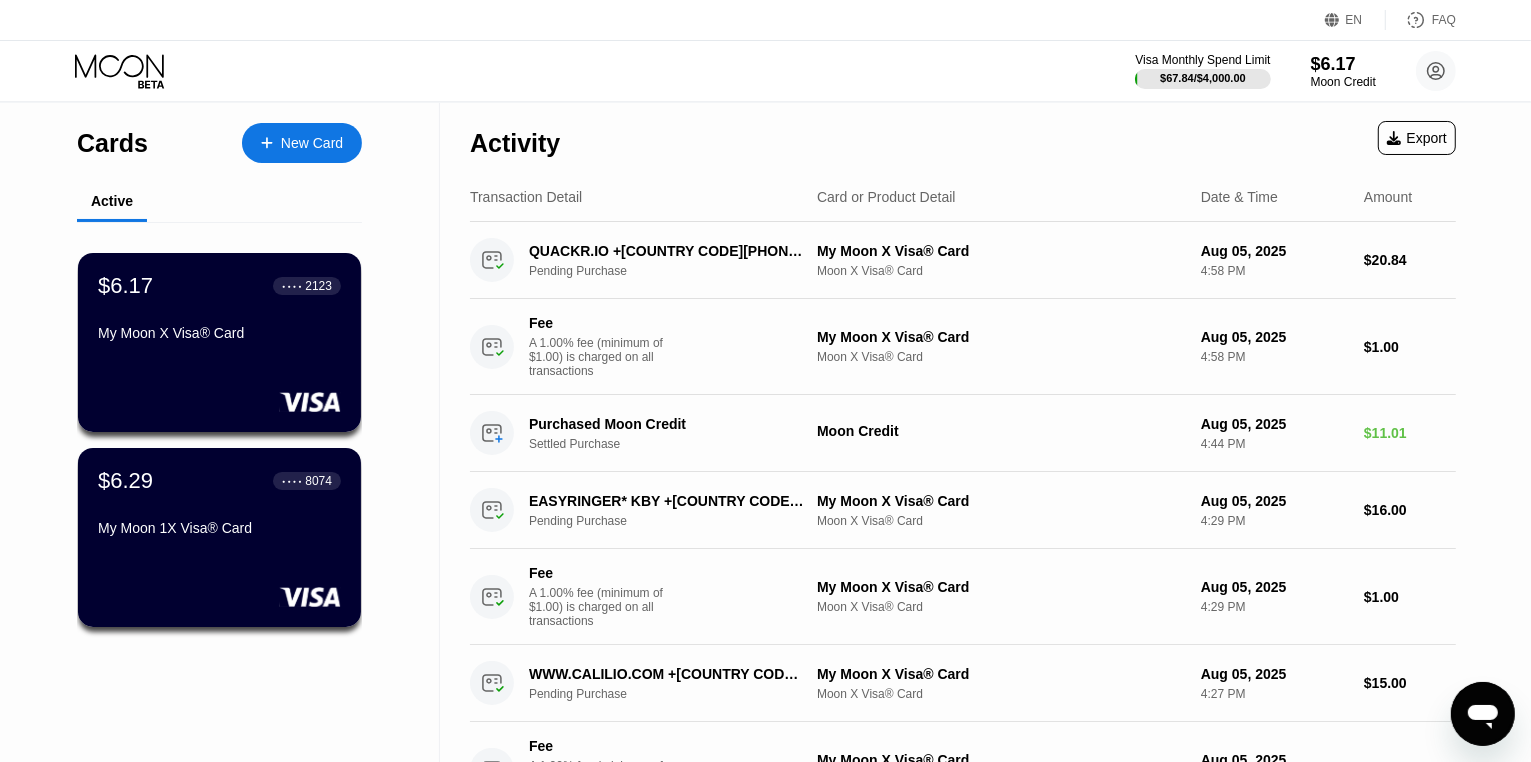 click on "Cards    New Card Active $6.17 ● ● ● ● [LAST 4 DIGITS] My Moon X Visa® Card $6.29 ● ● ● ● [LAST 4 DIGITS] My Moon 1X Visa® Card" at bounding box center (220, 784) 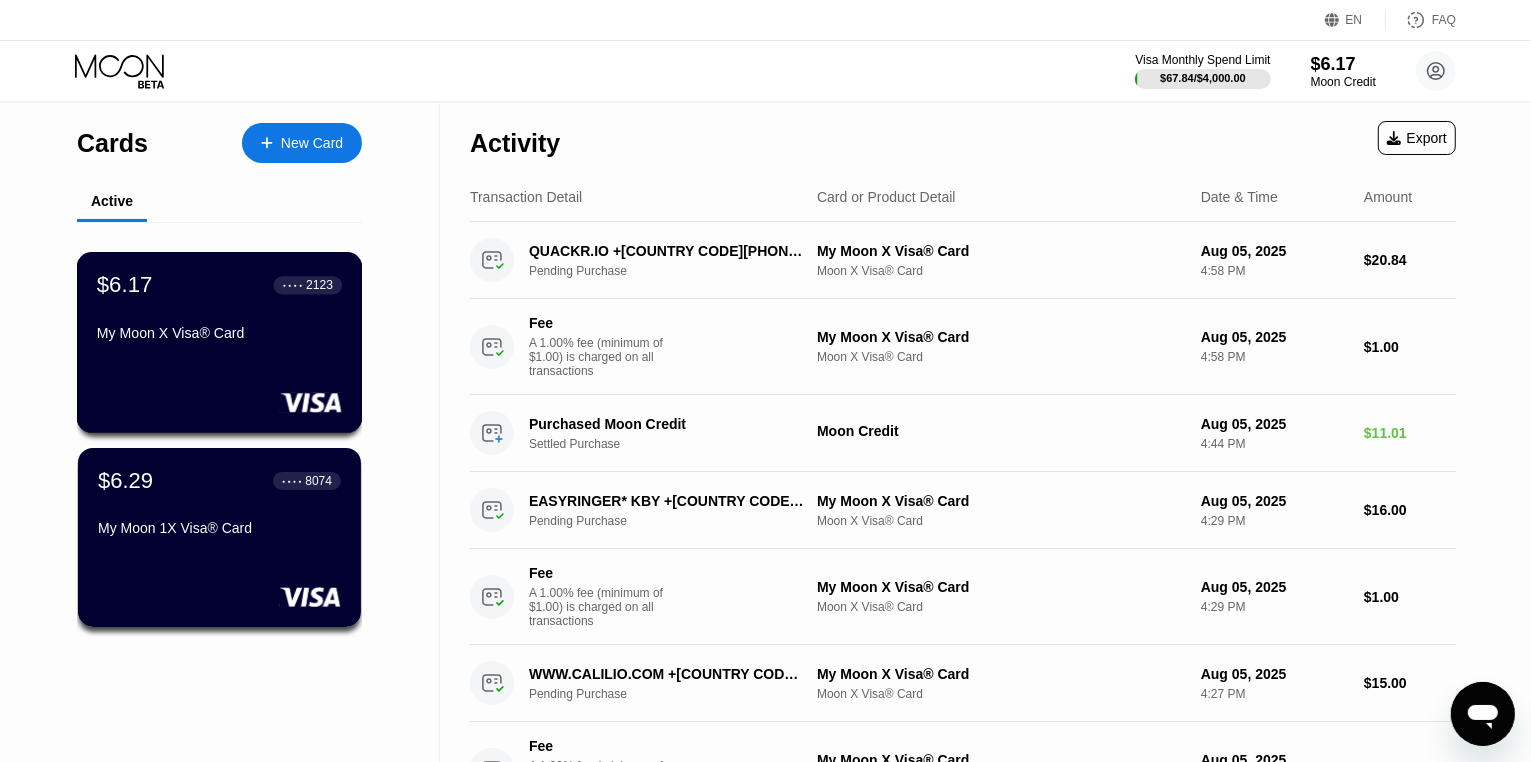 click on "$6.17 ● ● ● ● [LAST 4 DIGITS]" at bounding box center [219, 285] 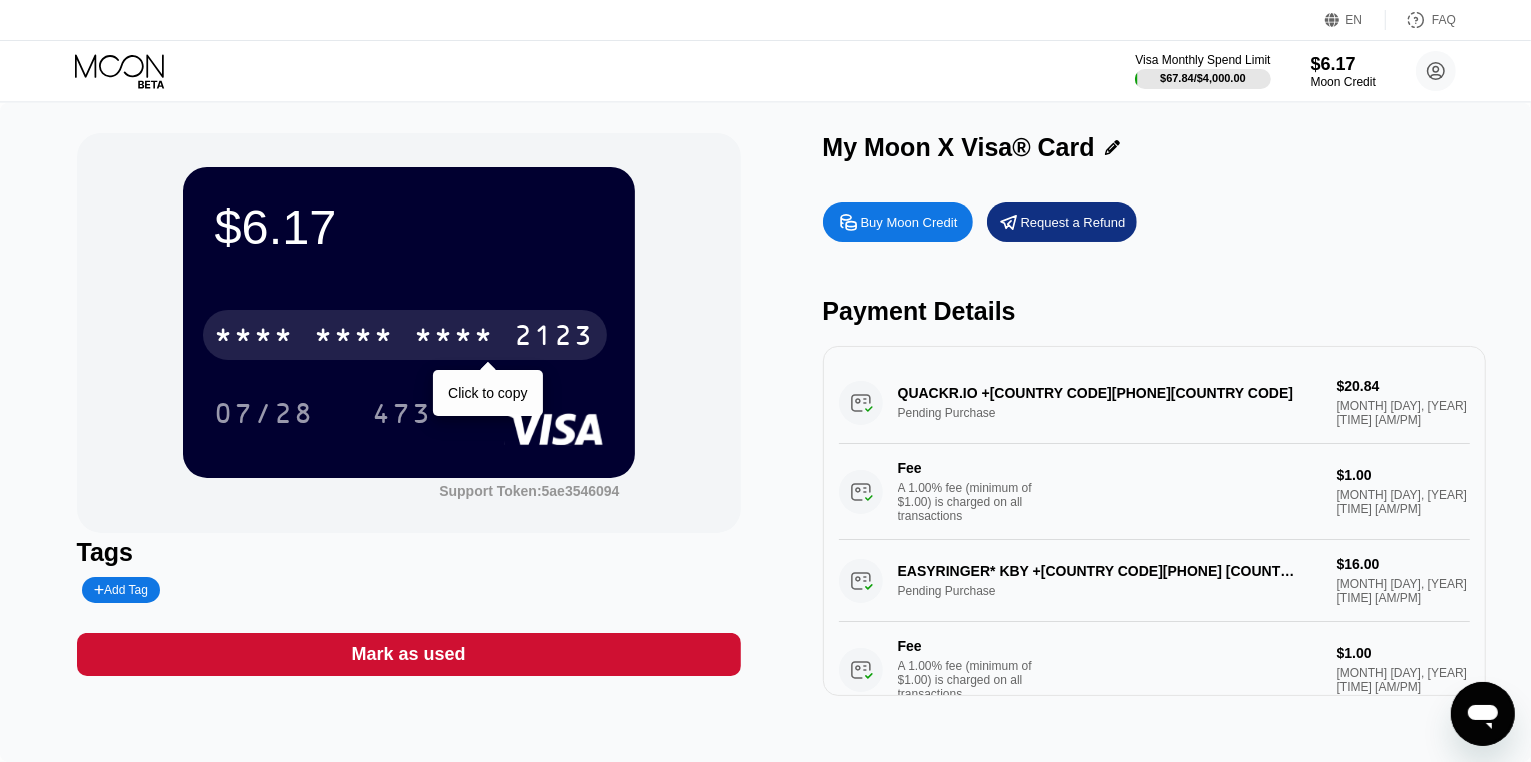 click on "2123" at bounding box center [555, 338] 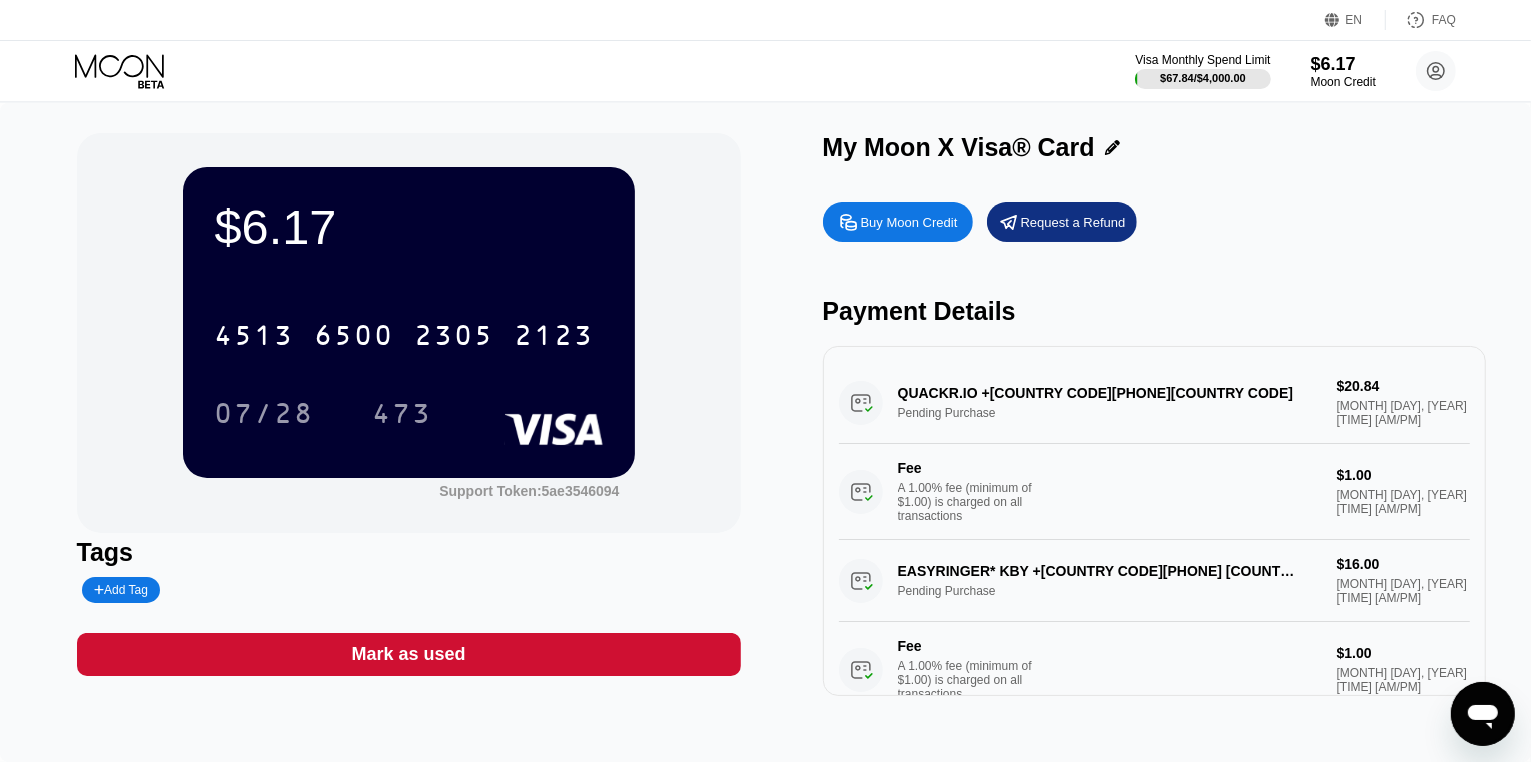 click on "$6.17 [CARD NUMBER] 07/28 473 Support Token:  [TOKEN] Tags  Add Tag Mark as used My Moon X Visa® Card Buy Moon Credit Request a Refund Payment Details QUACKR.IO                +[COUNTRY CODE][PHONE][COUNTRY CODE] Pending Purchase $20.84 [MONTH] [DAY], [YEAR] [TIME] [AM/PM] Fee A 1.00% fee (minimum of $1.00) is charged on all transactions $1.00 [MONTH] [DAY], [YEAR] [TIME] [AM/PM] EASYRINGER* KBY          +[COUNTRY CODE][PHONE] [COUNTRY CODE] Pending Purchase $16.00 [MONTH] [DAY], [YEAR] [TIME] [AM/PM] Fee A 1.00% fee (minimum of $1.00) is charged on all transactions $1.00 [MONTH] [DAY], [YEAR] [TIME] [AM/PM] WWW.CALILIO.COM          +[COUNTRY CODE][PHONE] [COUNTRY CODE] Pending Purchase $15.00 [MONTH] [DAY], [YEAR] [TIME] [AM/PM] Fee A 1.00% fee (minimum of $1.00) is charged on all transactions $1.00 [MONTH] [DAY], [YEAR] [TIME] [AM/PM]" at bounding box center (765, 432) 